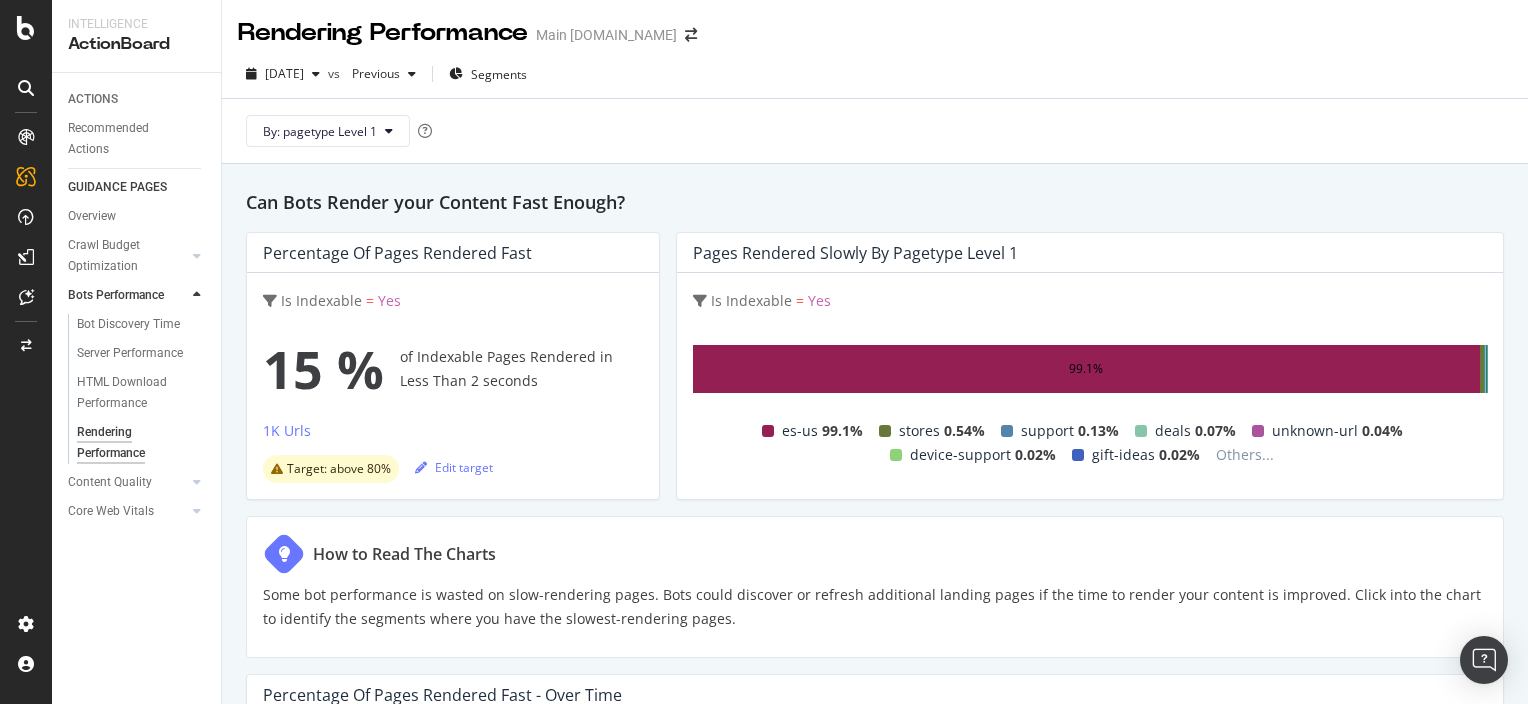 scroll, scrollTop: 0, scrollLeft: 0, axis: both 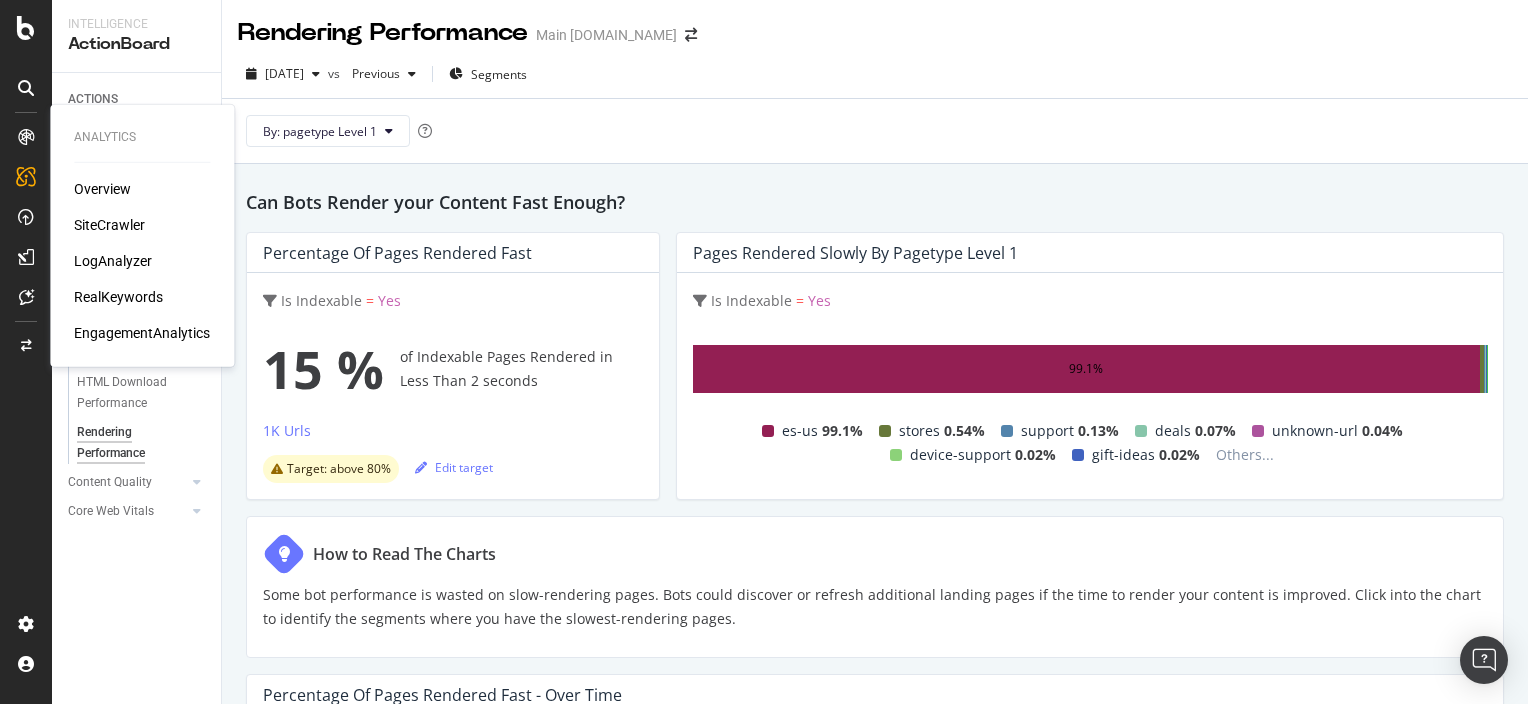 click at bounding box center (26, 137) 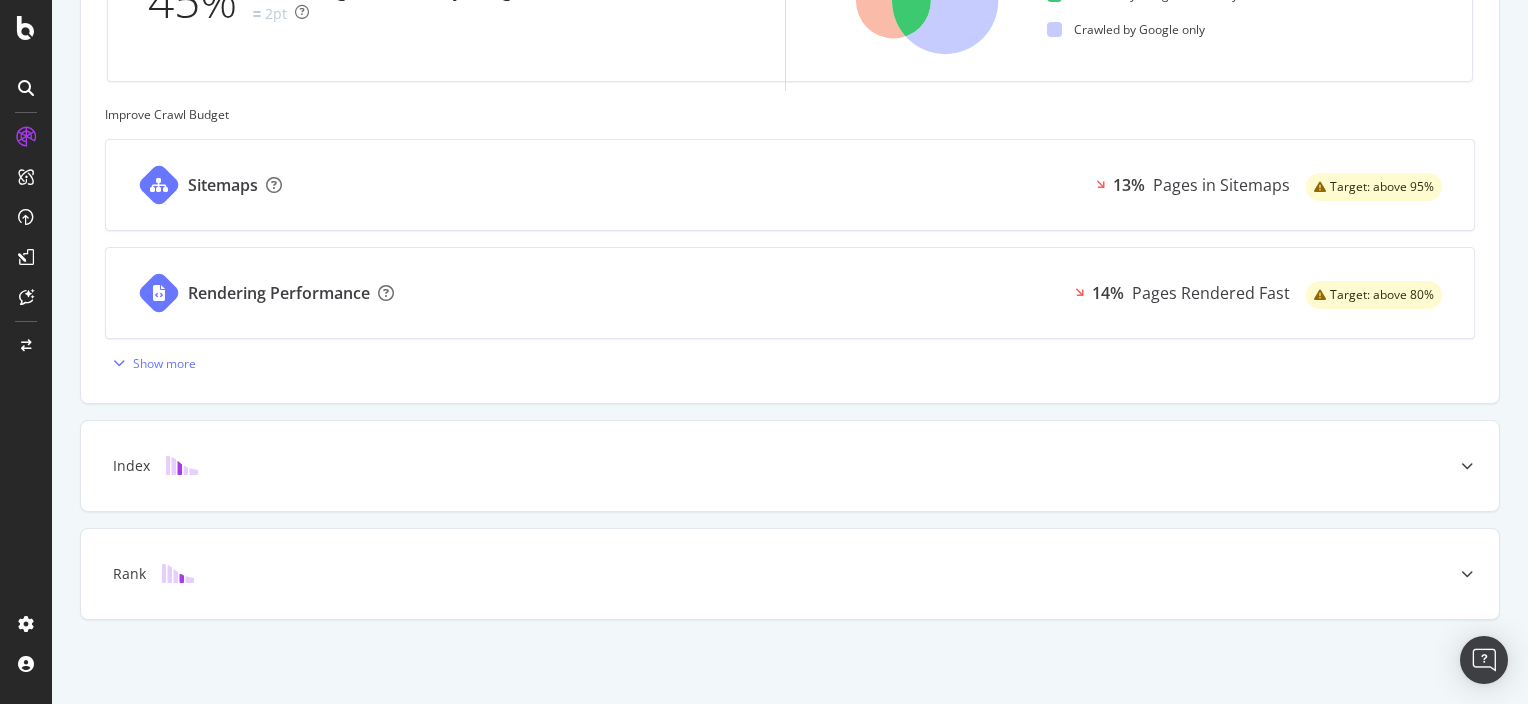 scroll, scrollTop: 0, scrollLeft: 0, axis: both 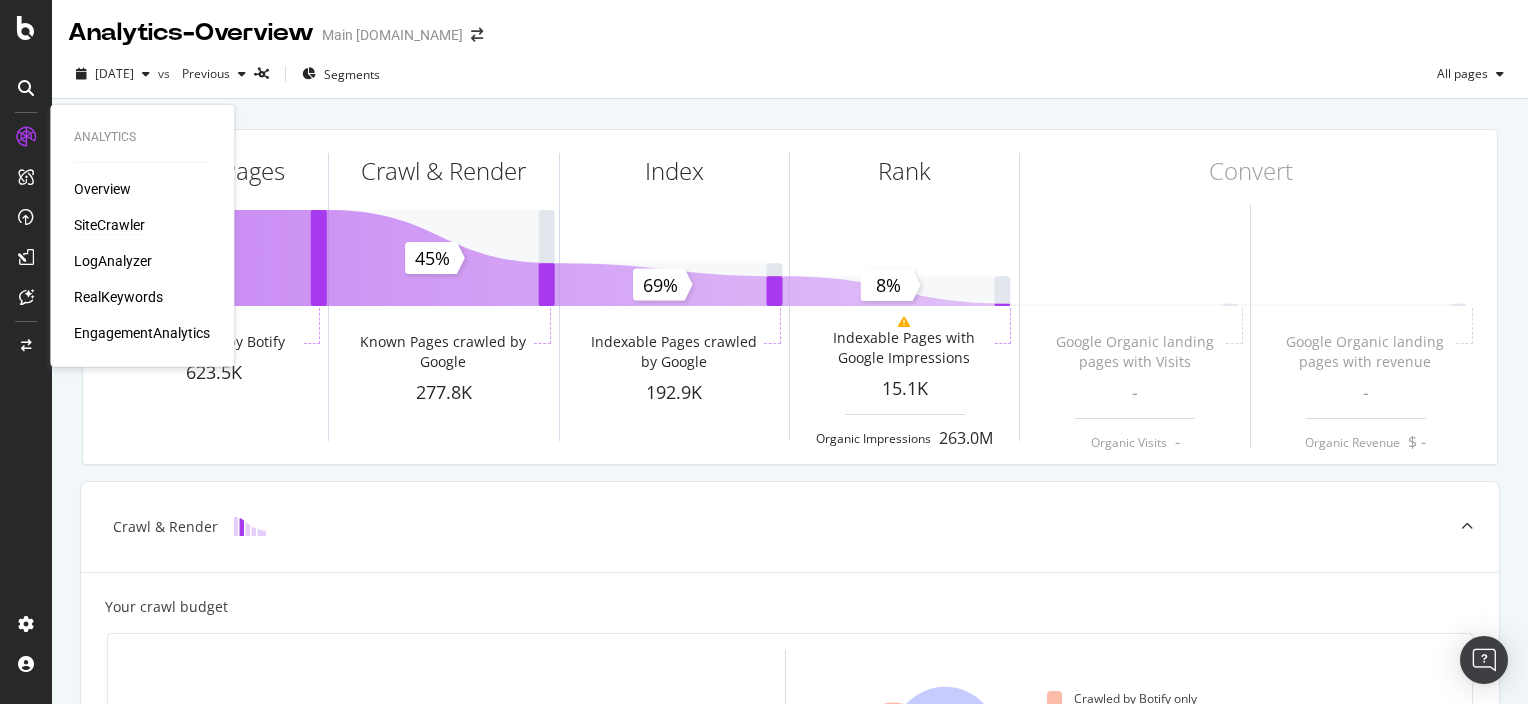 click on "SiteCrawler" at bounding box center (109, 225) 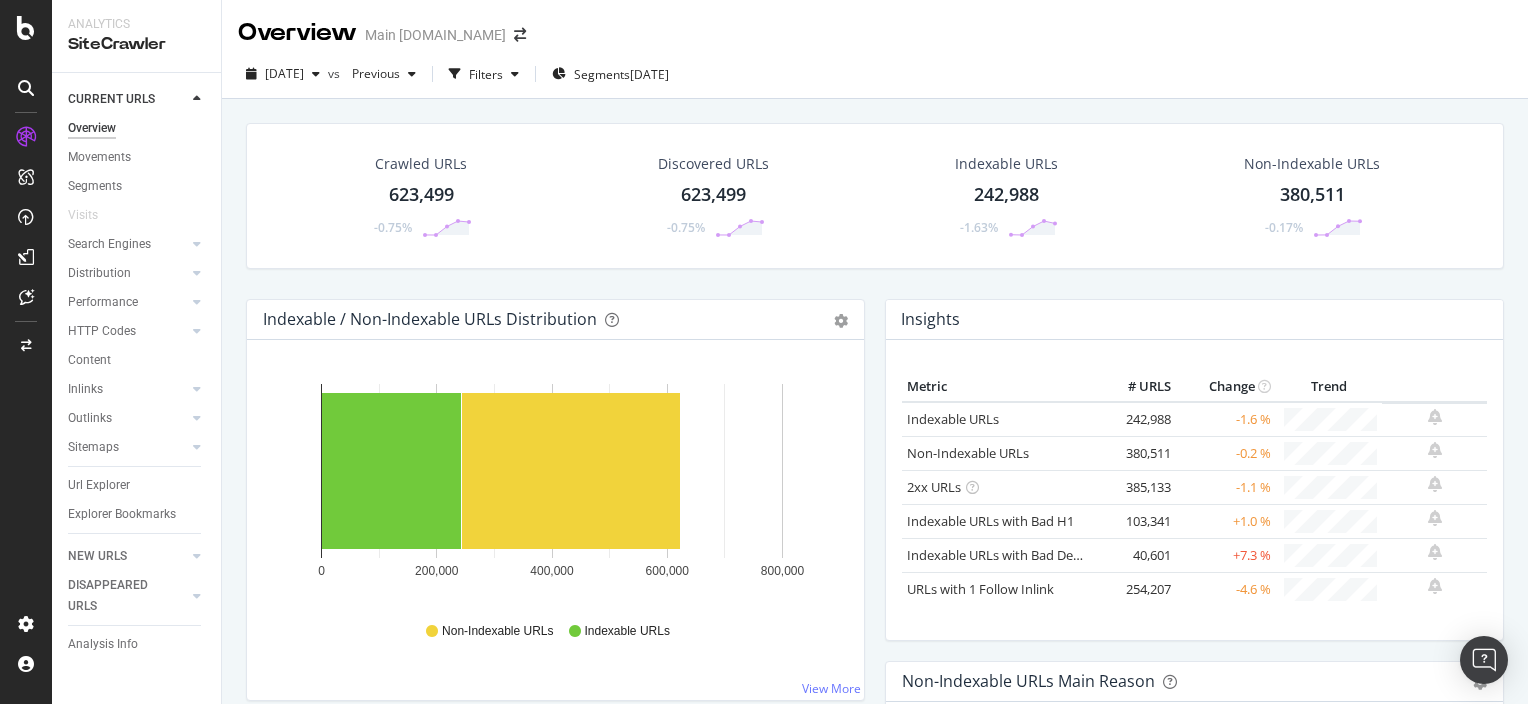 click on "623,499" at bounding box center (421, 195) 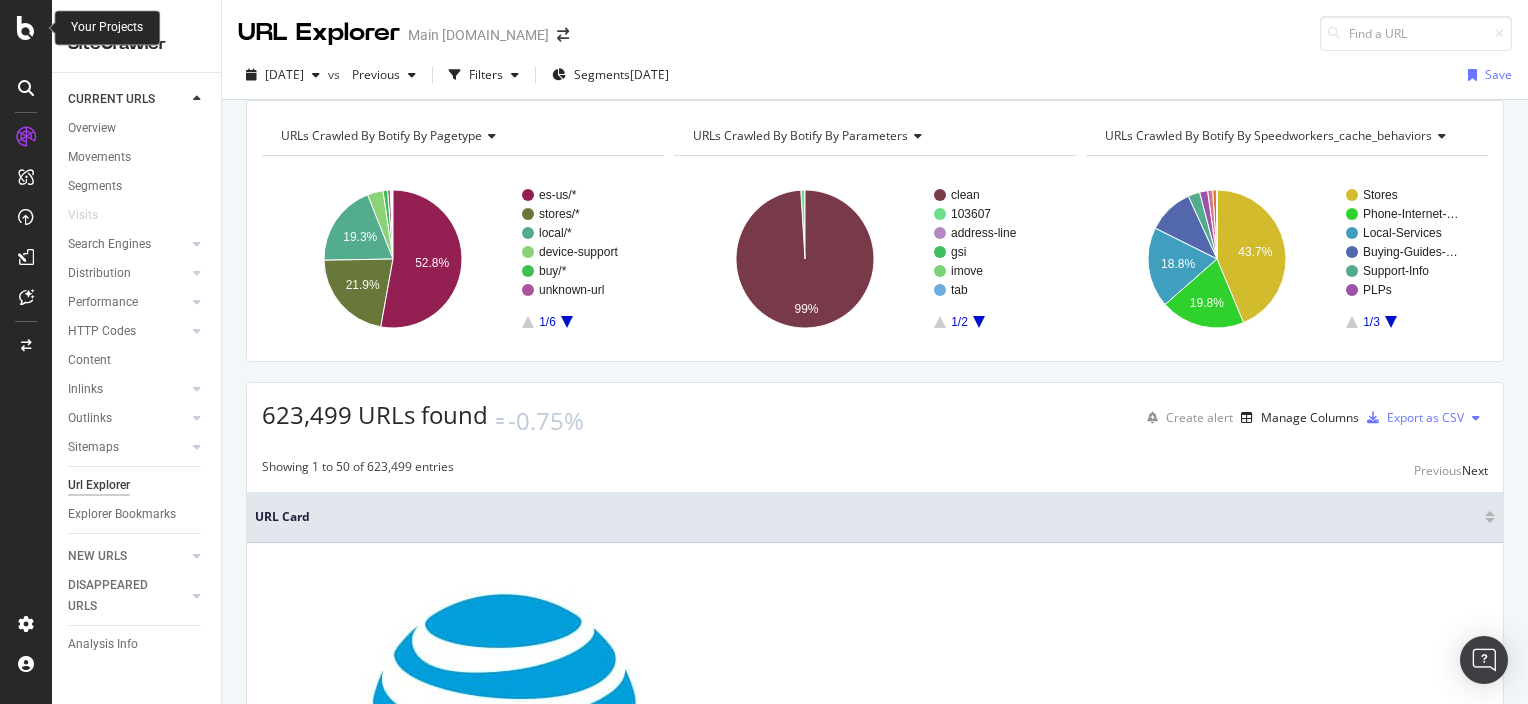 click at bounding box center (26, 28) 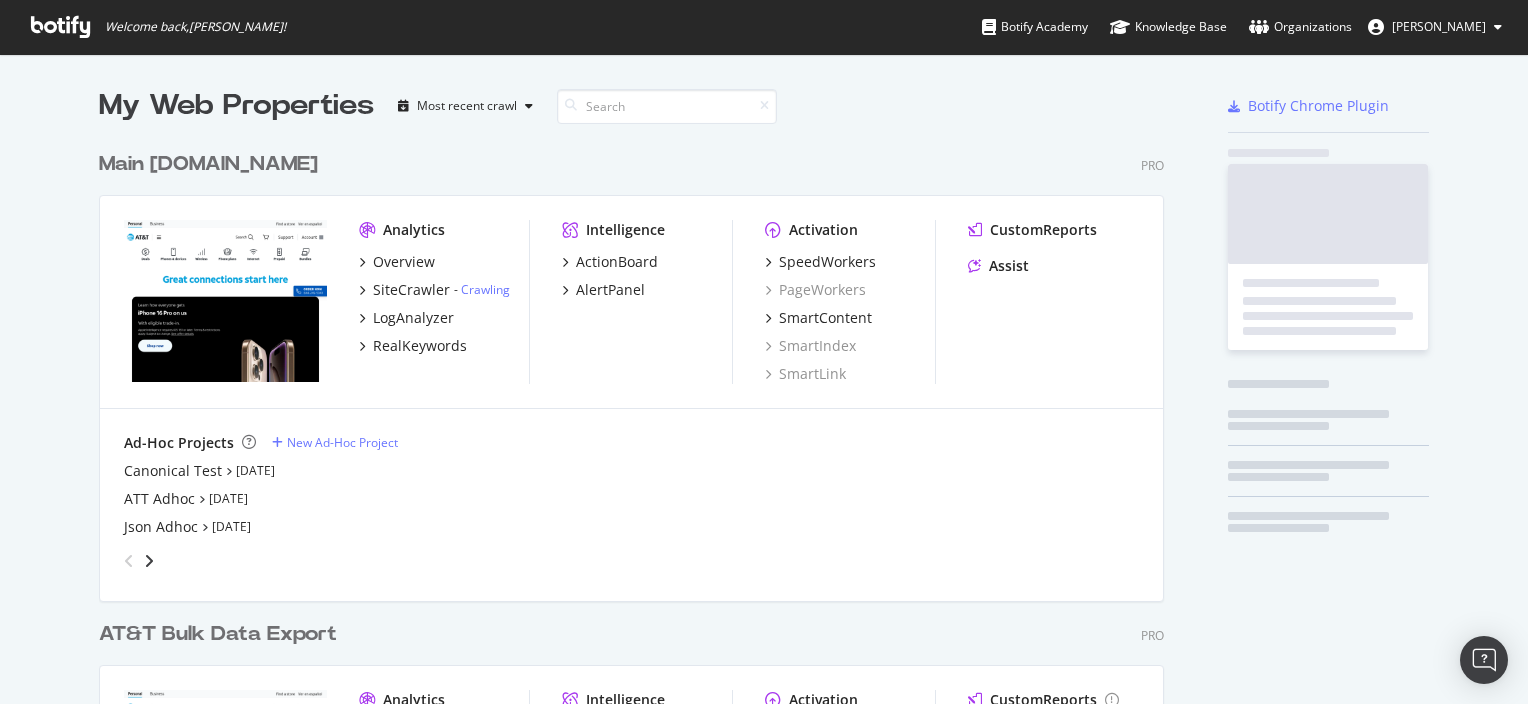scroll, scrollTop: 16, scrollLeft: 16, axis: both 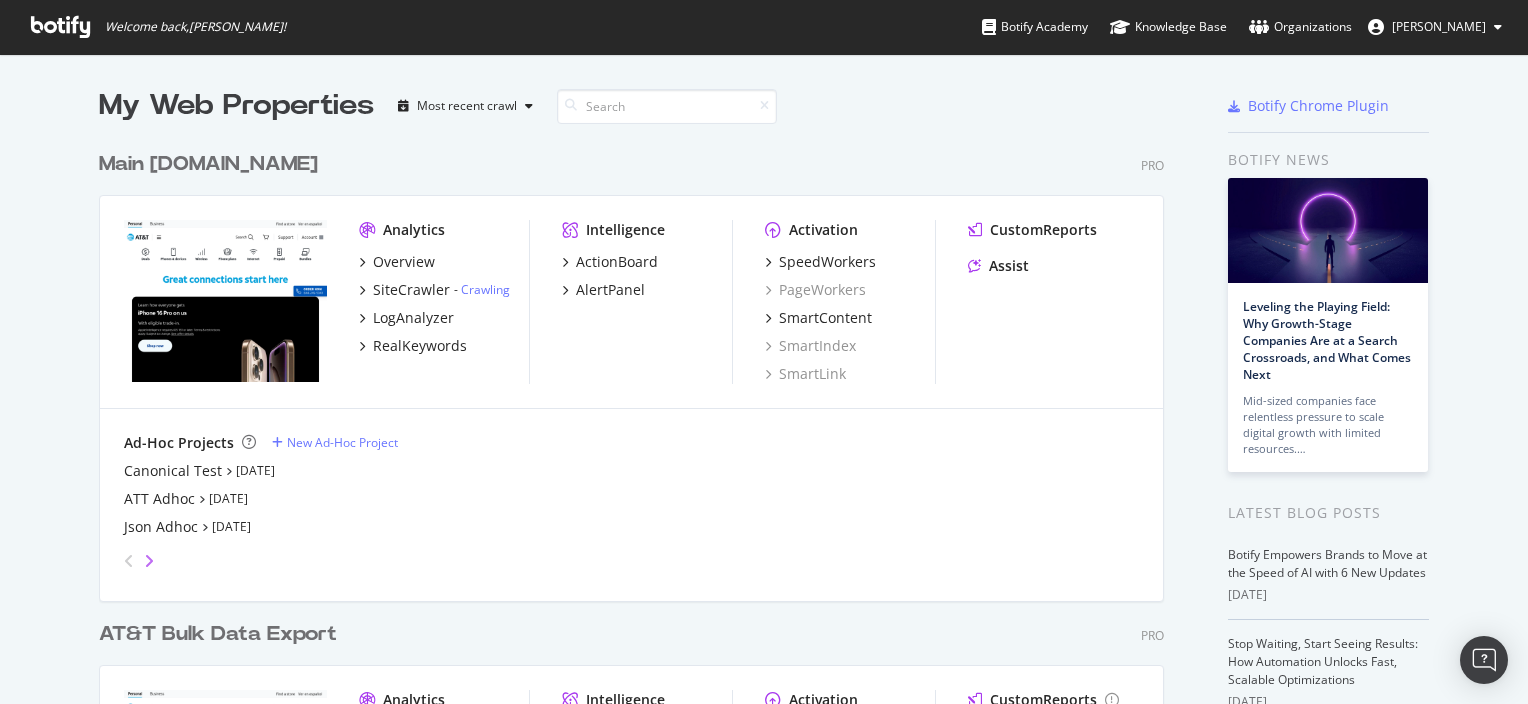 click at bounding box center [149, 561] 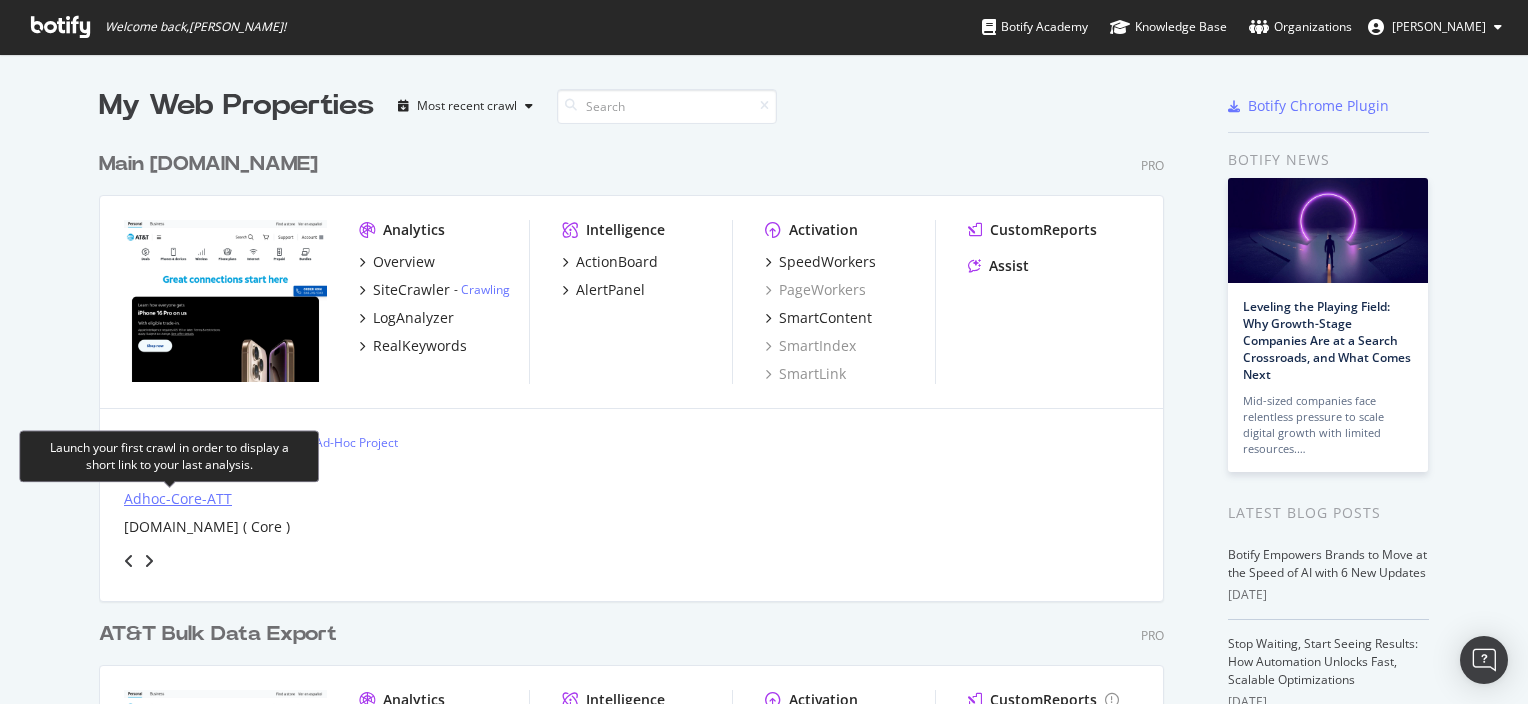 click on "Adhoc-Core-ATT" at bounding box center (178, 499) 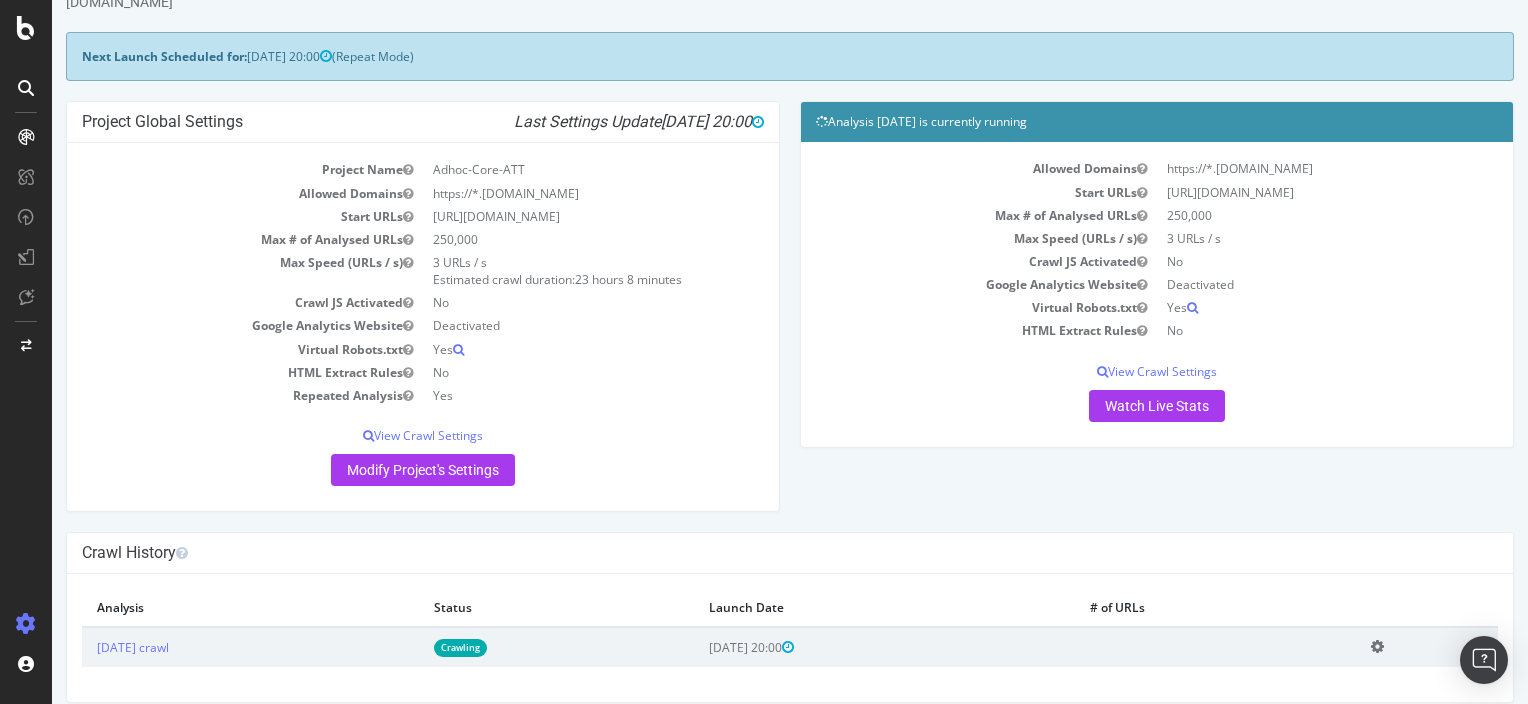 scroll, scrollTop: 86, scrollLeft: 0, axis: vertical 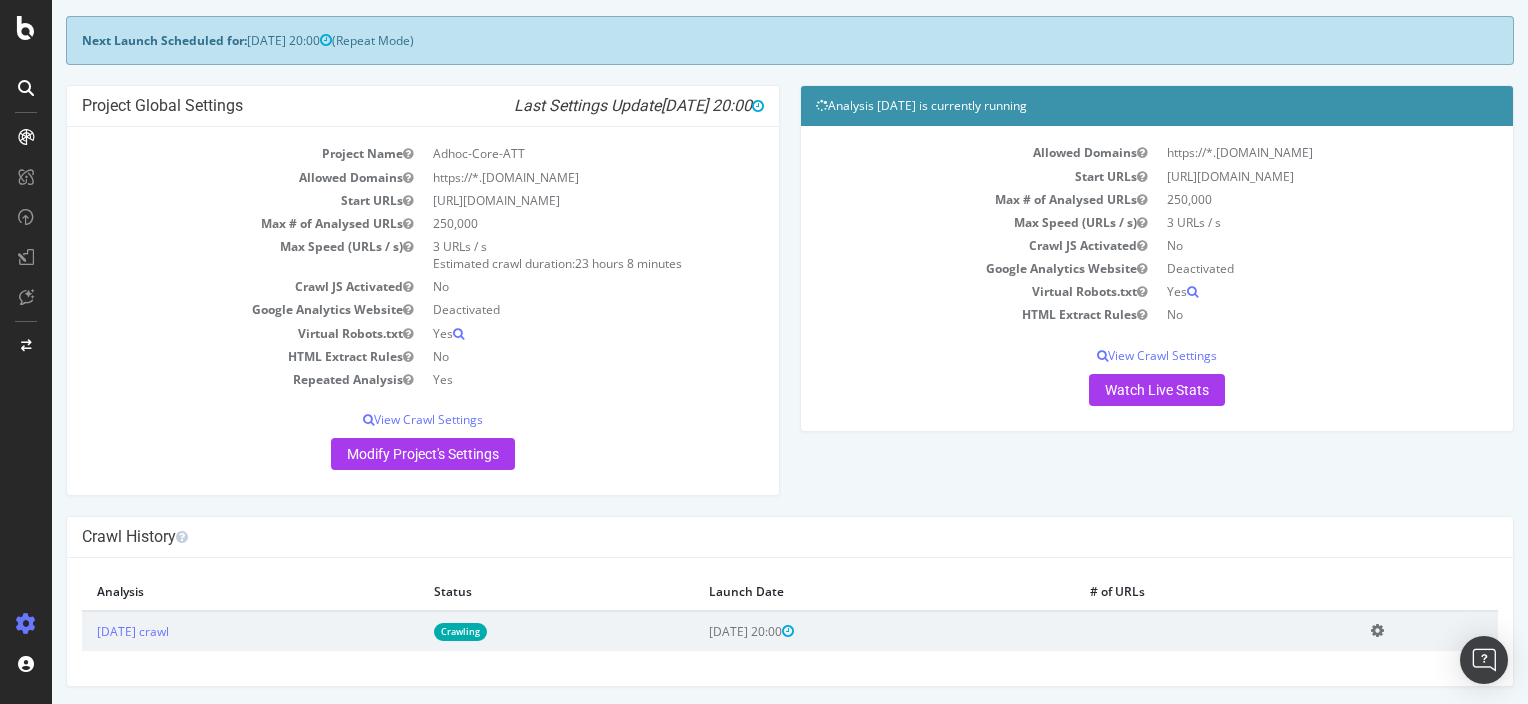 click at bounding box center [1377, 630] 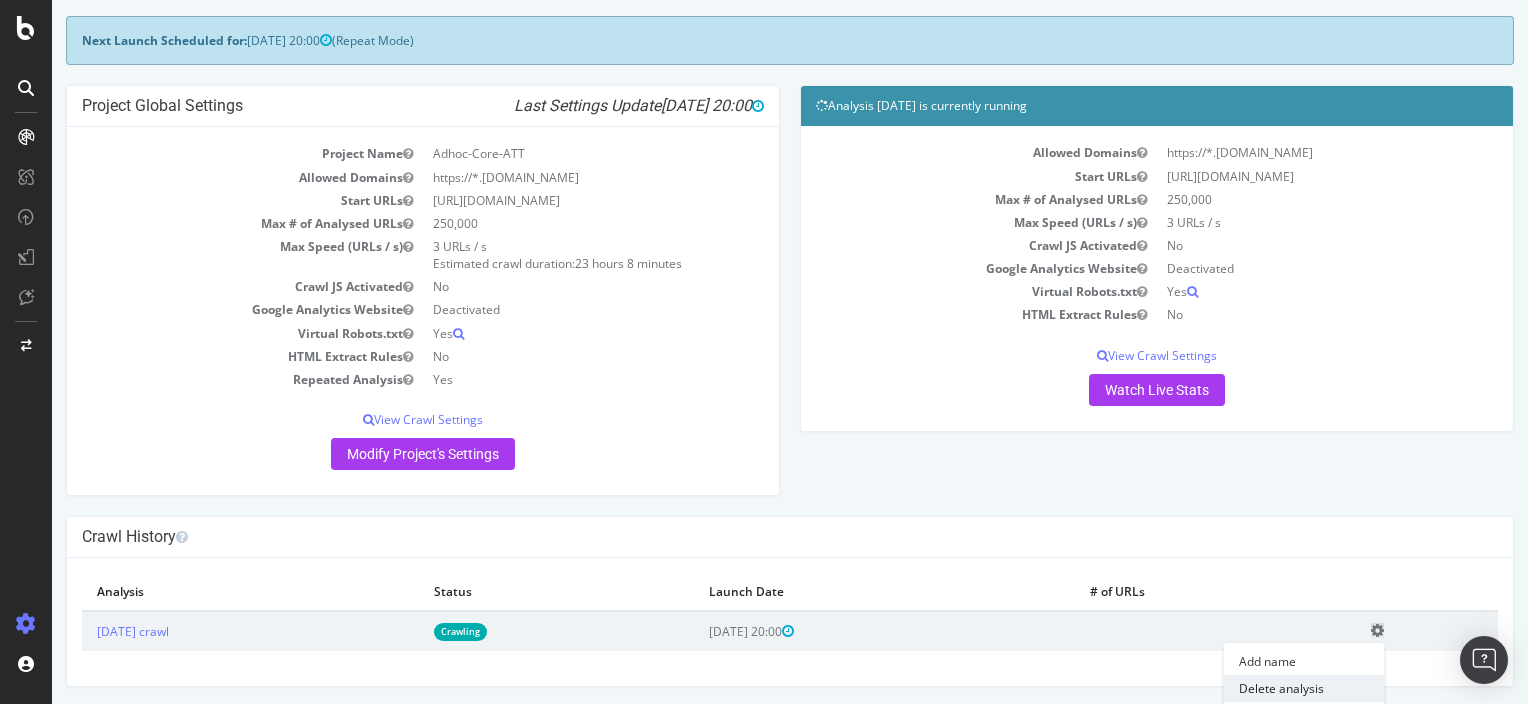 click on "Delete analysis" at bounding box center [1304, 688] 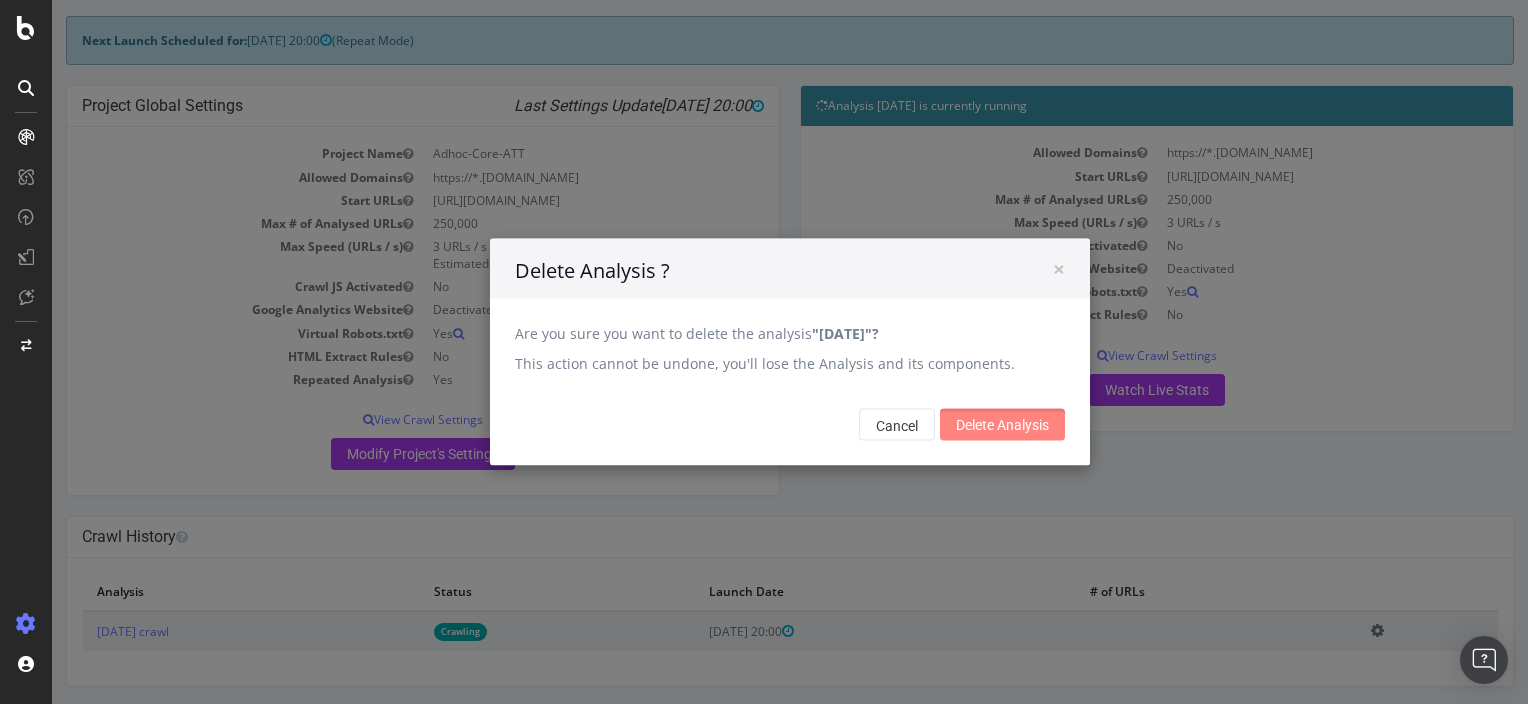click on "Delete Analysis" at bounding box center [1002, 425] 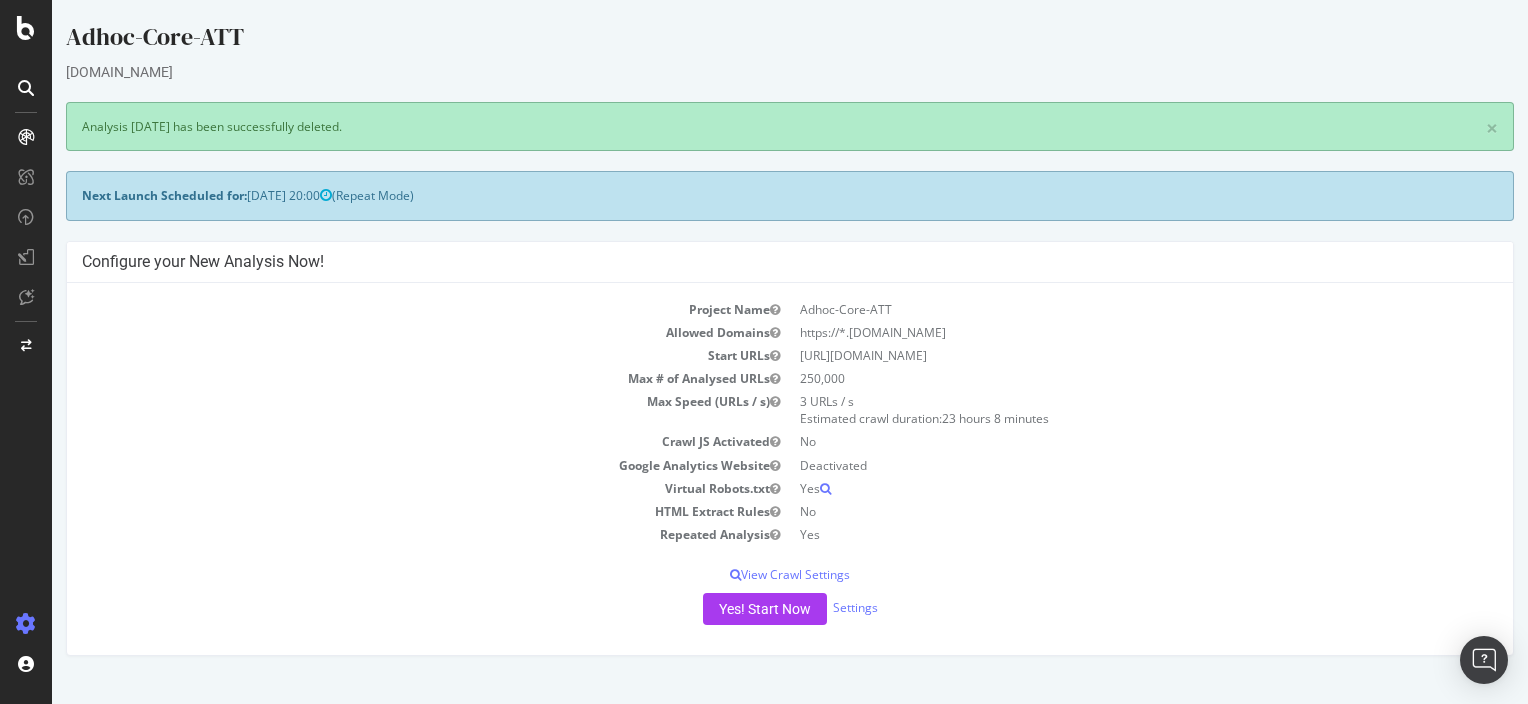 scroll, scrollTop: 0, scrollLeft: 0, axis: both 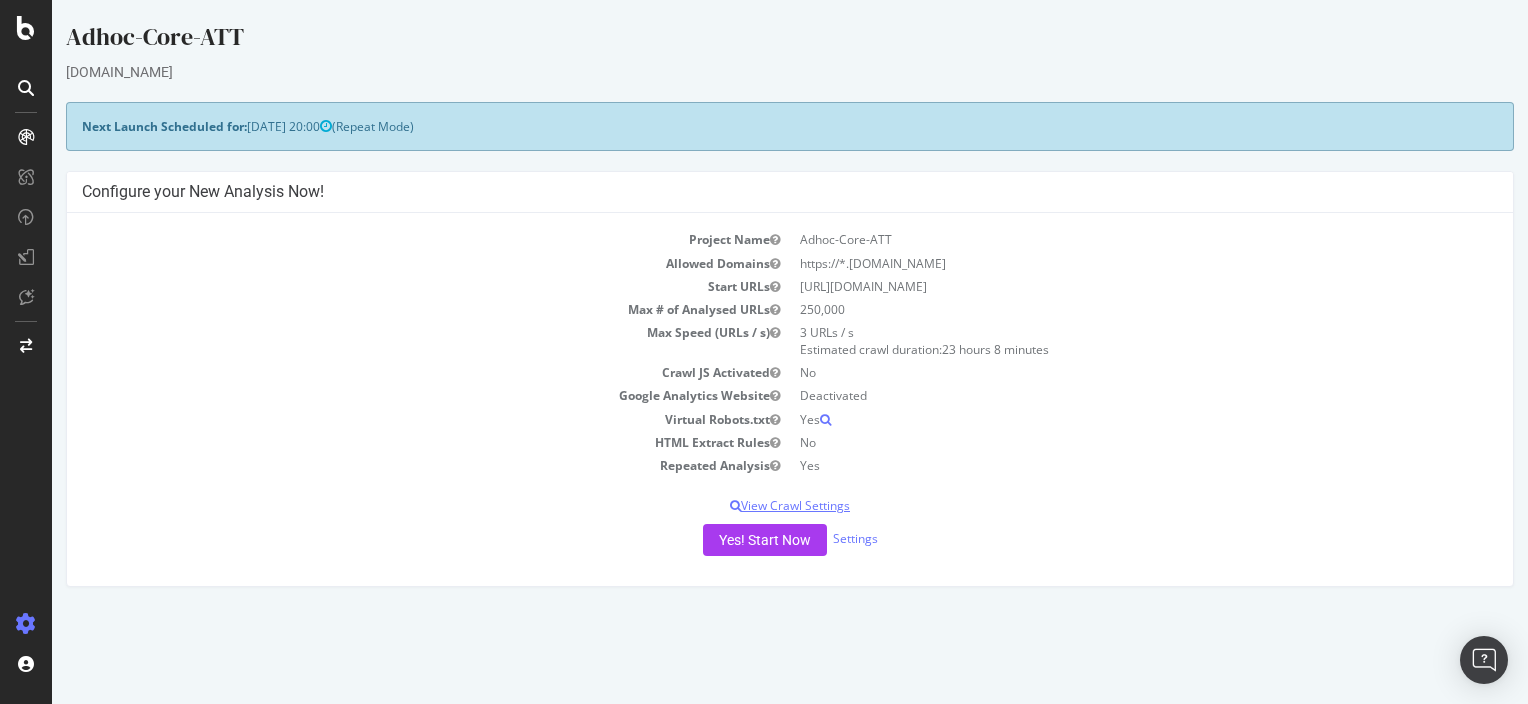 click on "View Crawl Settings" at bounding box center [790, 505] 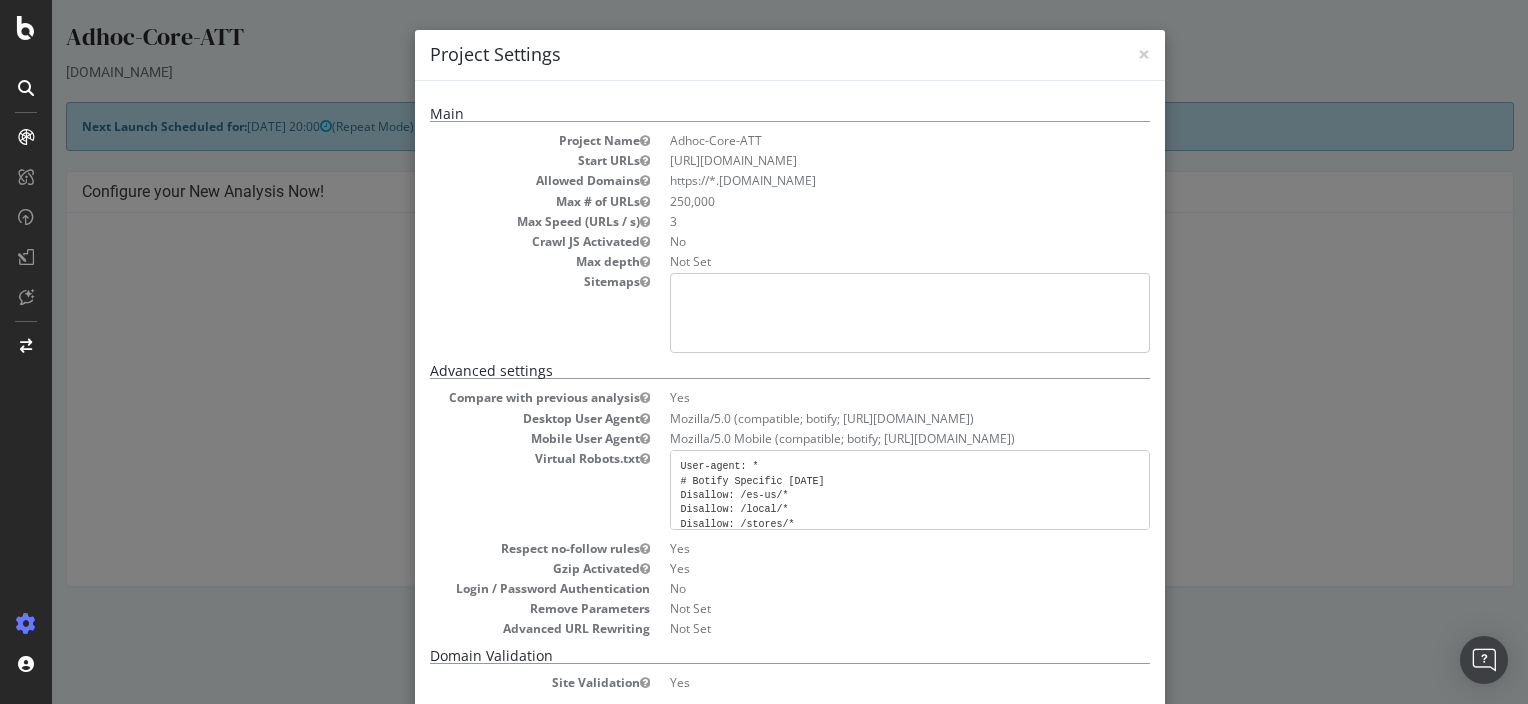 scroll, scrollTop: 54, scrollLeft: 0, axis: vertical 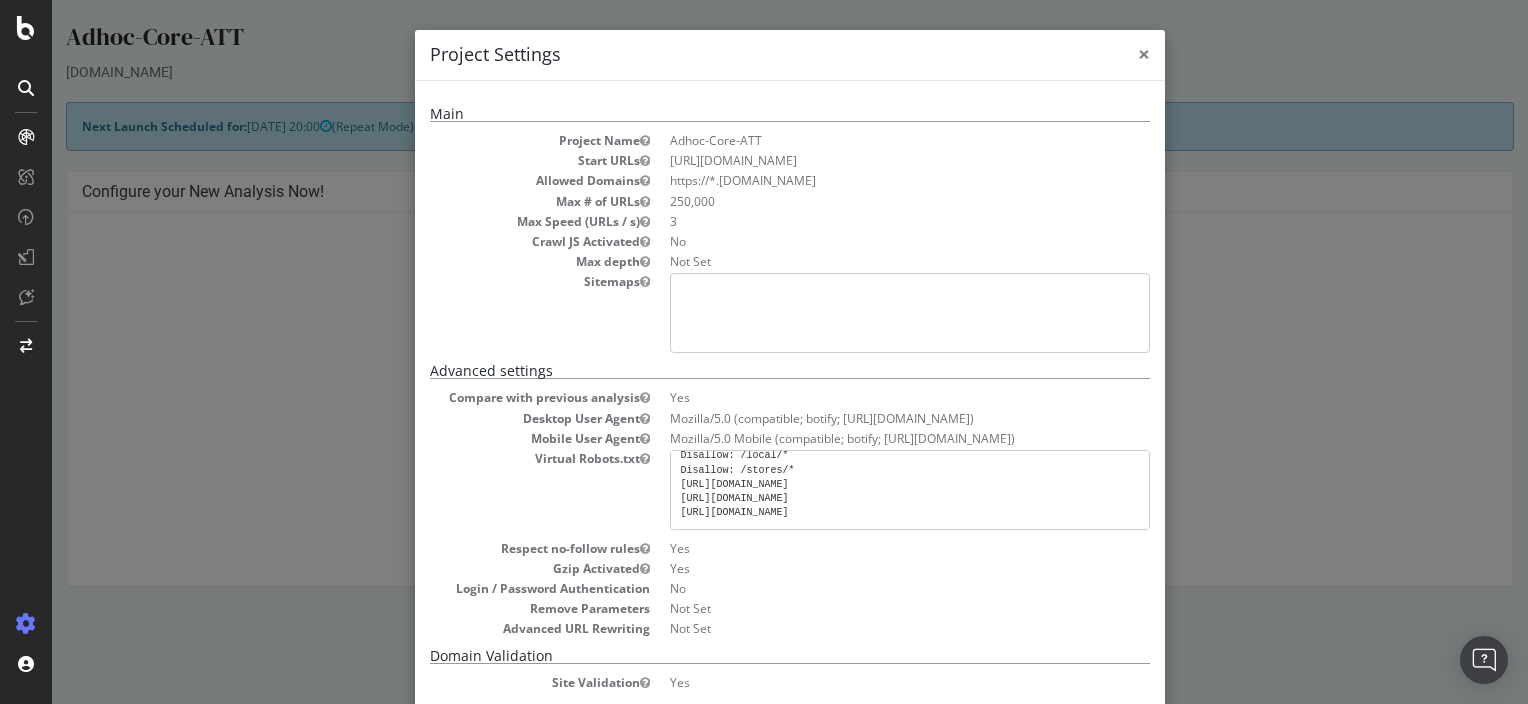 click on "×" at bounding box center (1144, 54) 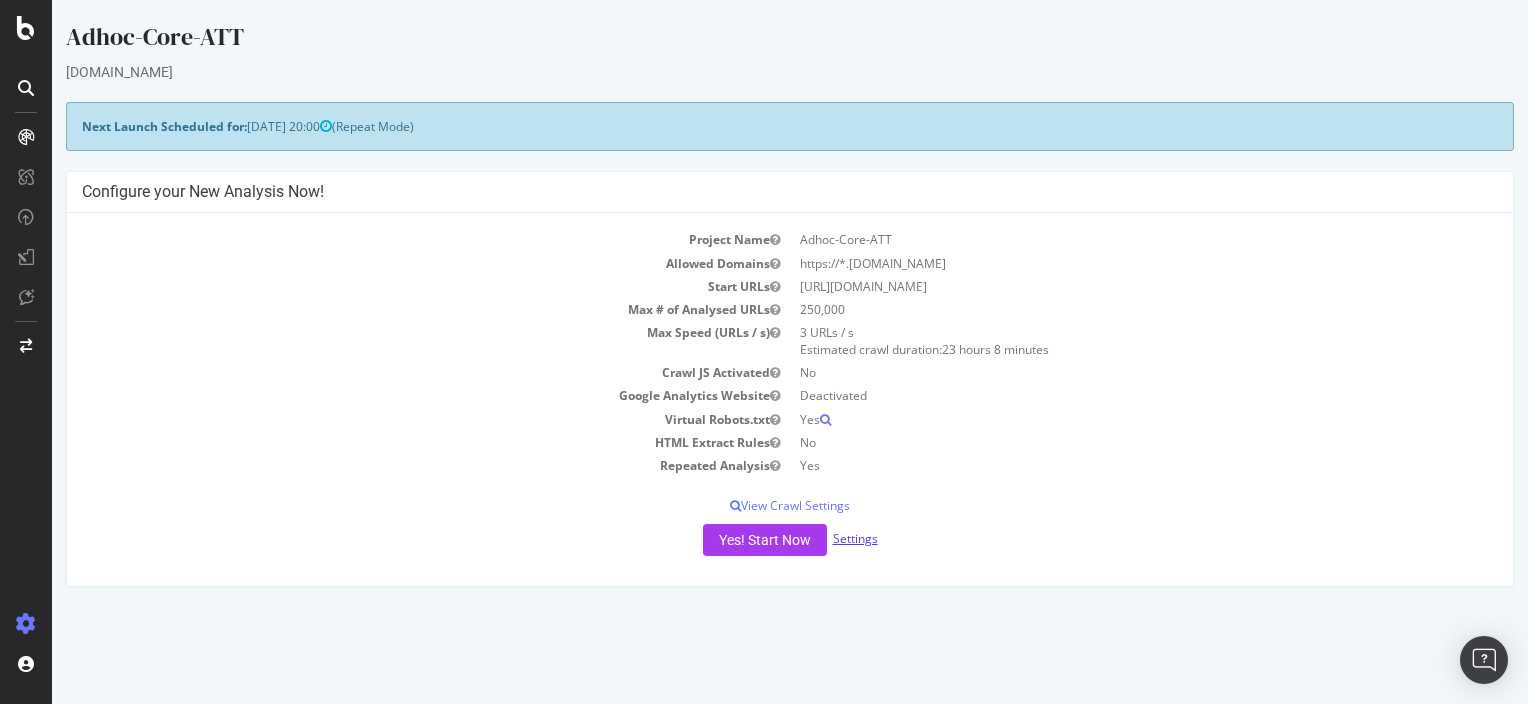 click on "Settings" at bounding box center [855, 538] 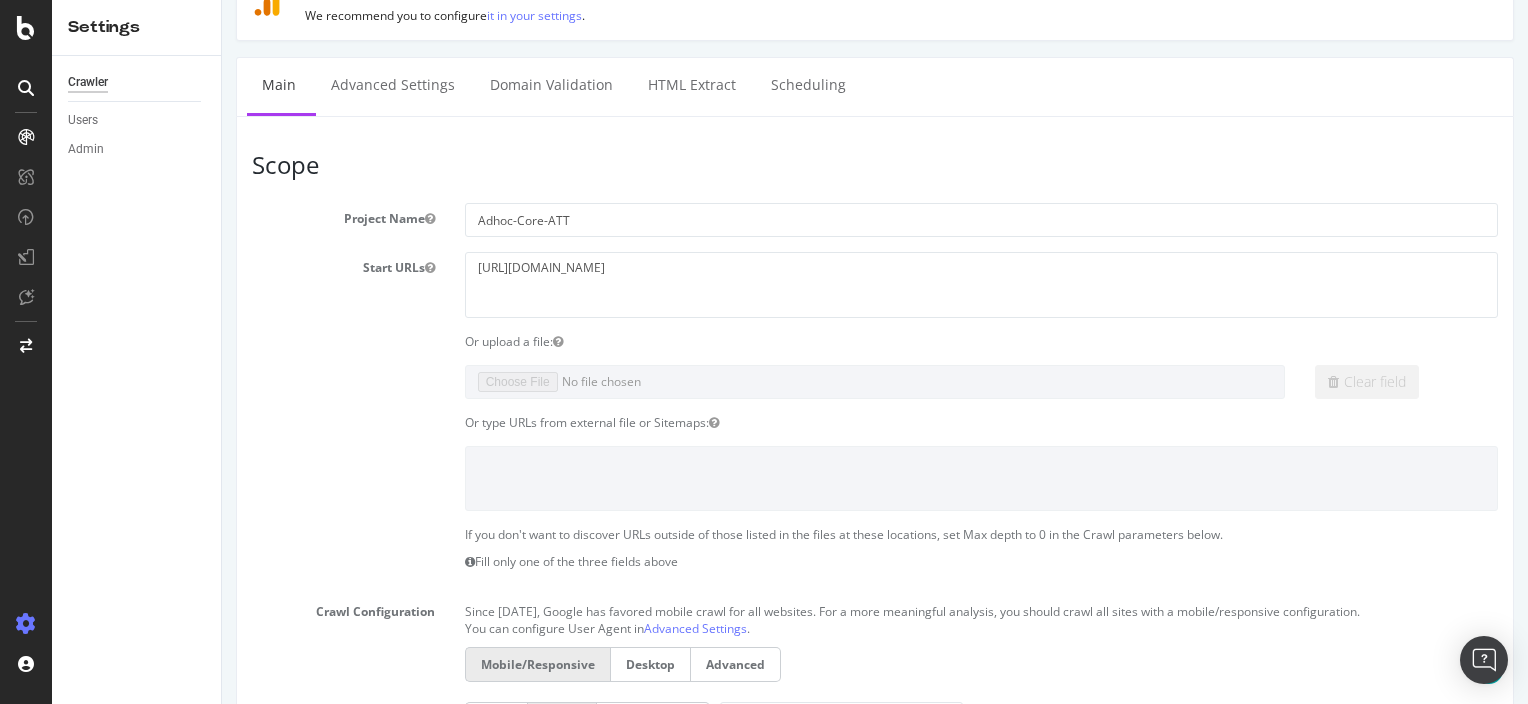 scroll, scrollTop: 0, scrollLeft: 0, axis: both 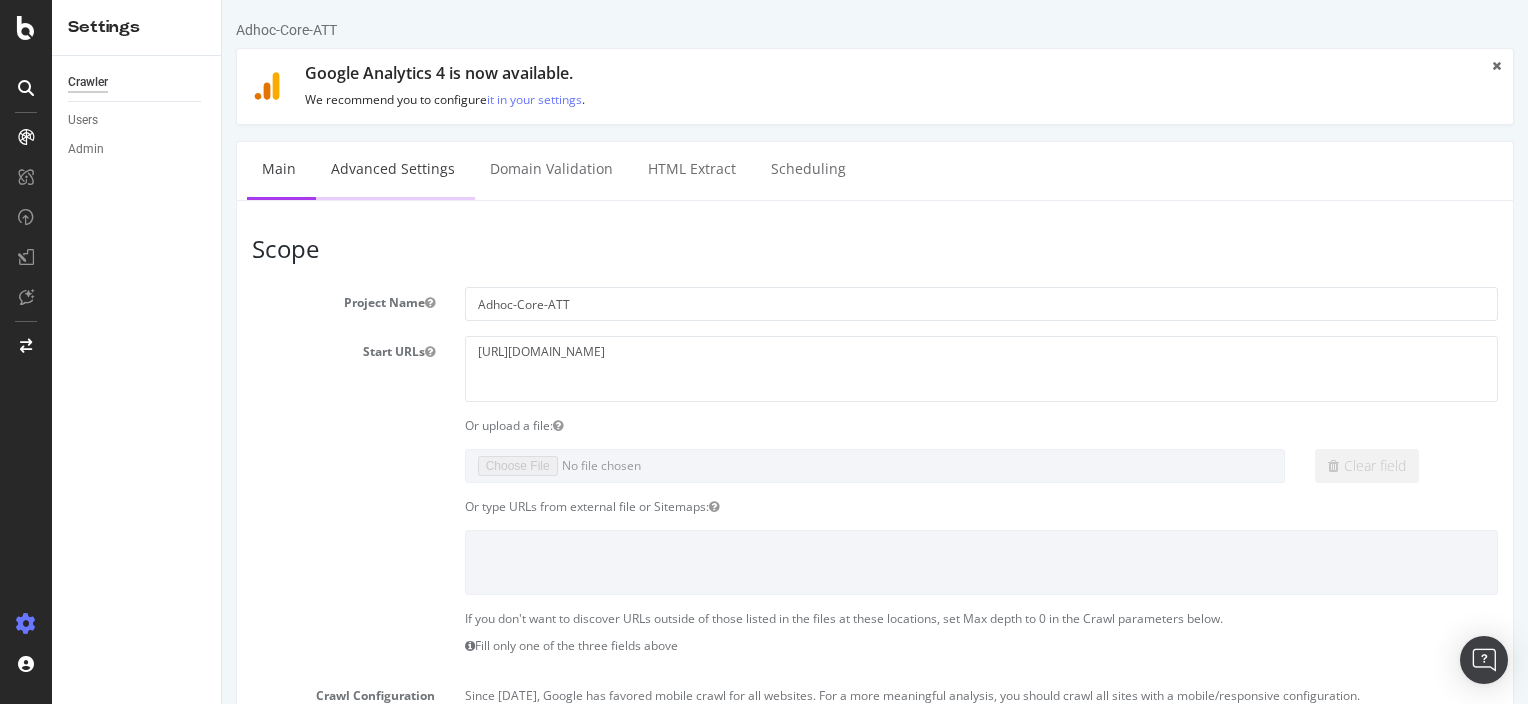 click on "Advanced Settings" at bounding box center (393, 169) 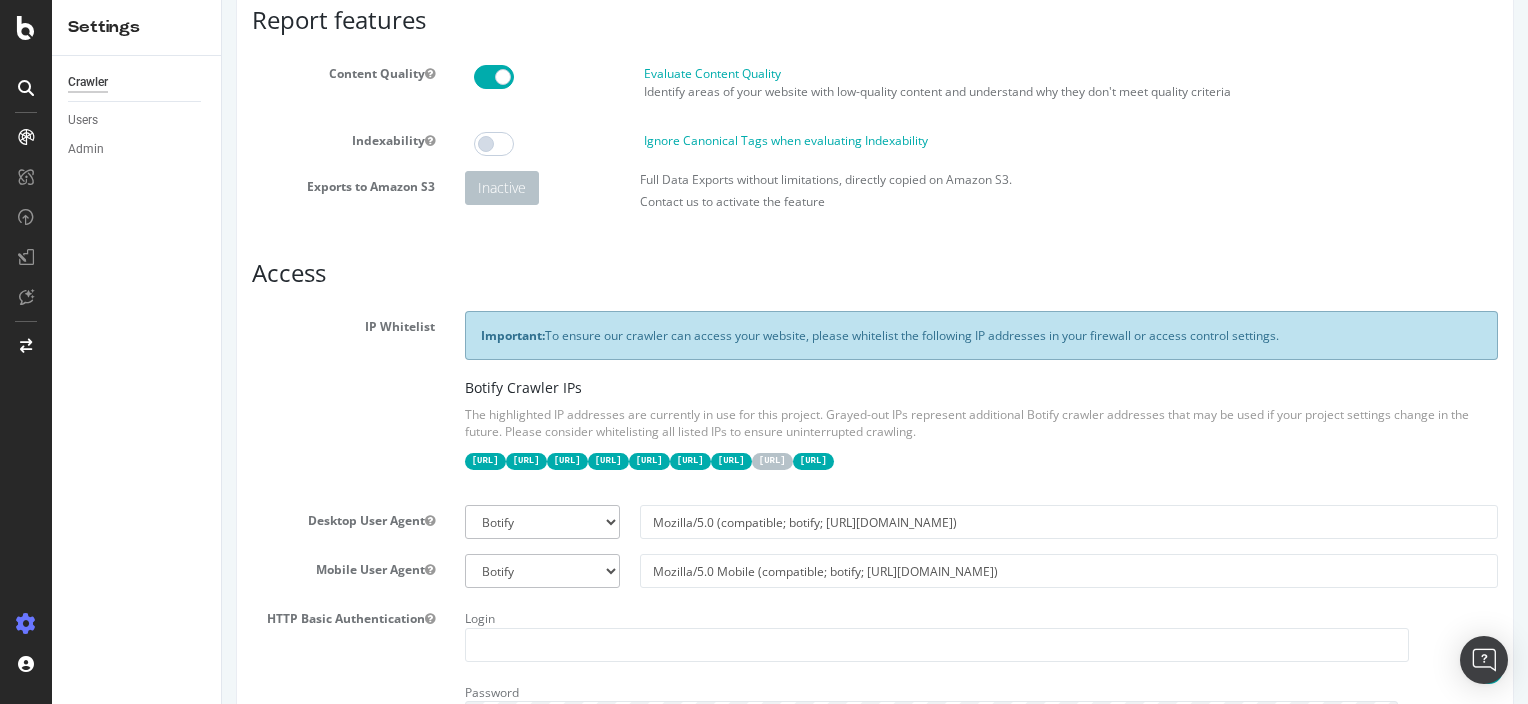 scroll, scrollTop: 0, scrollLeft: 0, axis: both 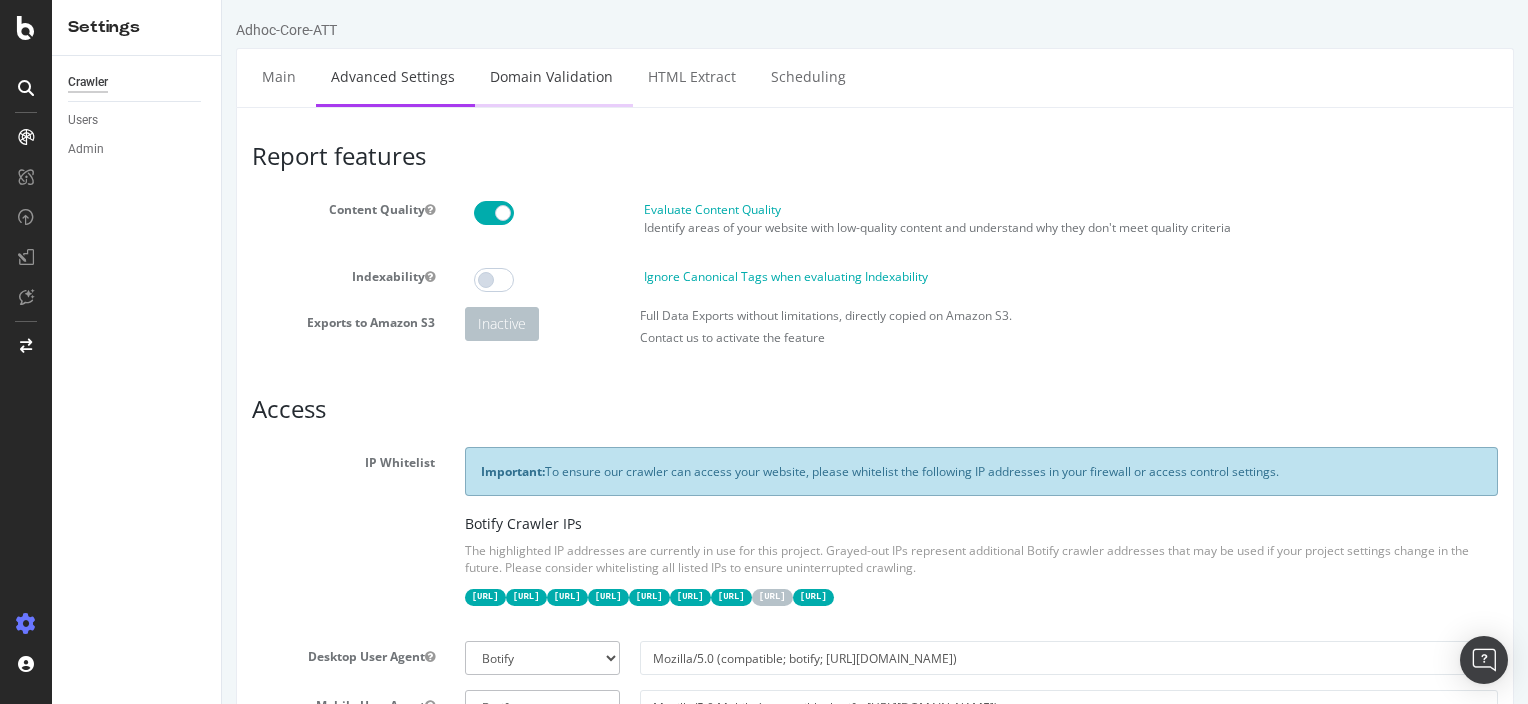 click on "Domain Validation" at bounding box center [551, 76] 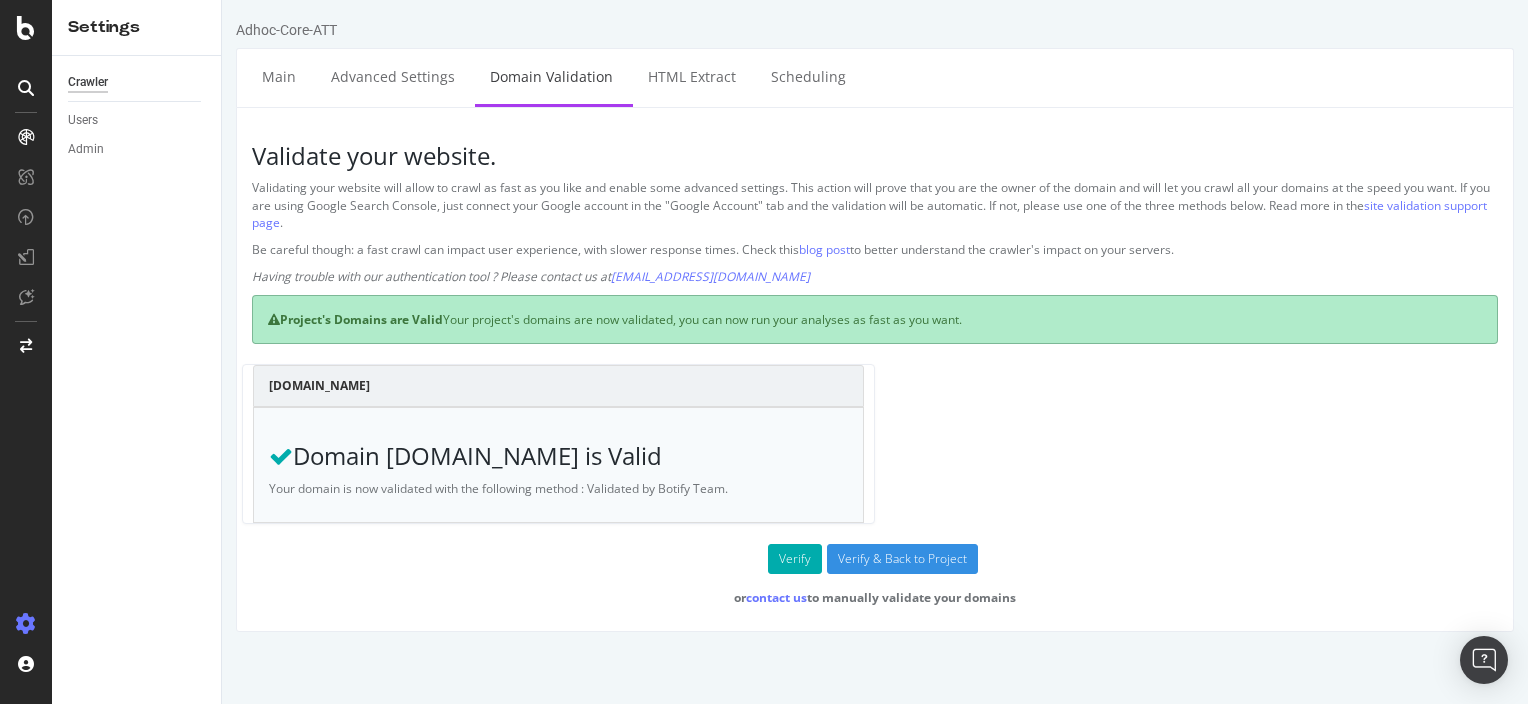 scroll, scrollTop: 0, scrollLeft: 0, axis: both 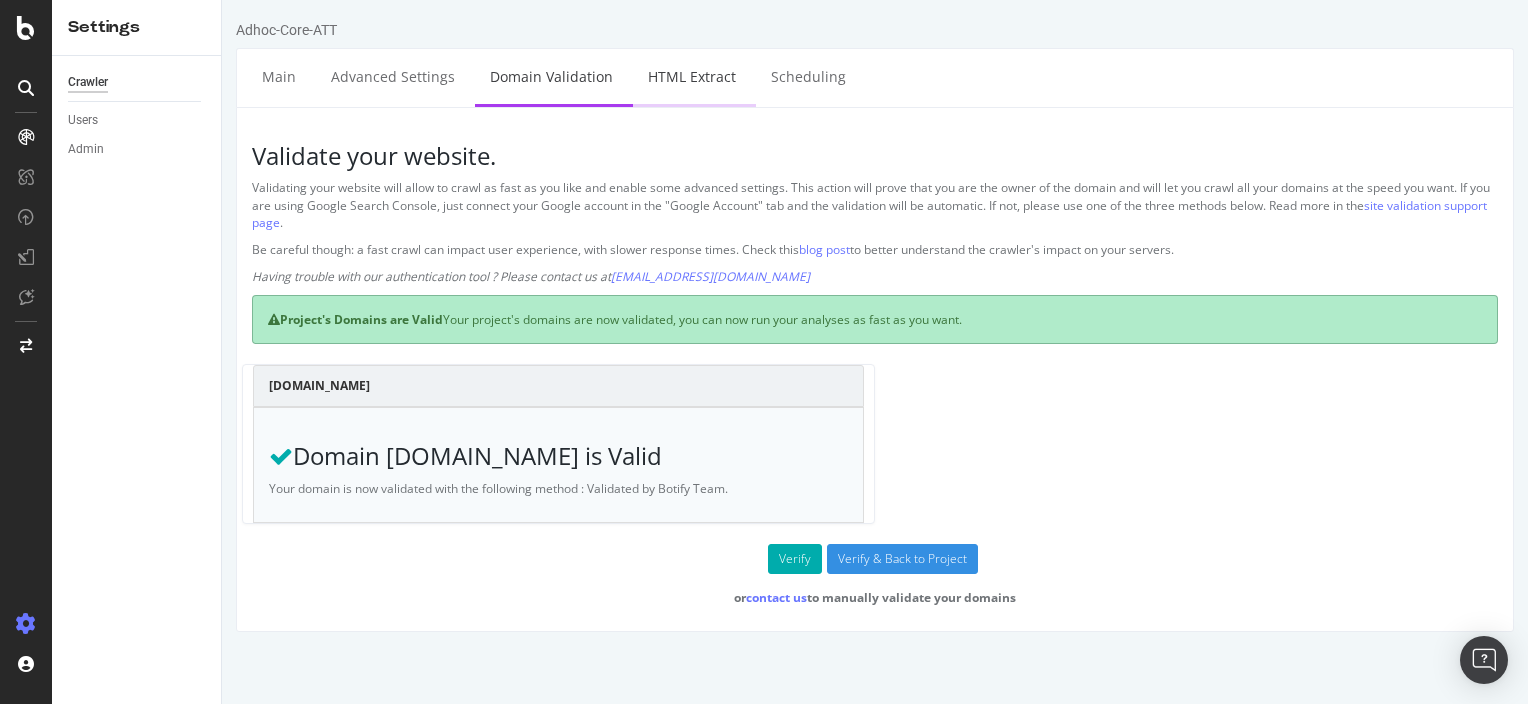 click on "HTML Extract" at bounding box center (692, 76) 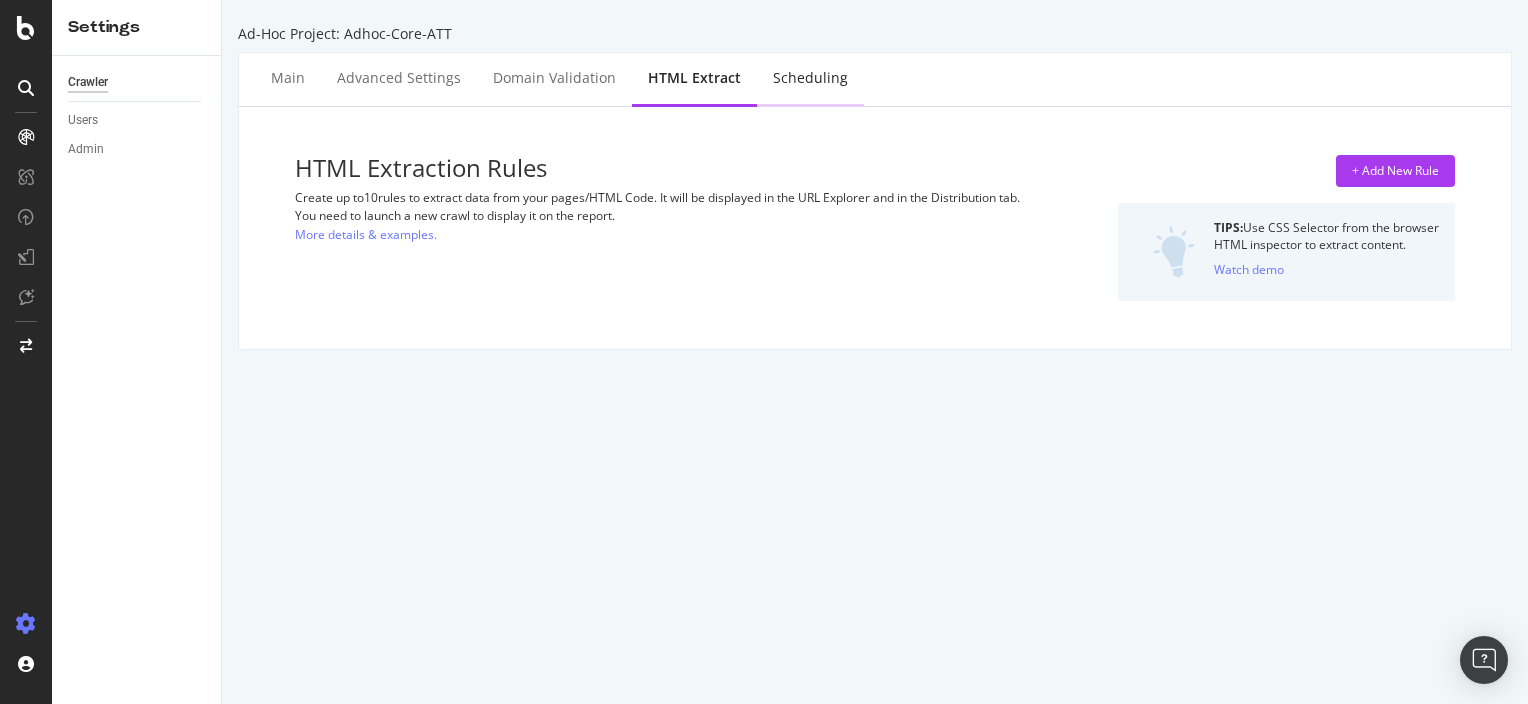 click on "Scheduling" at bounding box center [810, 79] 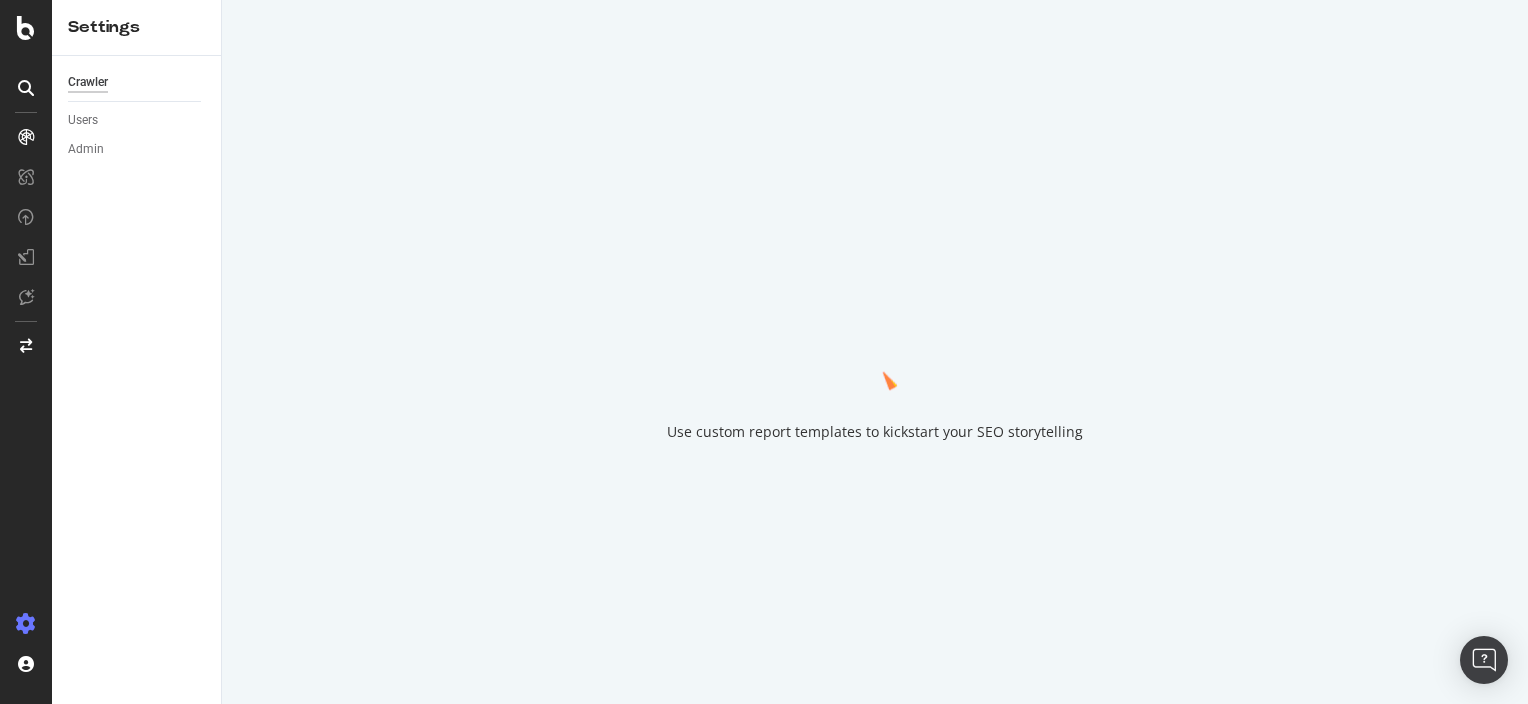 scroll, scrollTop: 0, scrollLeft: 0, axis: both 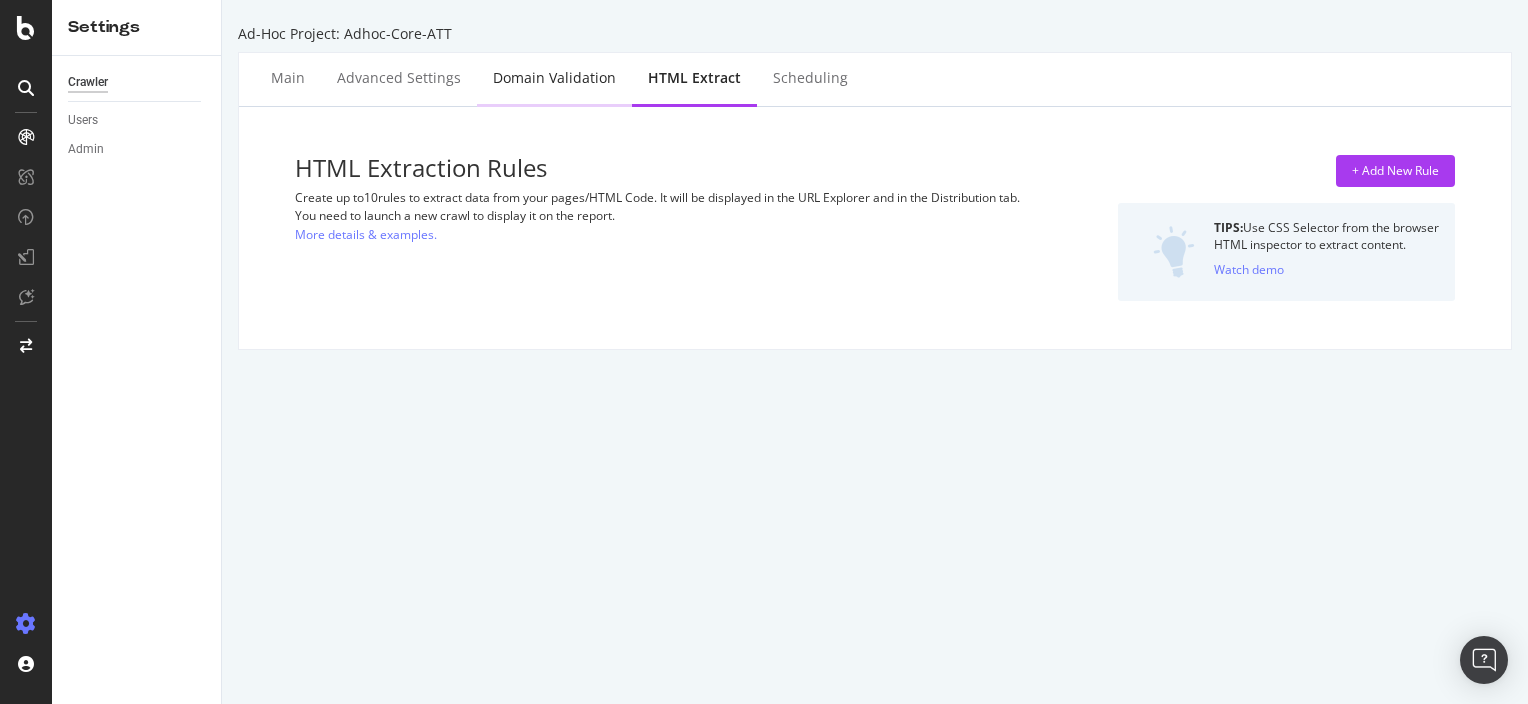 click on "Domain Validation" at bounding box center [554, 79] 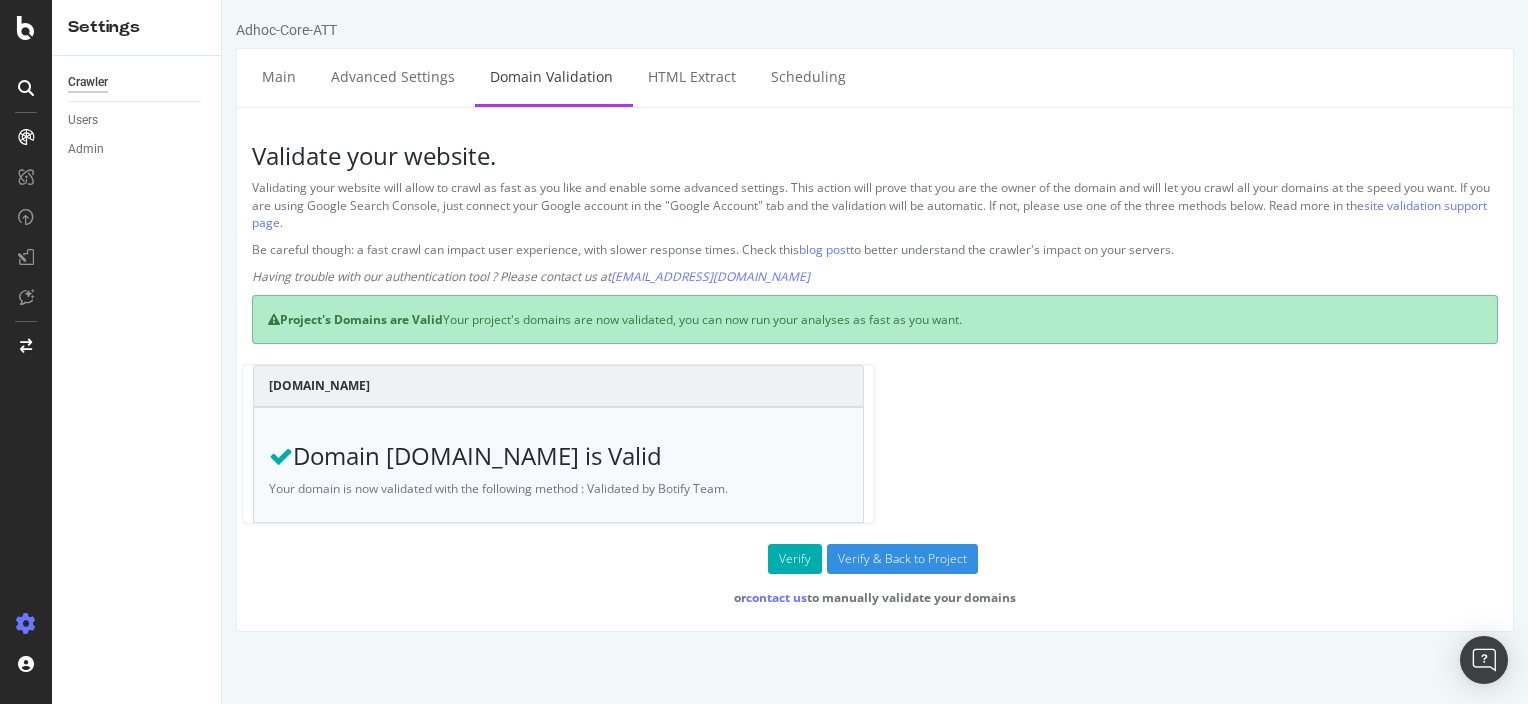 scroll, scrollTop: 0, scrollLeft: 0, axis: both 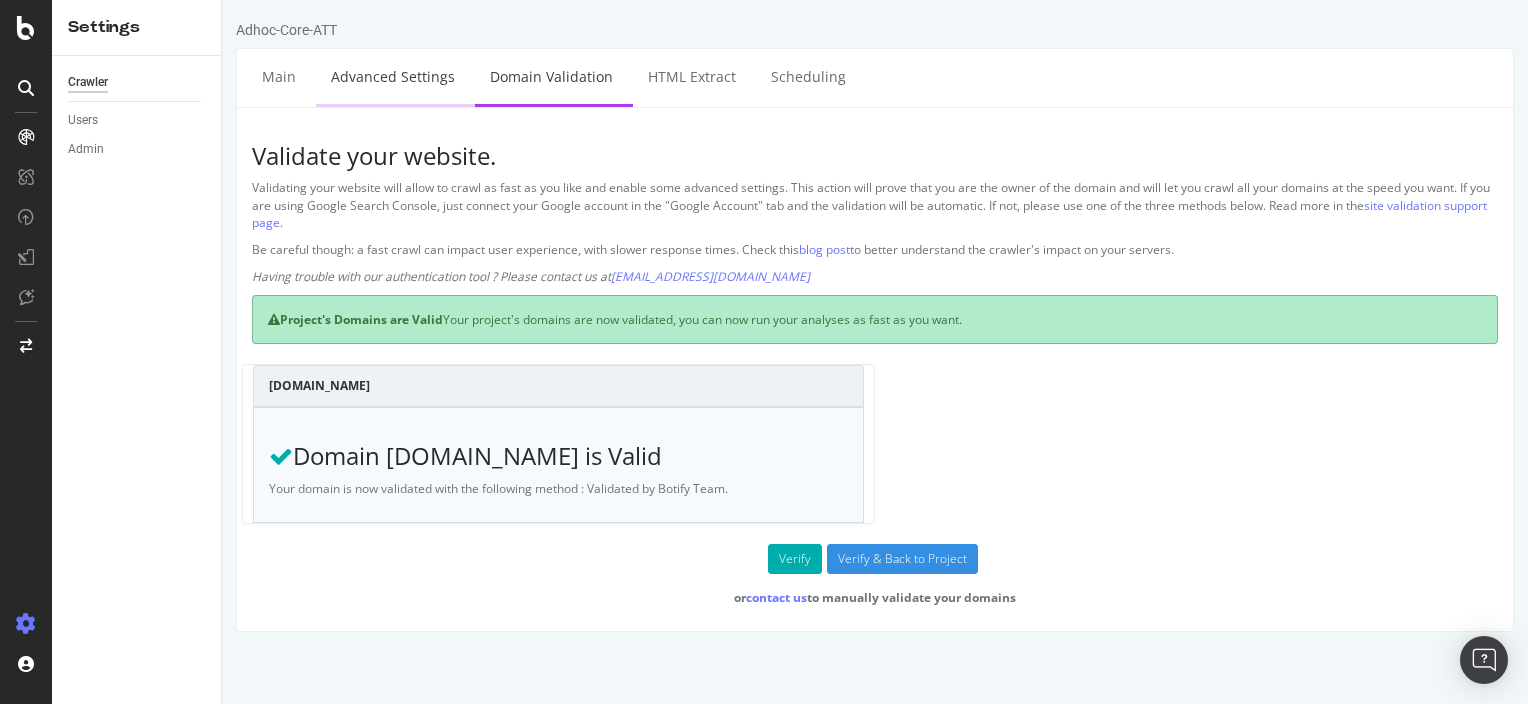 click on "Advanced Settings" at bounding box center [393, 76] 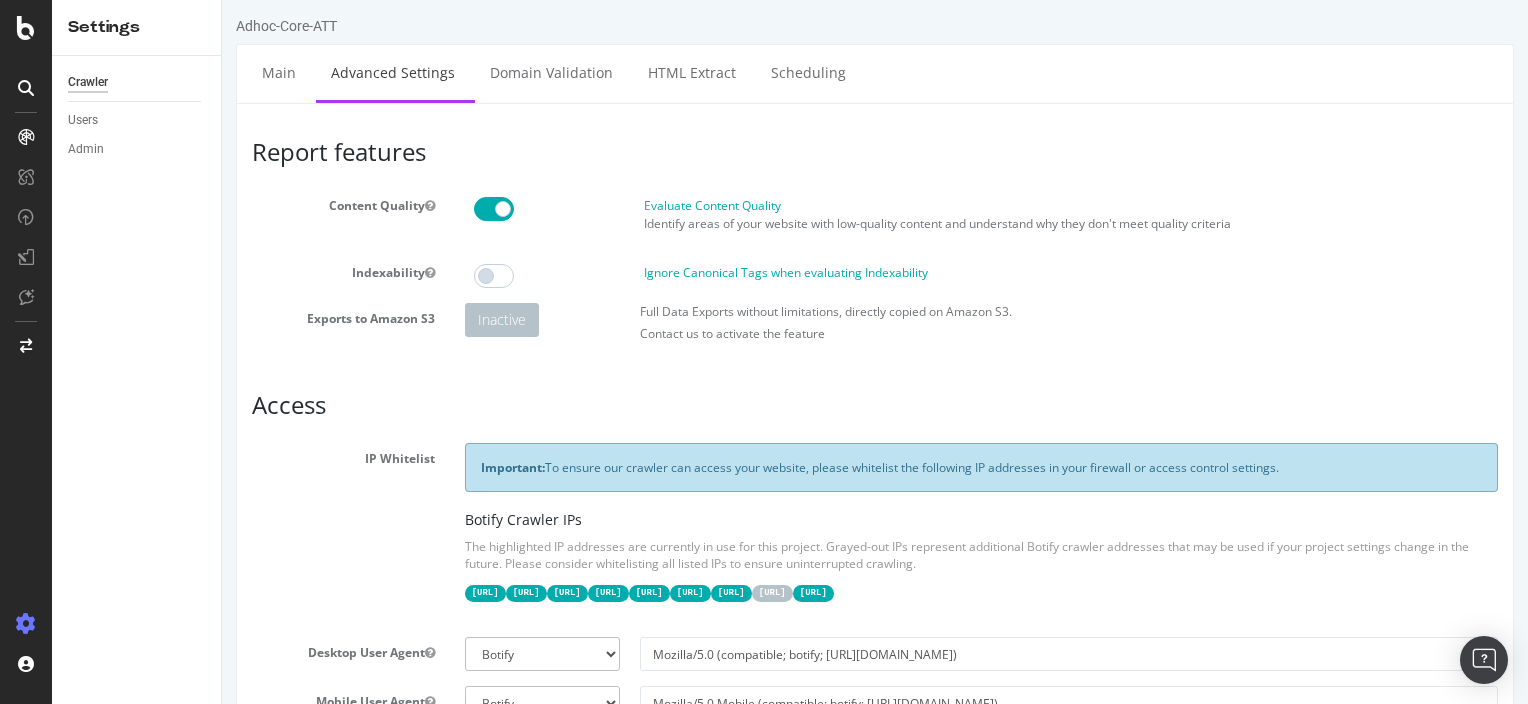 scroll, scrollTop: 0, scrollLeft: 0, axis: both 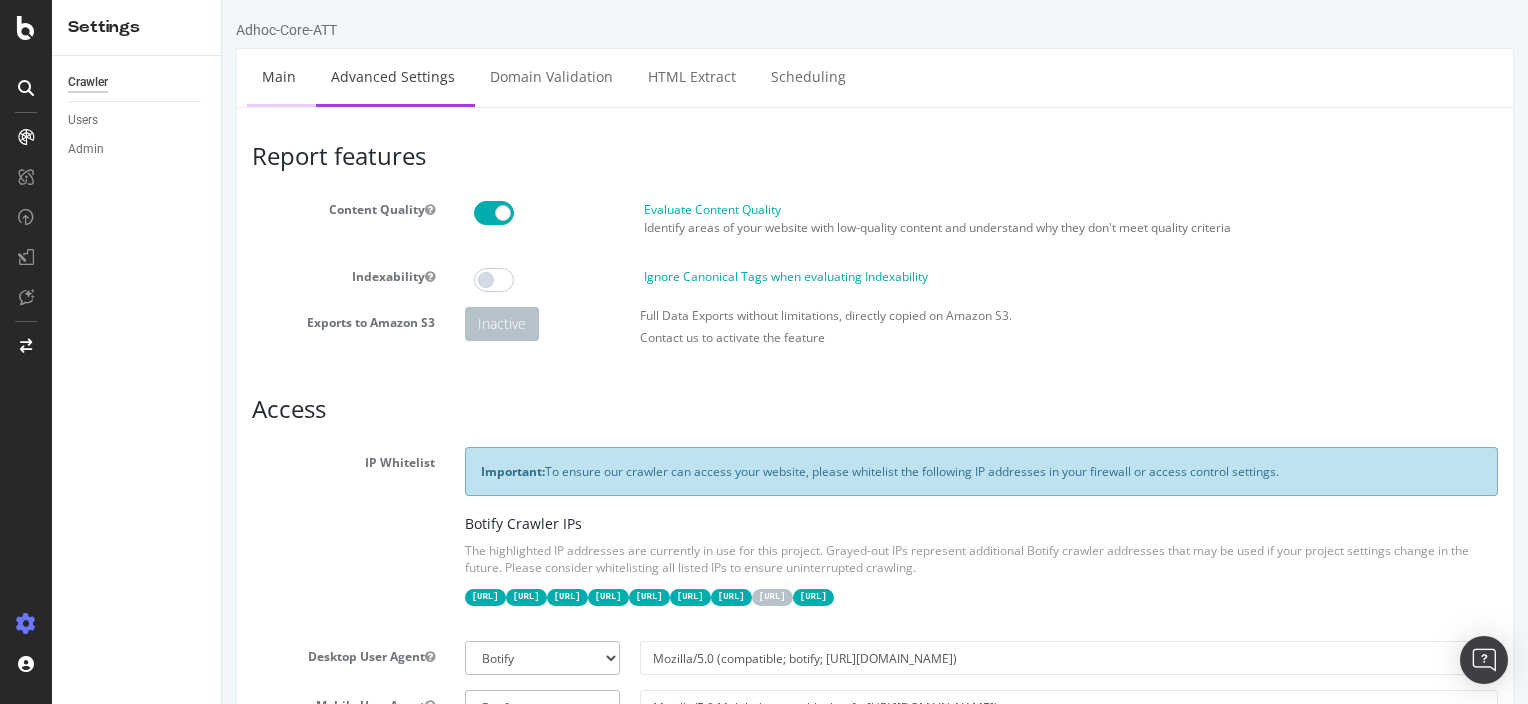 click on "Main" at bounding box center [279, 76] 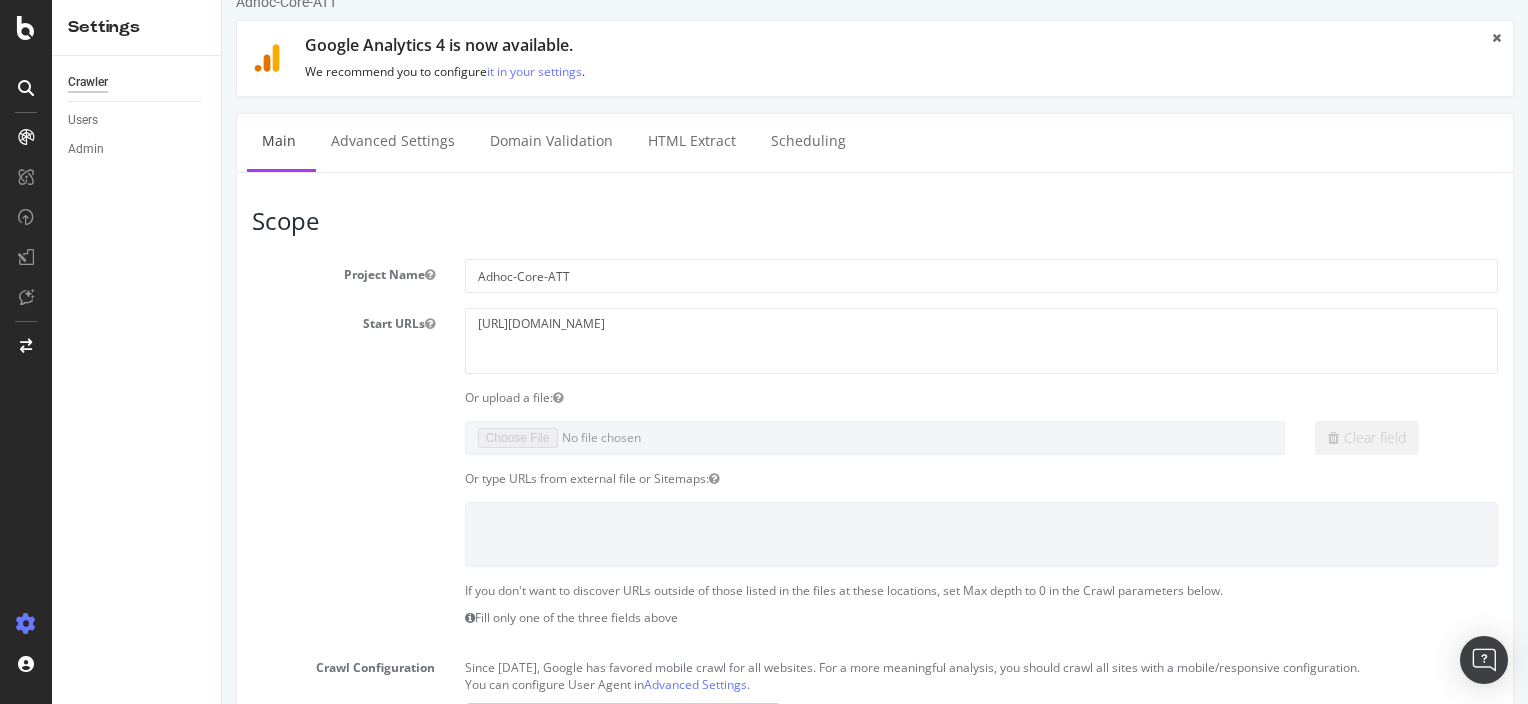 scroll, scrollTop: 0, scrollLeft: 0, axis: both 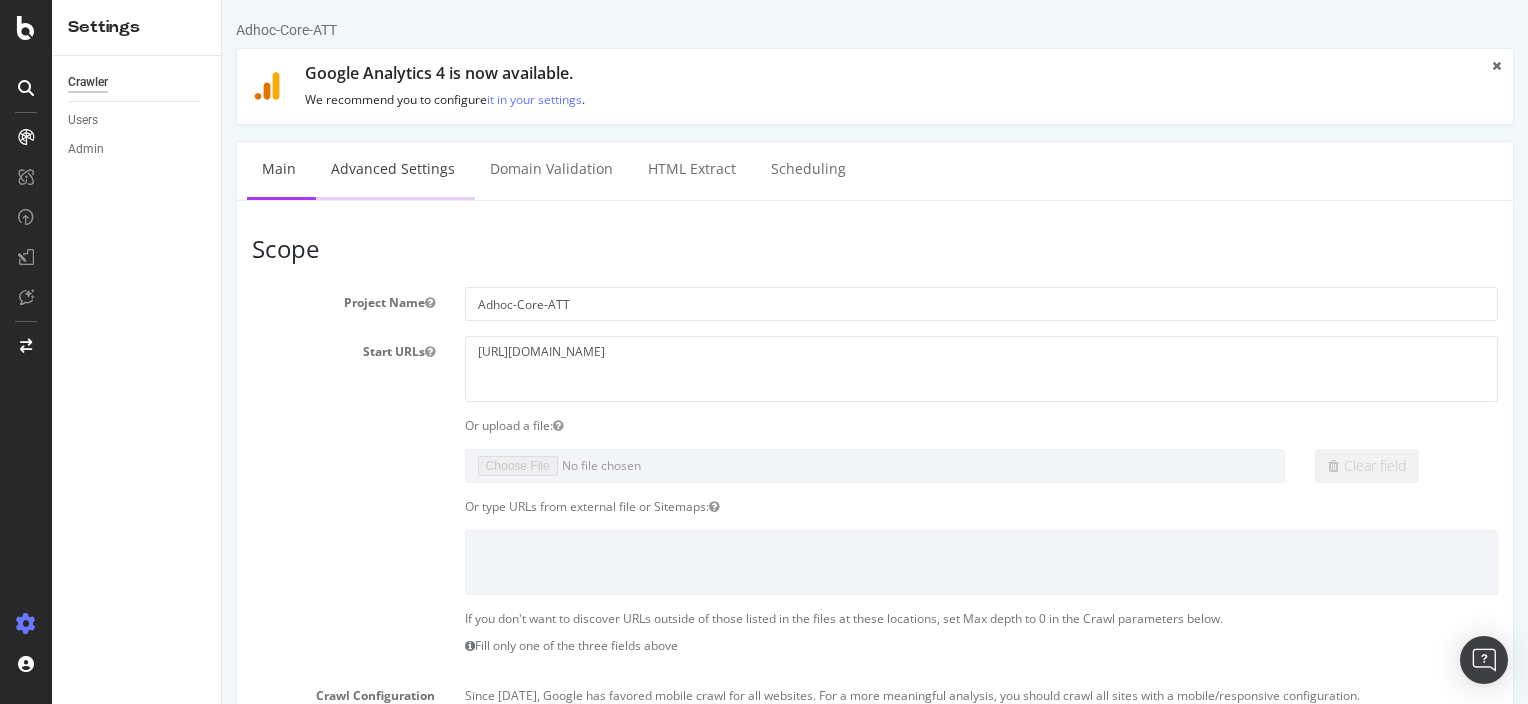 click on "Advanced Settings" at bounding box center [393, 169] 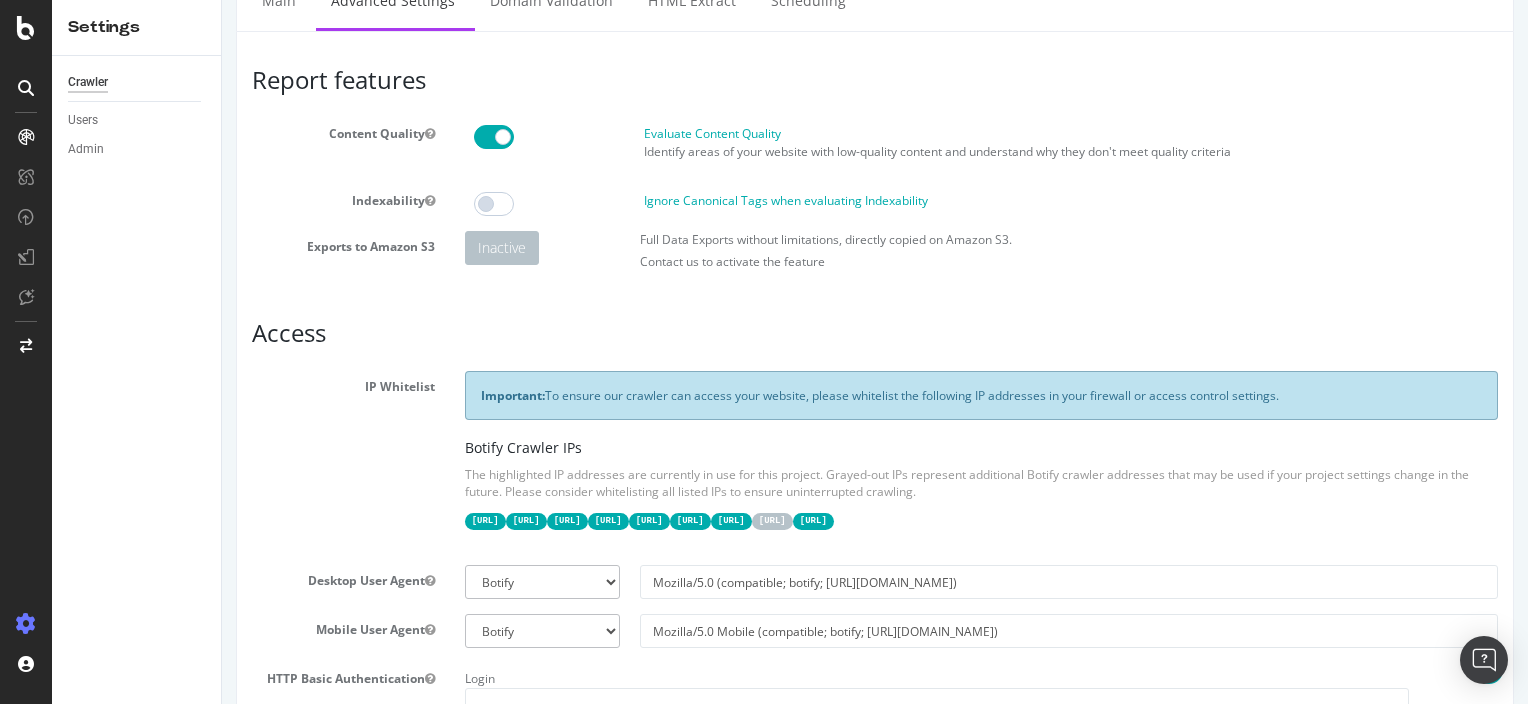 scroll, scrollTop: 0, scrollLeft: 0, axis: both 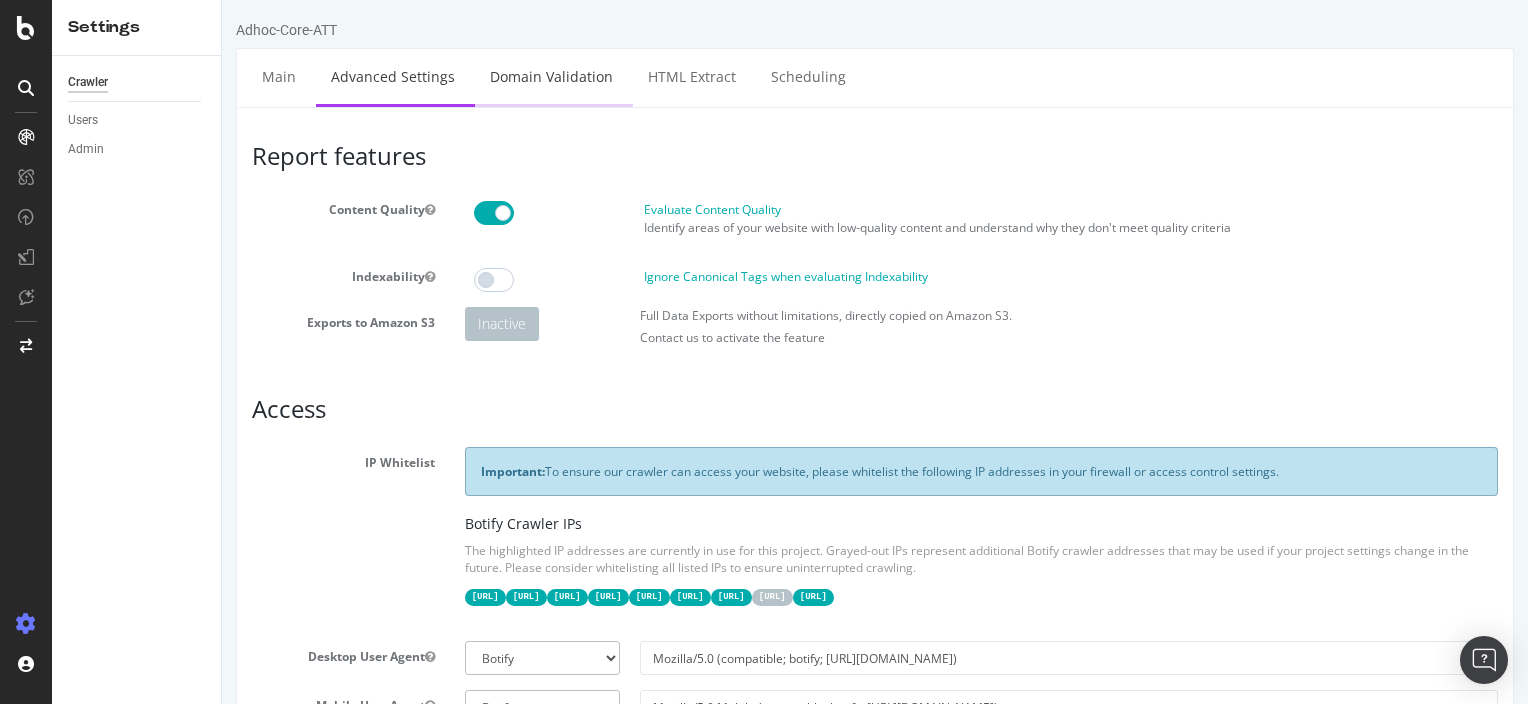 click on "Domain Validation" at bounding box center (551, 76) 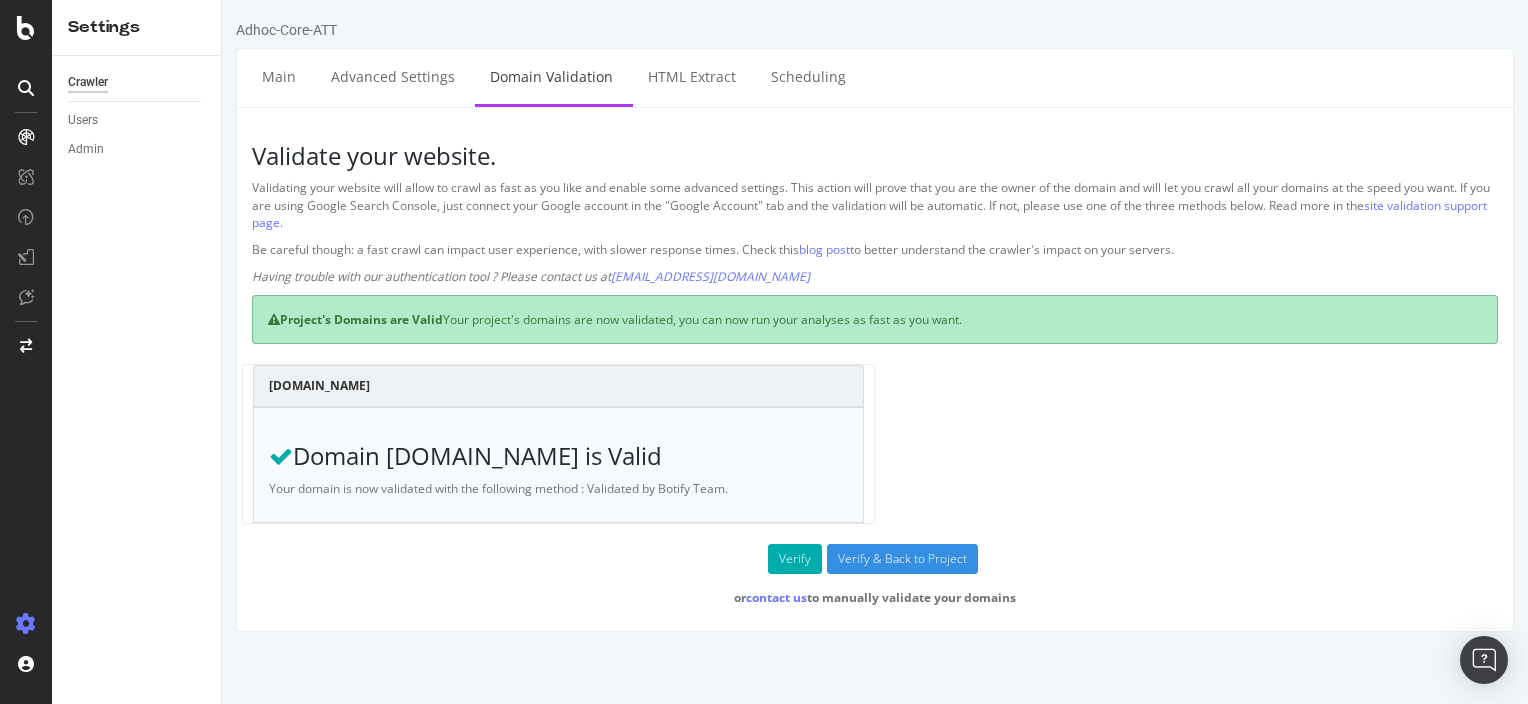 scroll, scrollTop: 0, scrollLeft: 0, axis: both 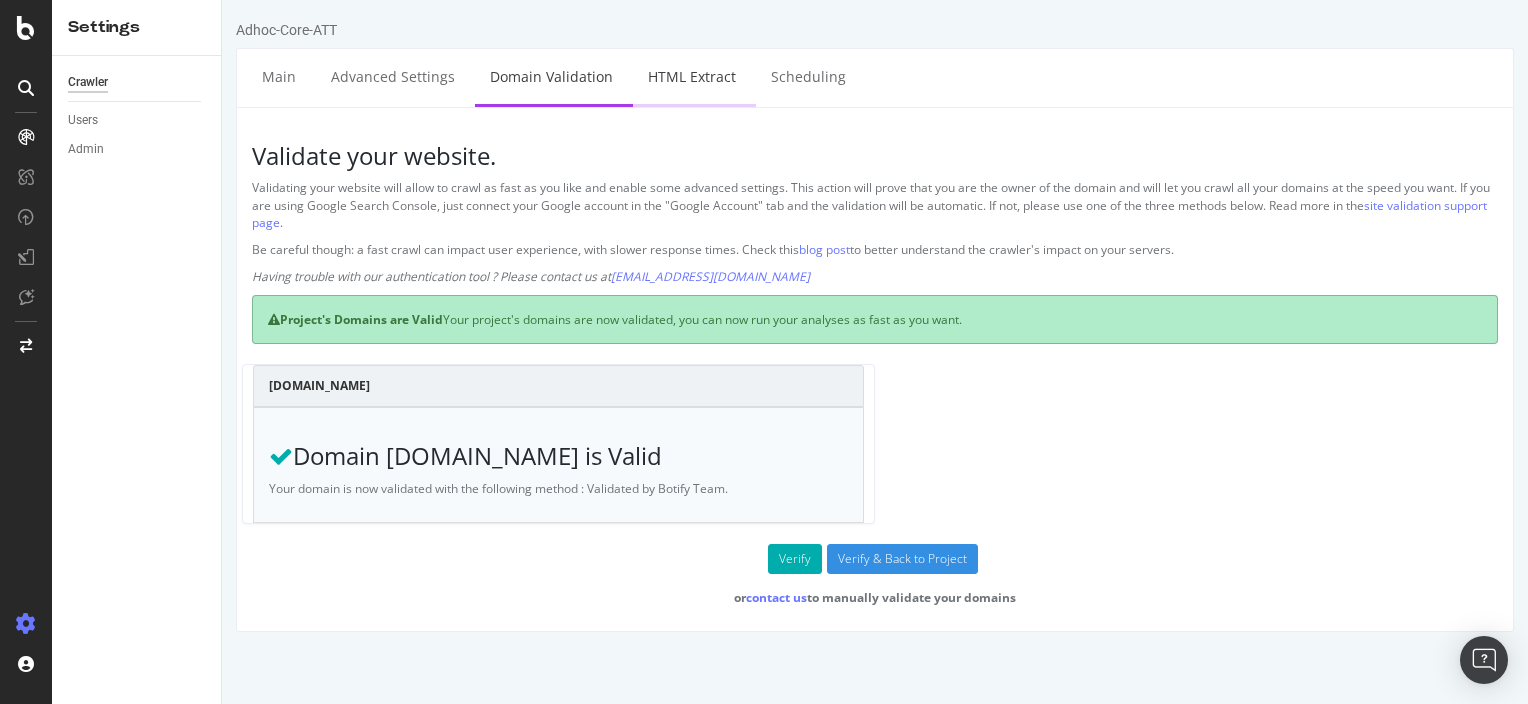 click on "HTML Extract" at bounding box center (692, 76) 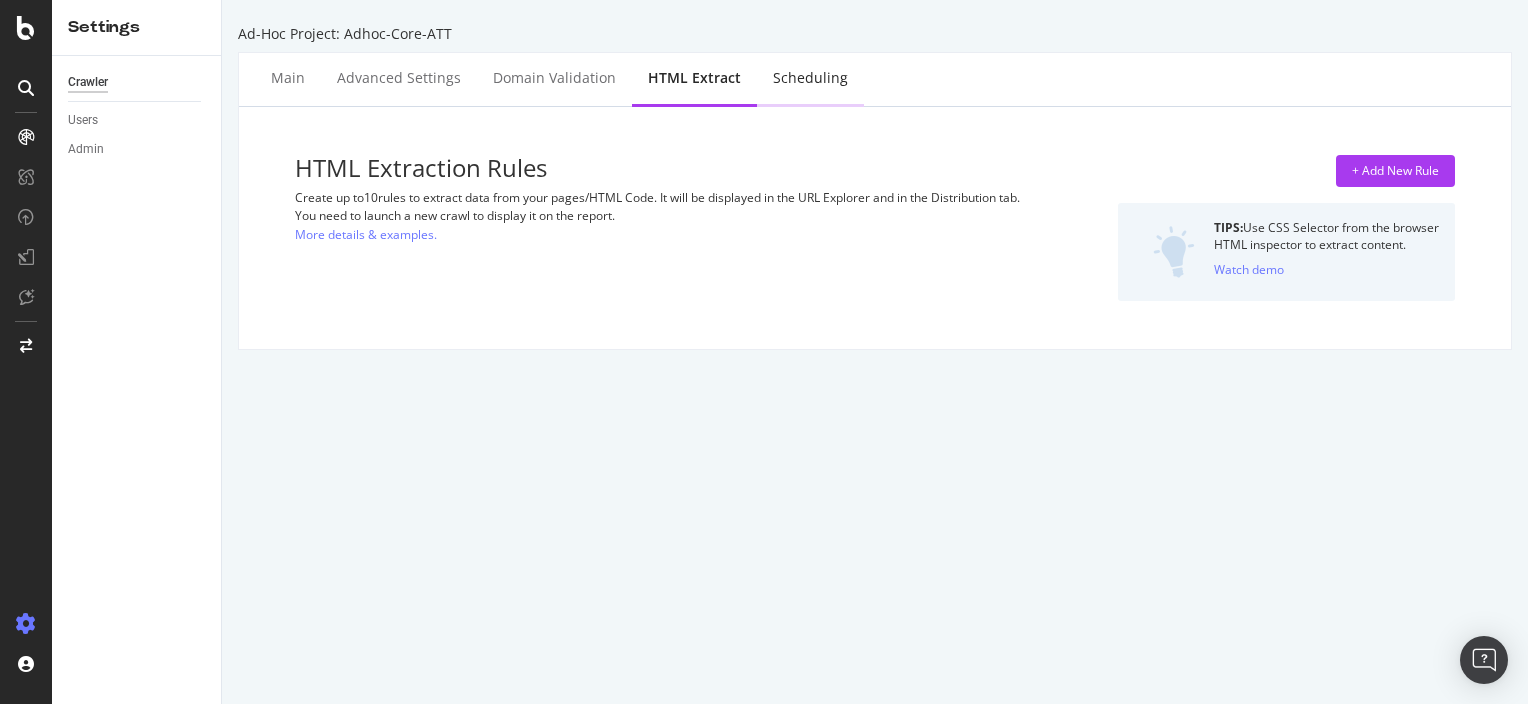 click on "Scheduling" at bounding box center [810, 79] 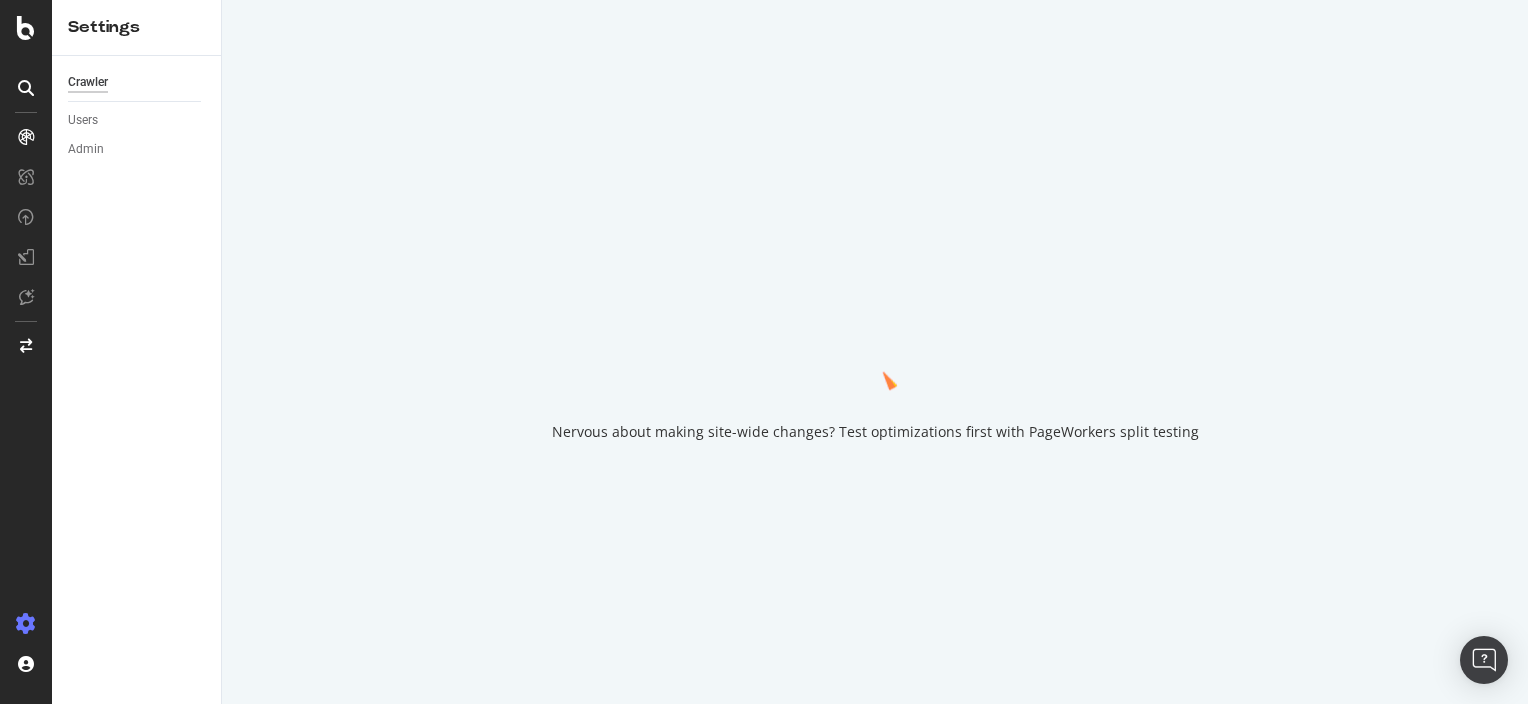 scroll, scrollTop: 0, scrollLeft: 0, axis: both 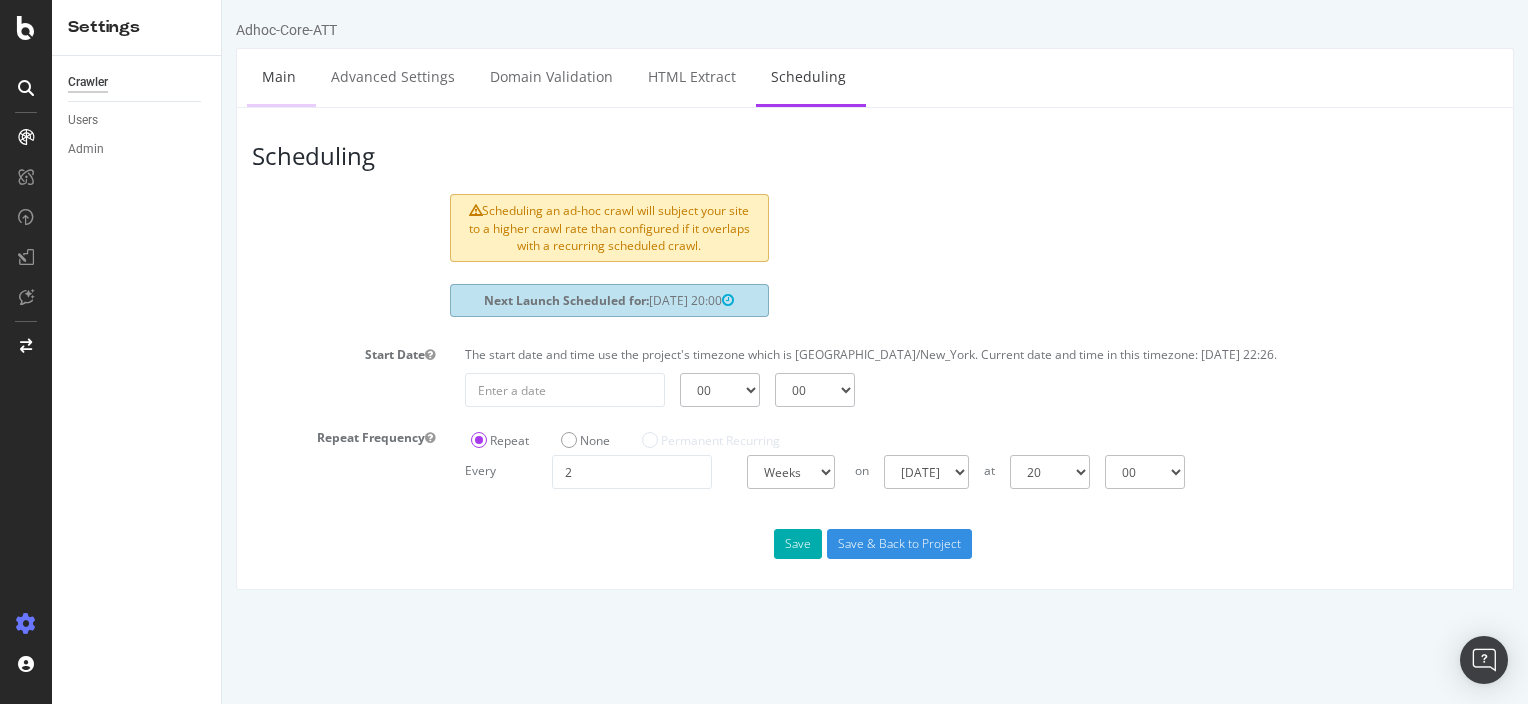 click on "Main" at bounding box center (279, 76) 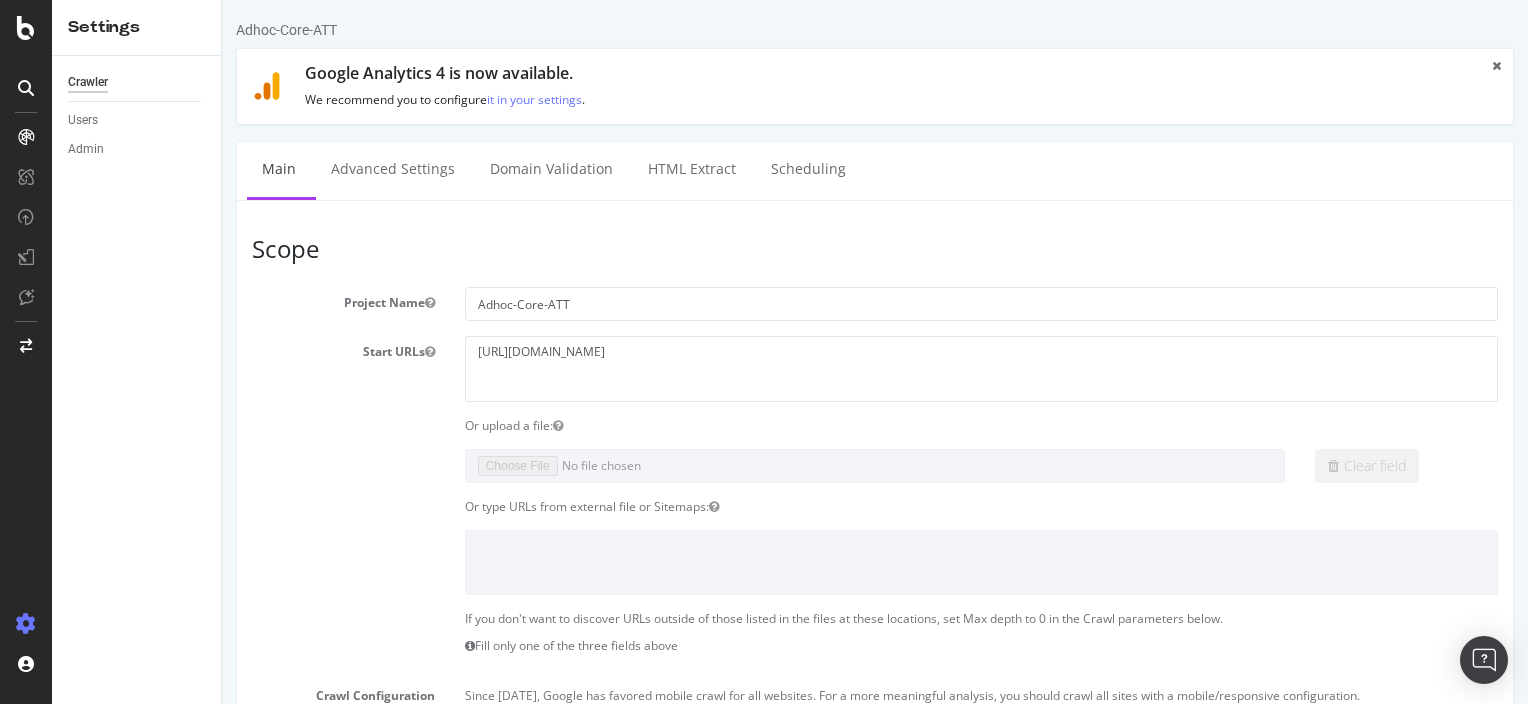 scroll, scrollTop: 0, scrollLeft: 0, axis: both 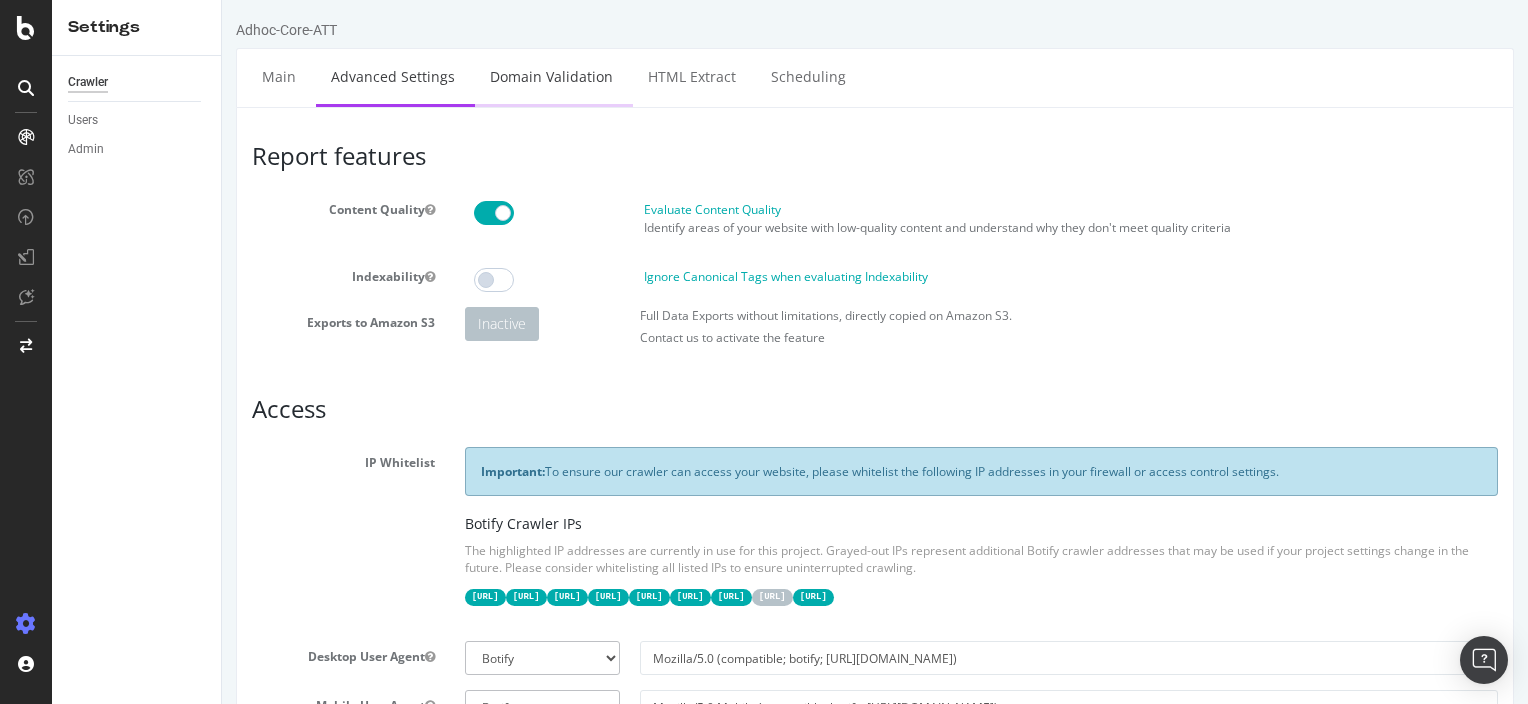 click on "Domain Validation" at bounding box center (551, 76) 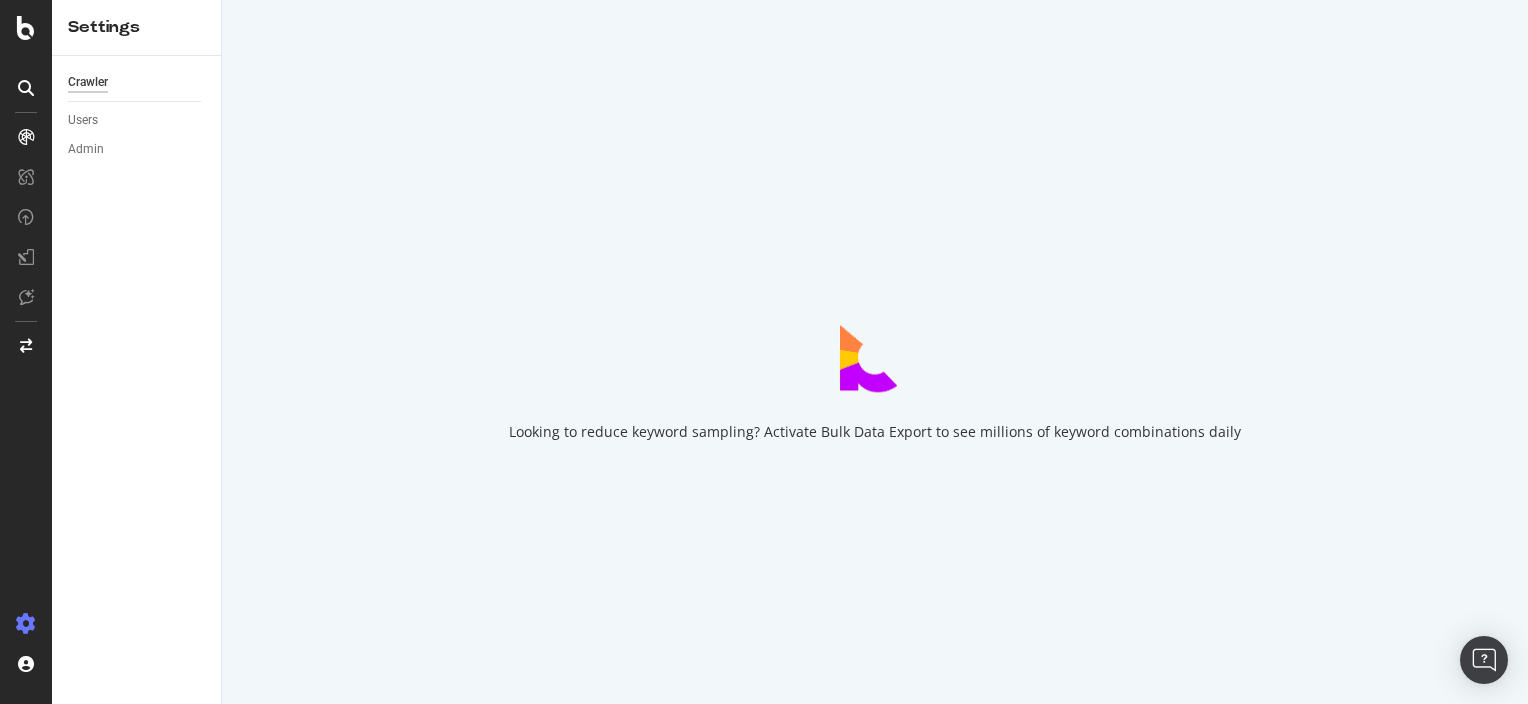 scroll, scrollTop: 0, scrollLeft: 0, axis: both 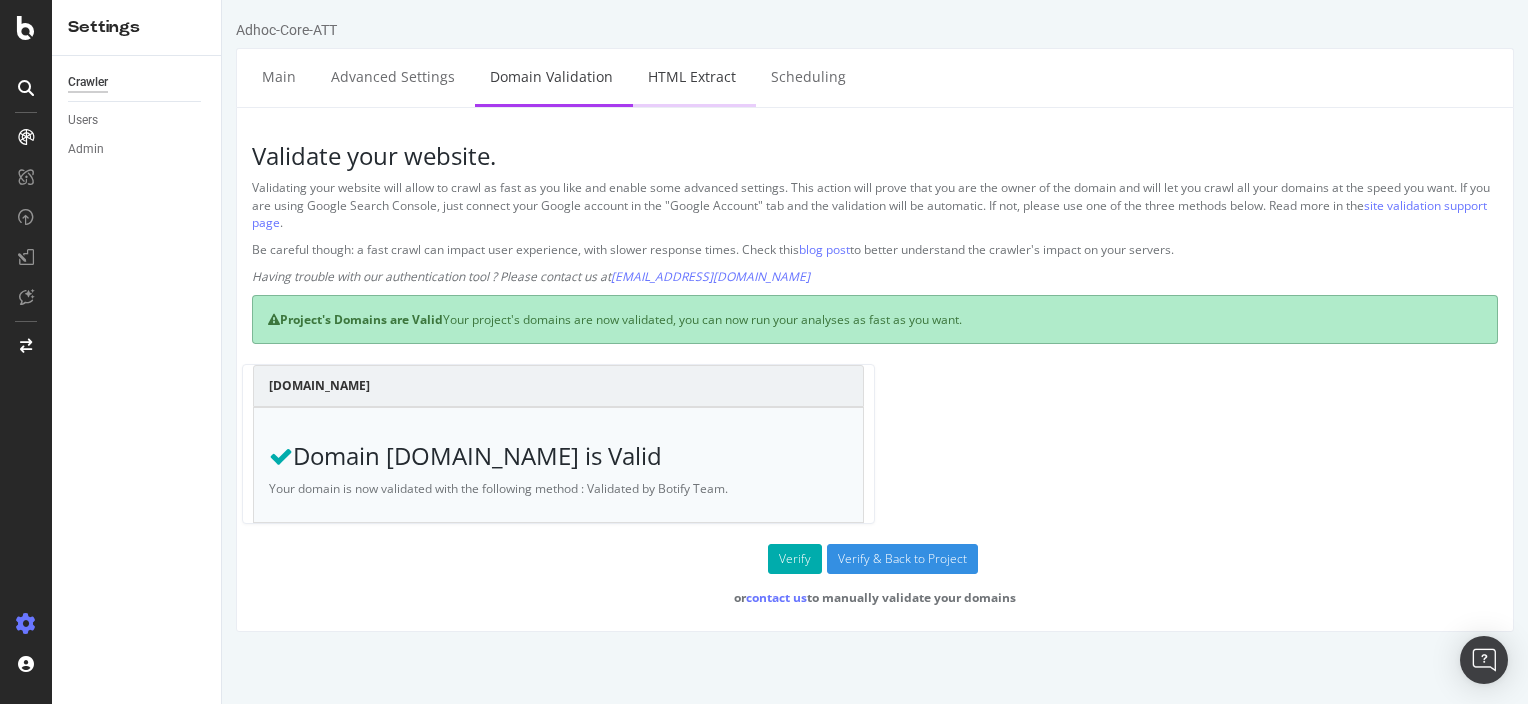 click on "HTML Extract" at bounding box center [692, 76] 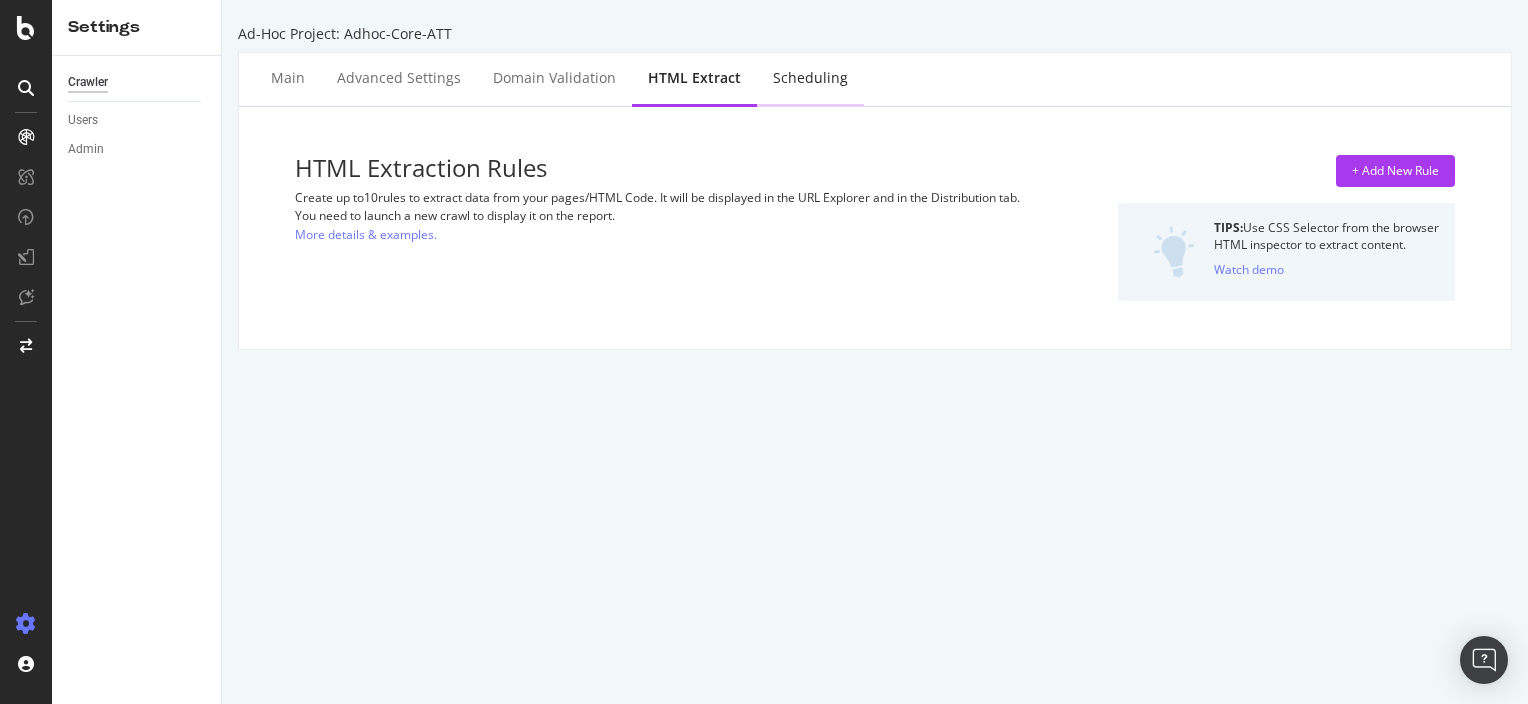 click on "Scheduling" at bounding box center [810, 78] 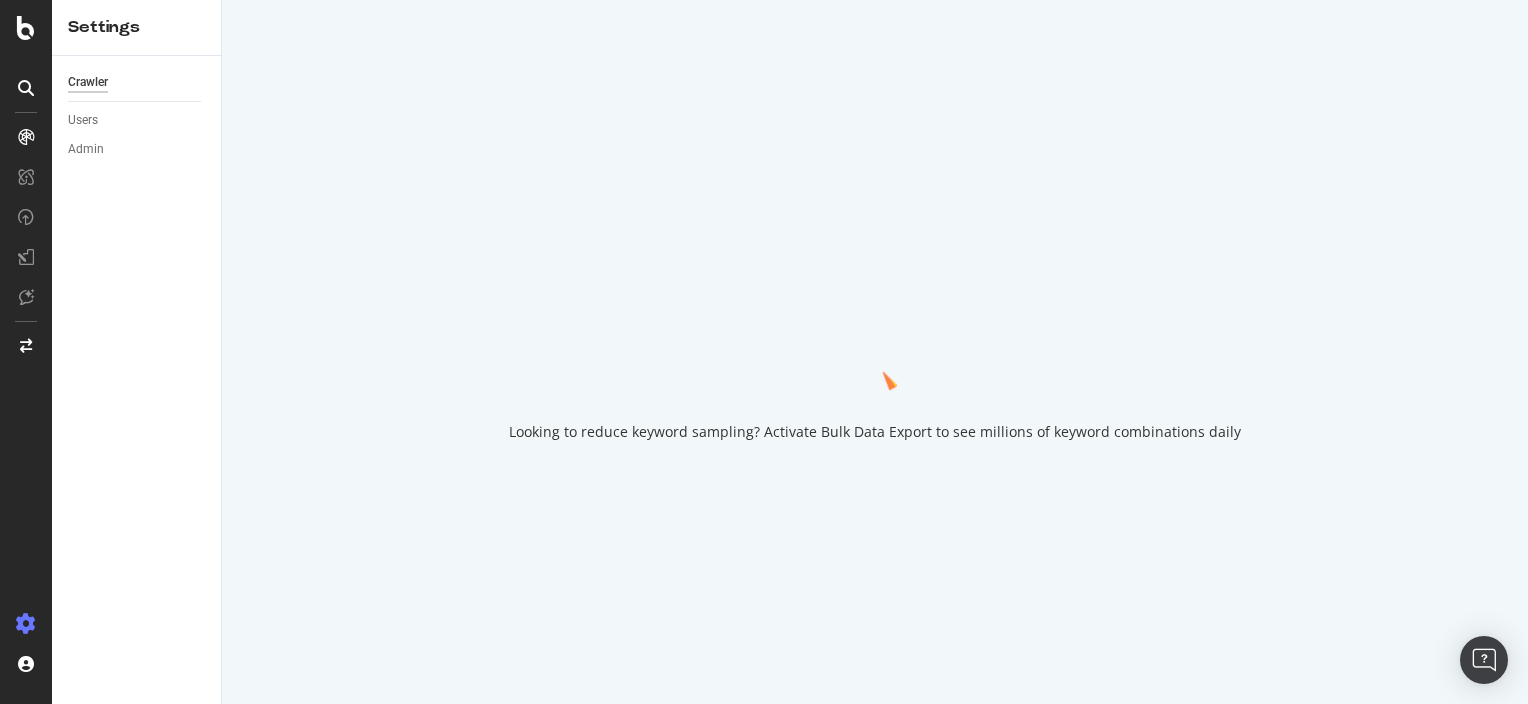scroll, scrollTop: 0, scrollLeft: 0, axis: both 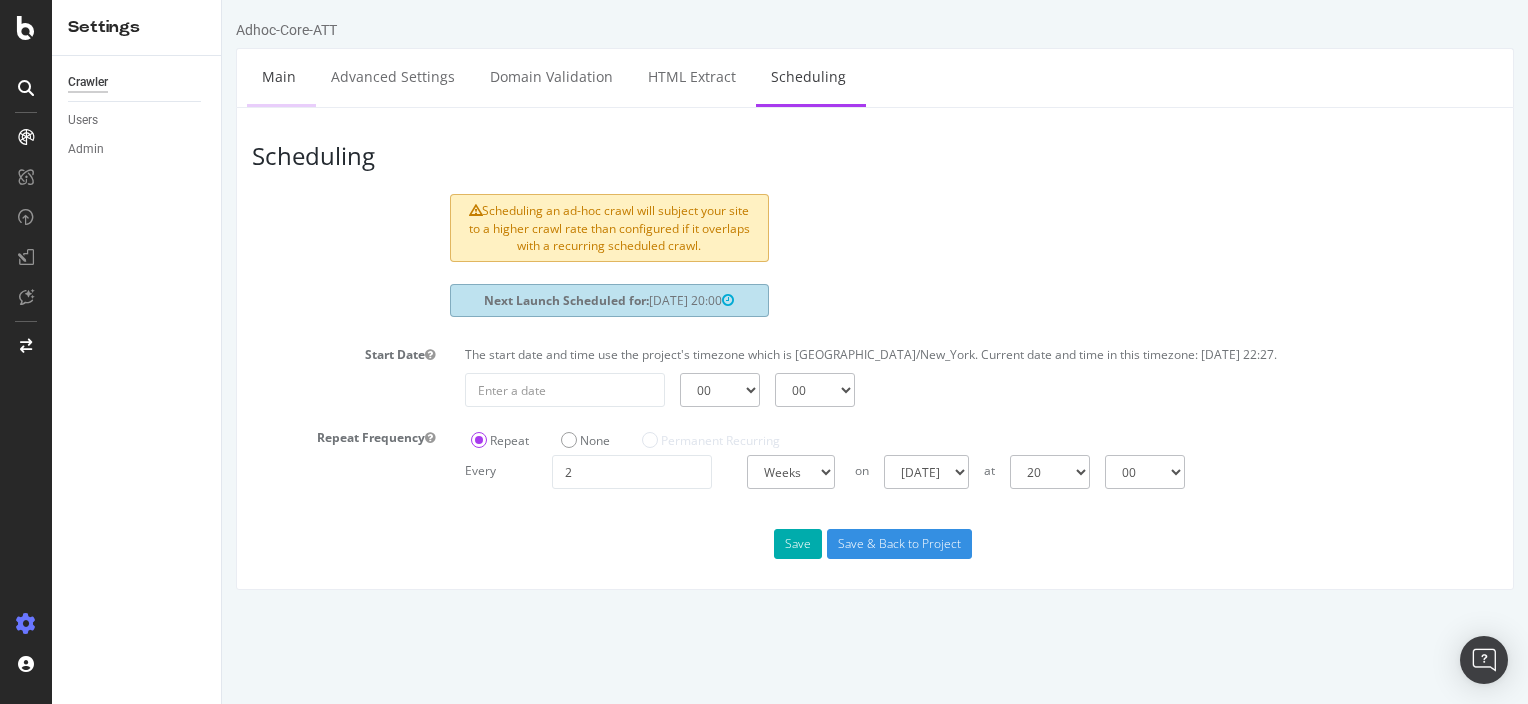 click on "Main" at bounding box center [279, 76] 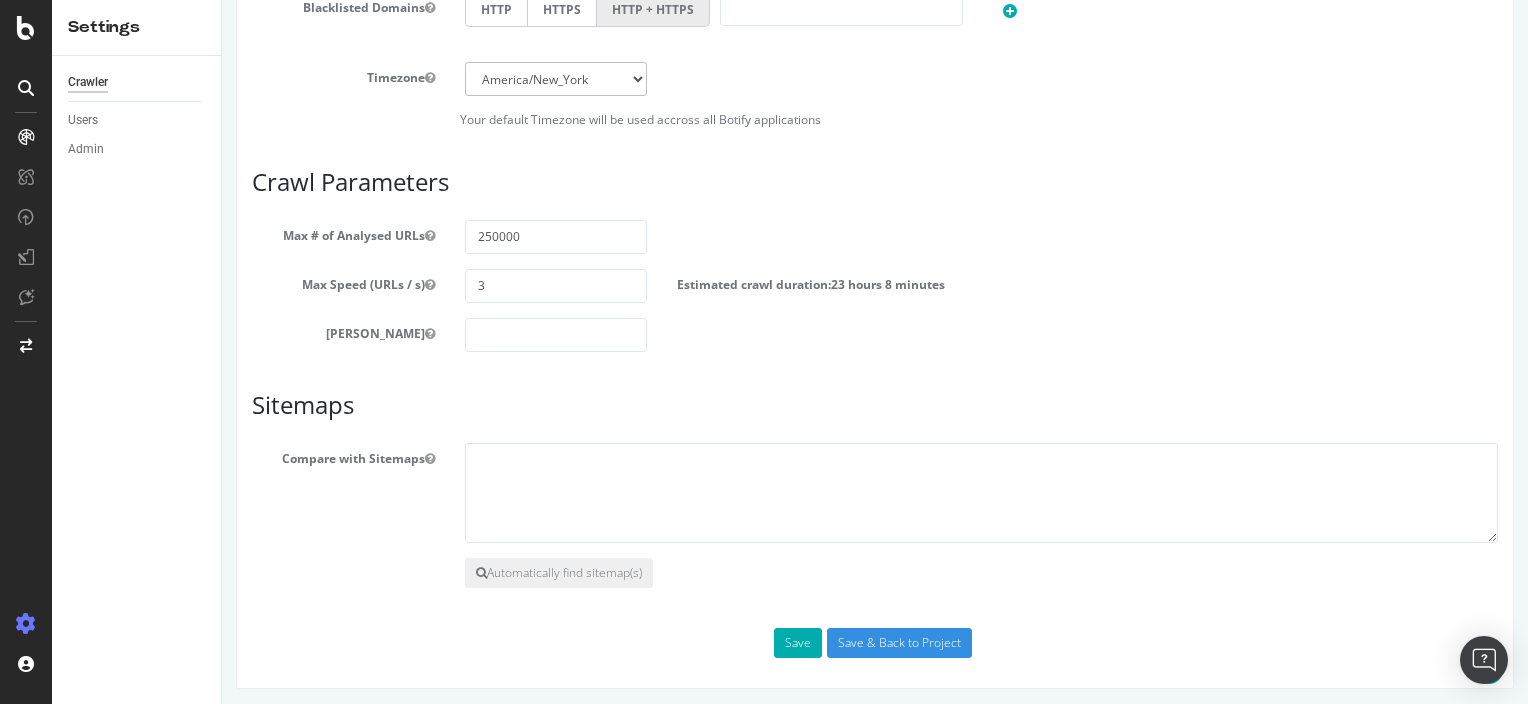 scroll, scrollTop: 0, scrollLeft: 0, axis: both 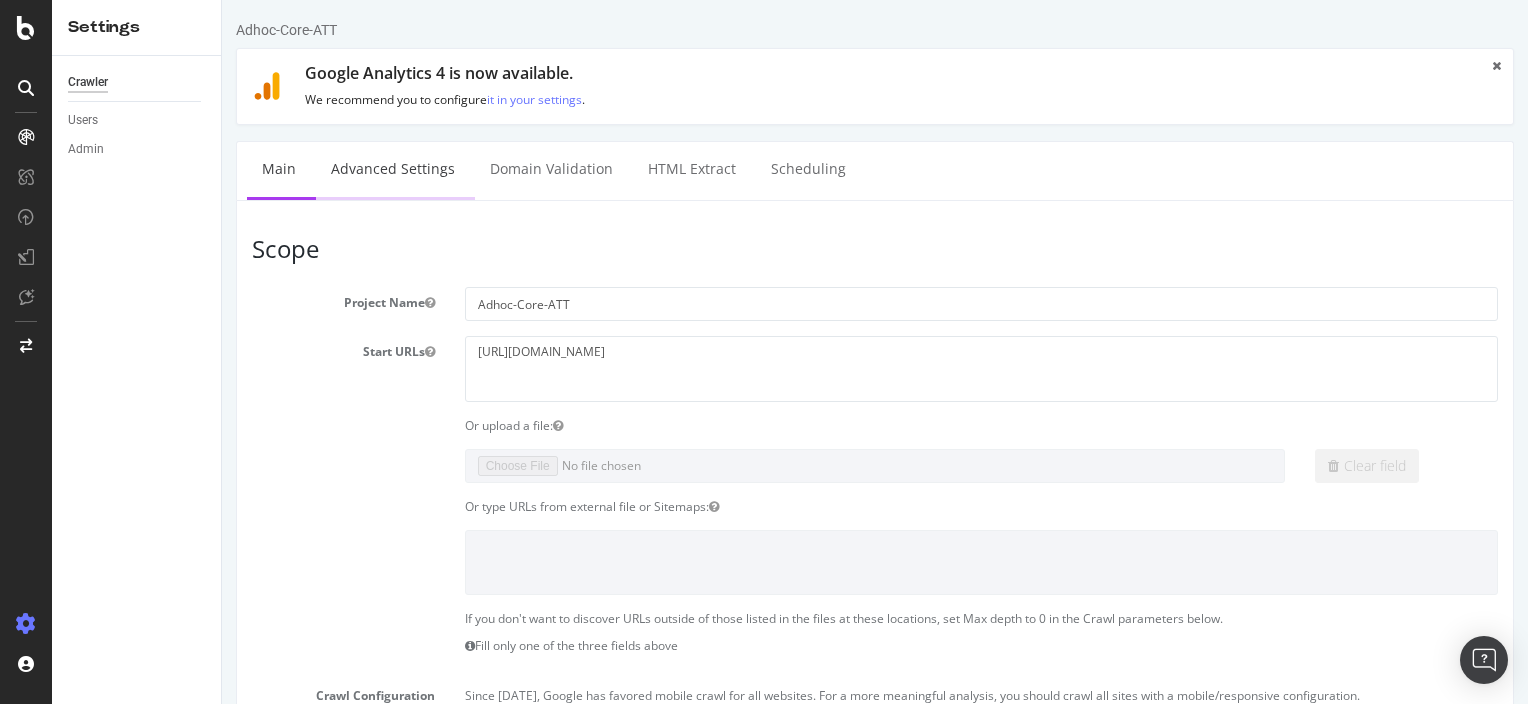click on "Advanced Settings" at bounding box center [393, 169] 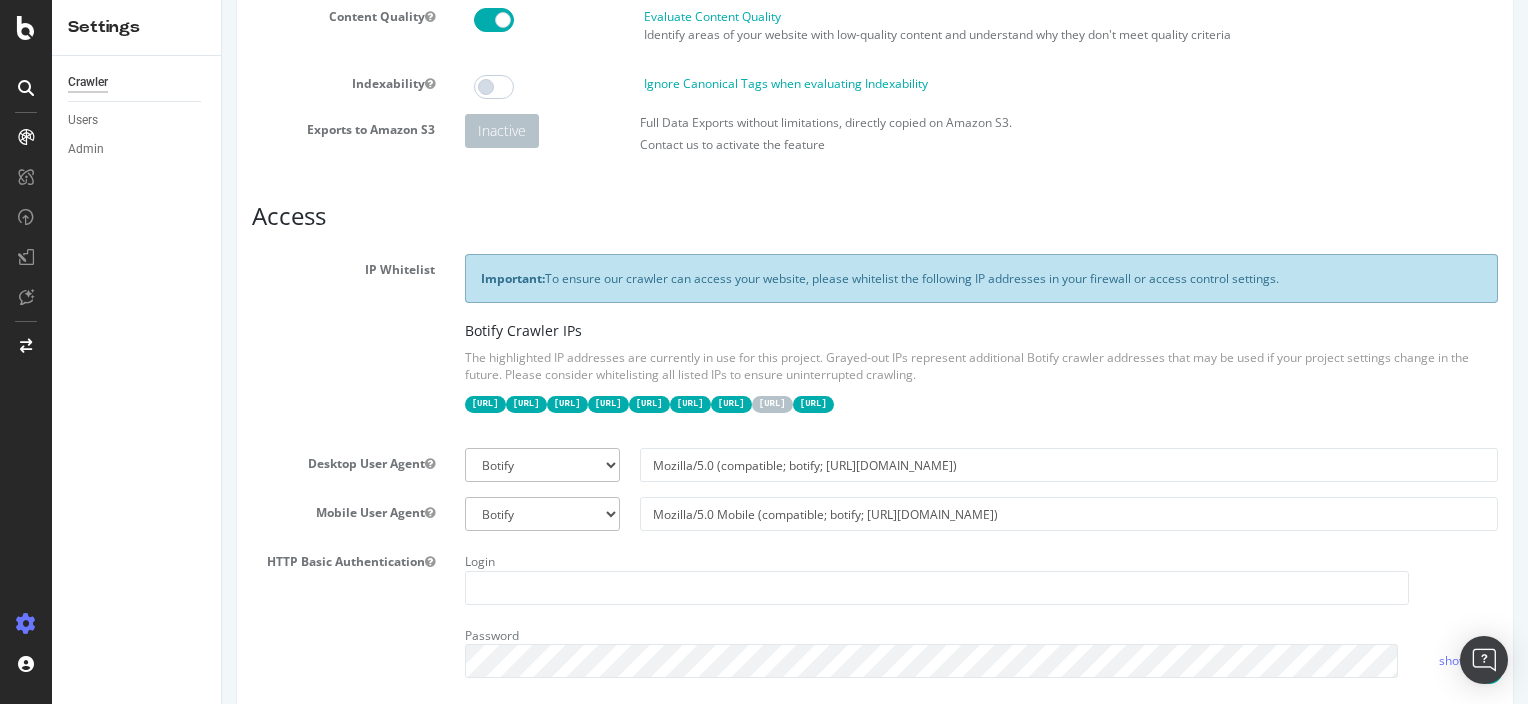 scroll, scrollTop: 0, scrollLeft: 0, axis: both 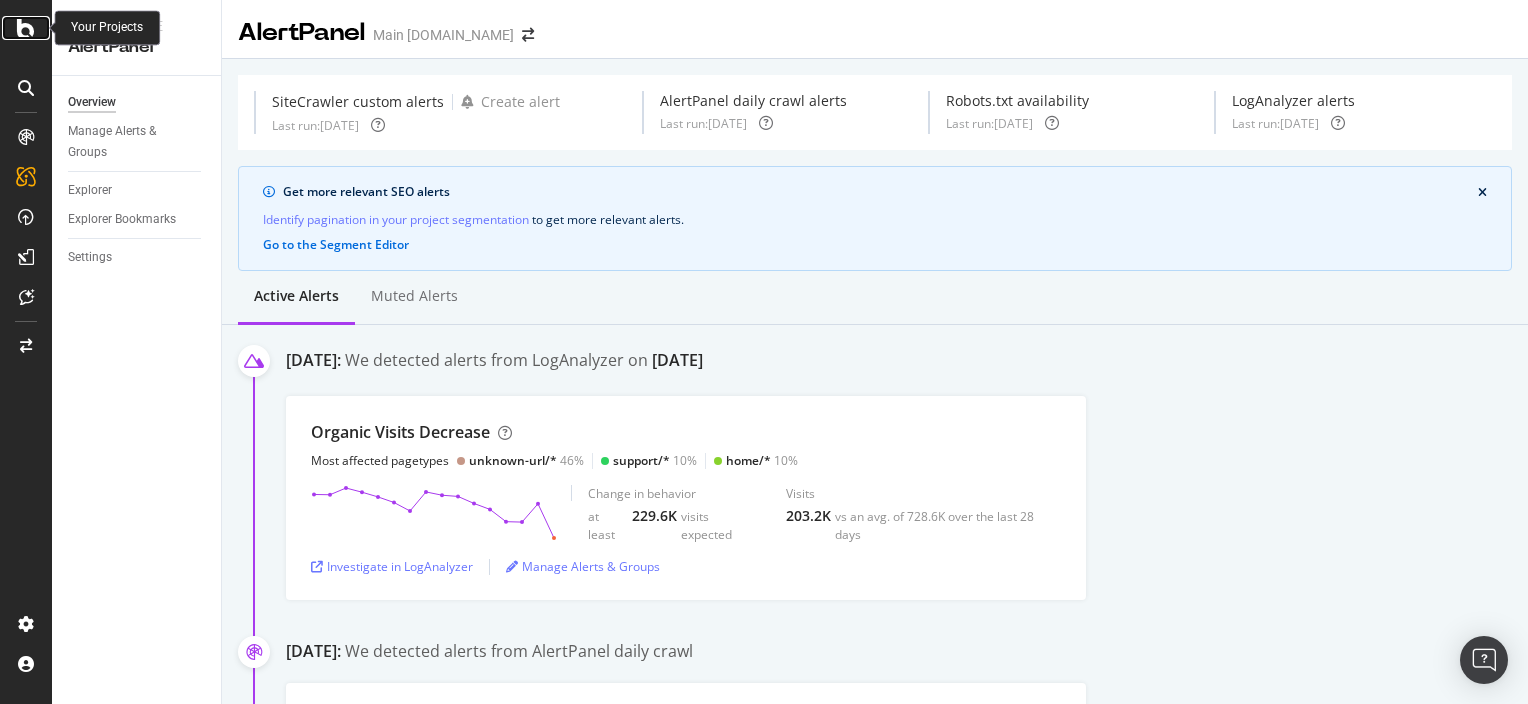 click at bounding box center [26, 28] 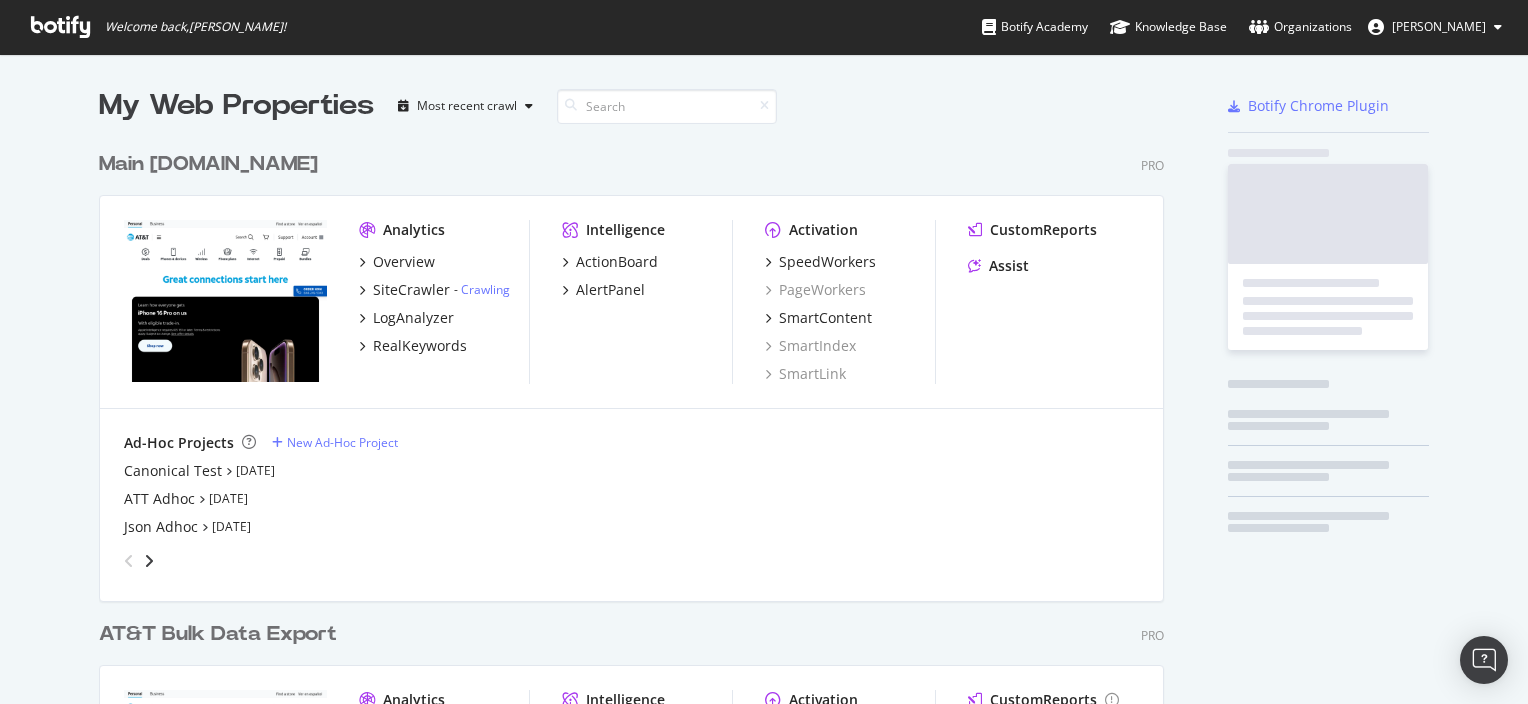 scroll, scrollTop: 688, scrollLeft: 1497, axis: both 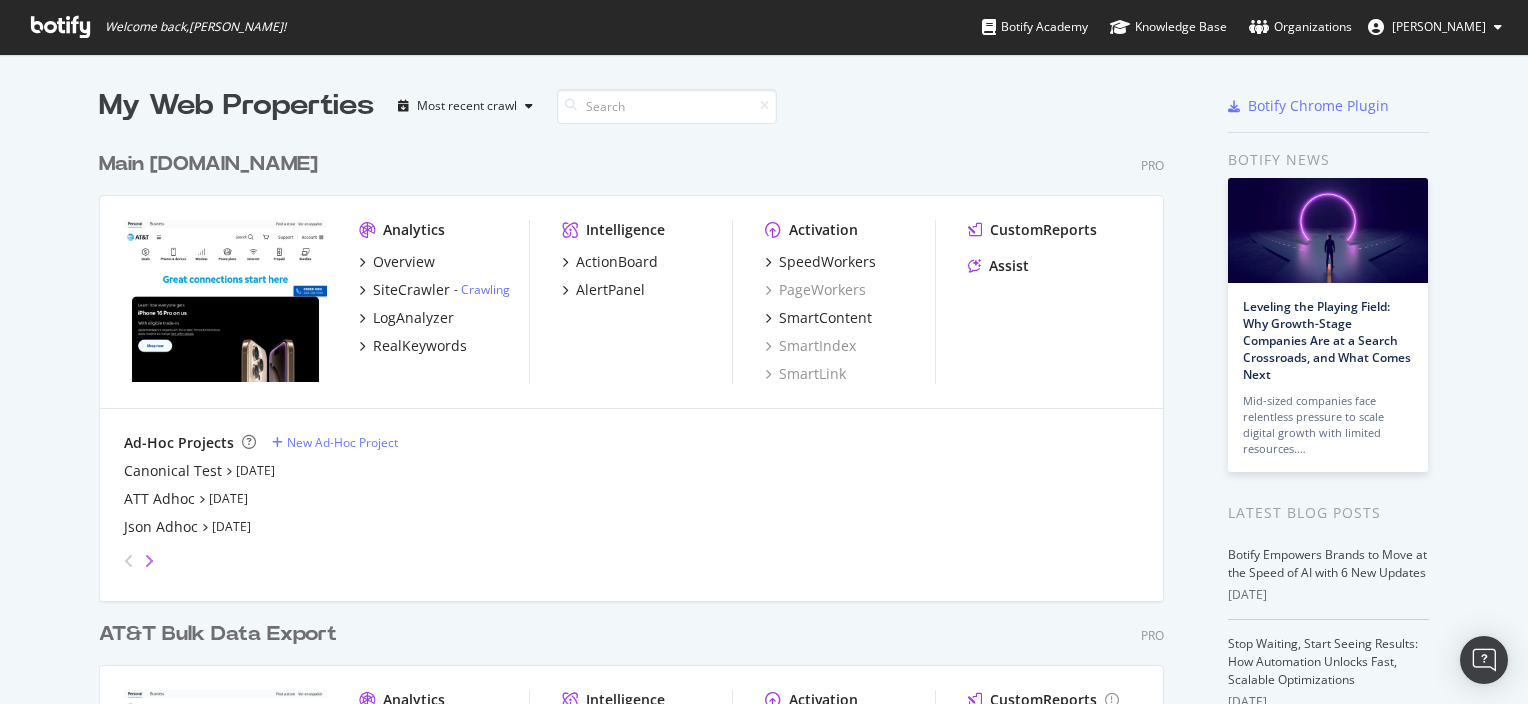 click at bounding box center (149, 561) 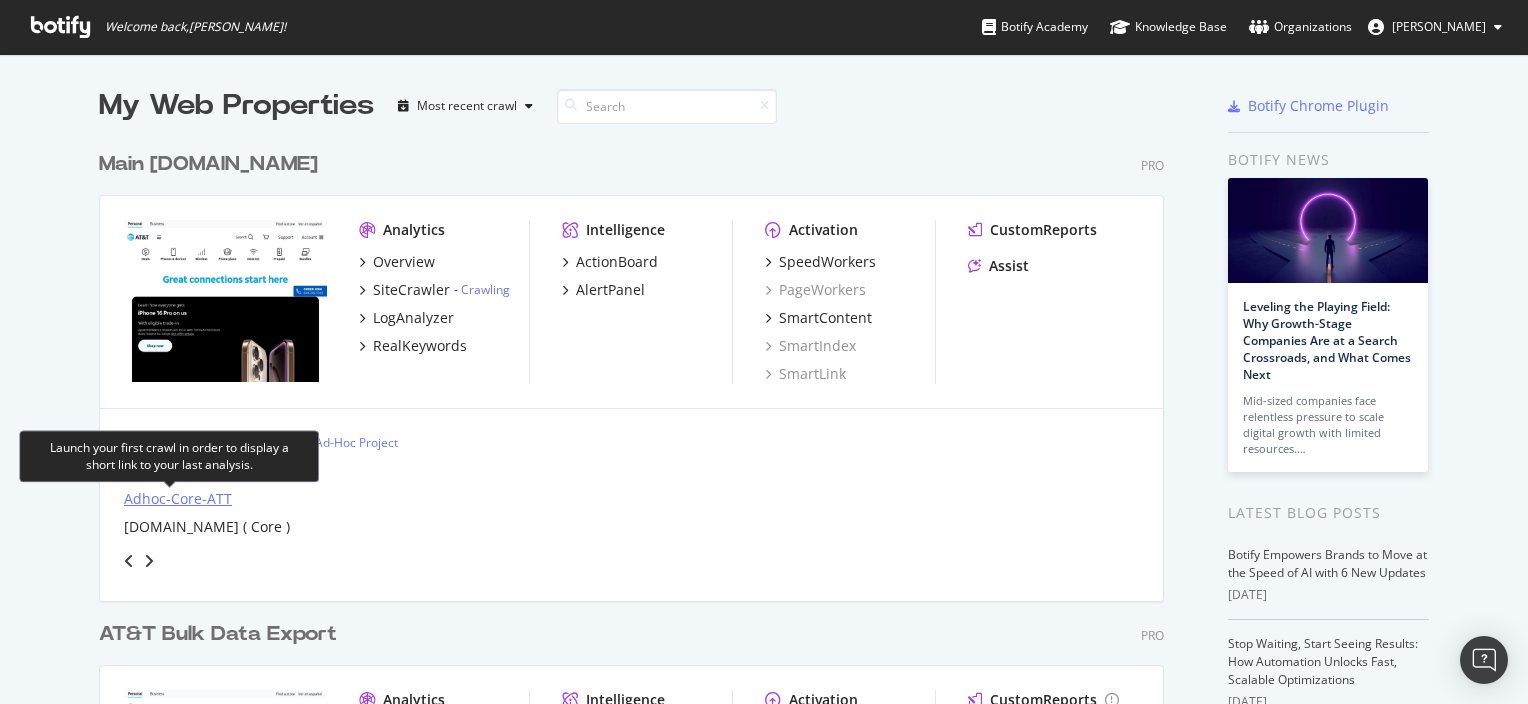 click on "Adhoc-Core-ATT" at bounding box center (178, 499) 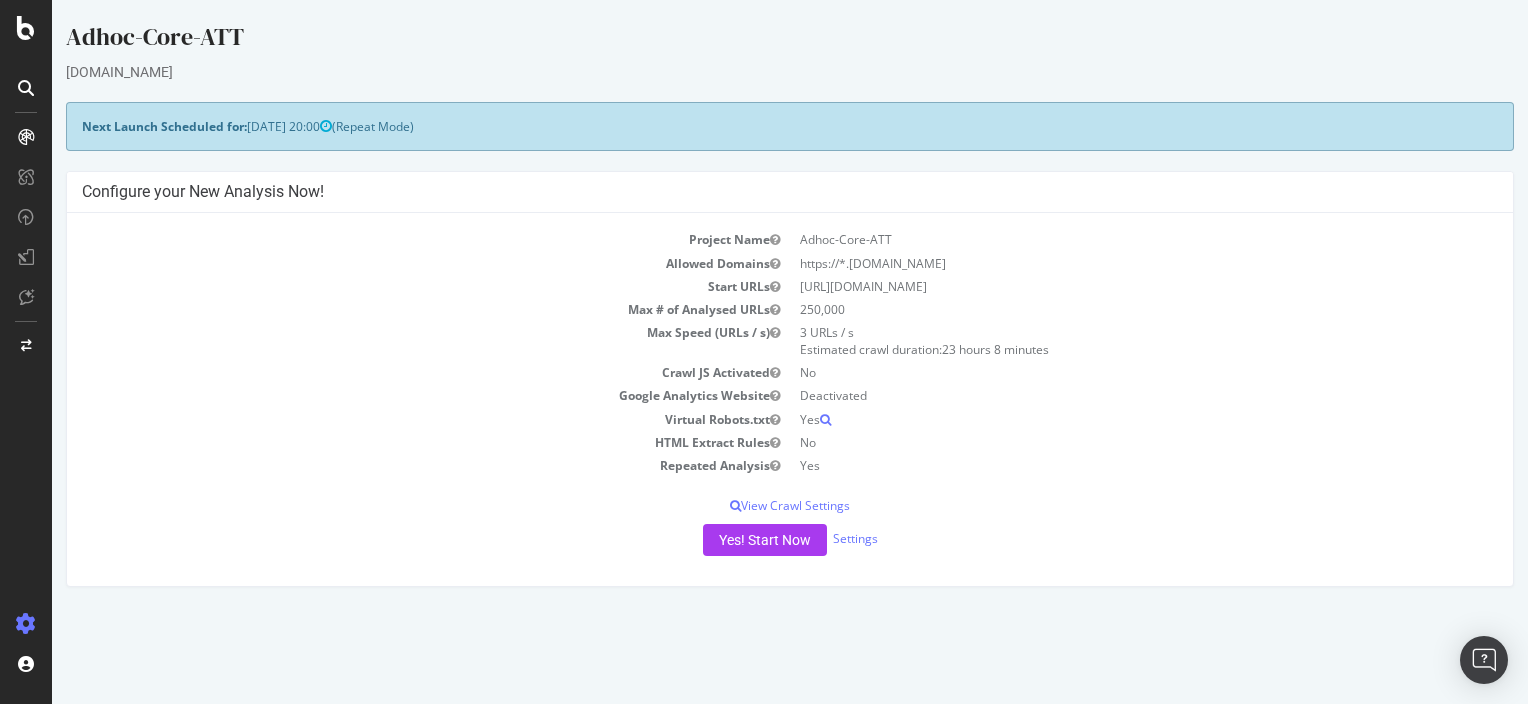 scroll, scrollTop: 0, scrollLeft: 0, axis: both 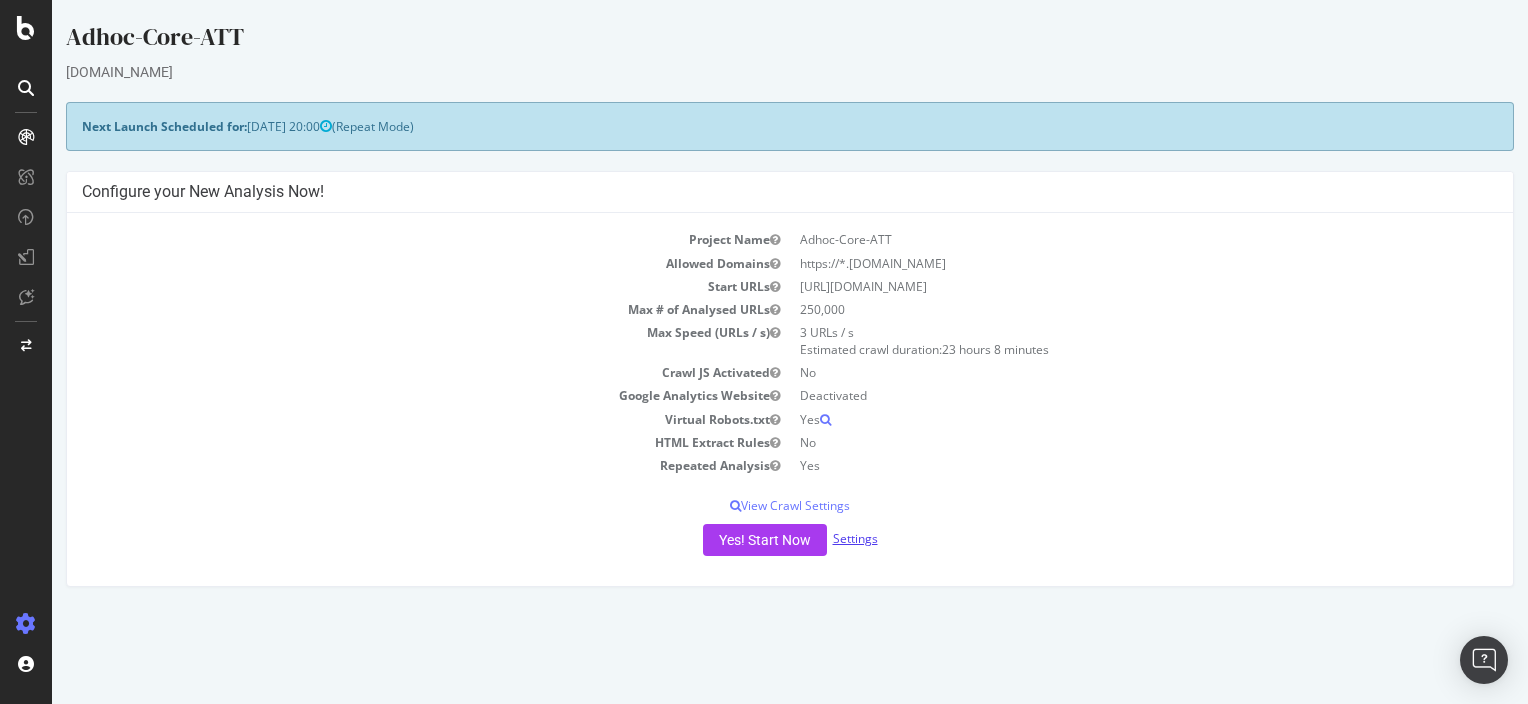 click on "Settings" at bounding box center [855, 538] 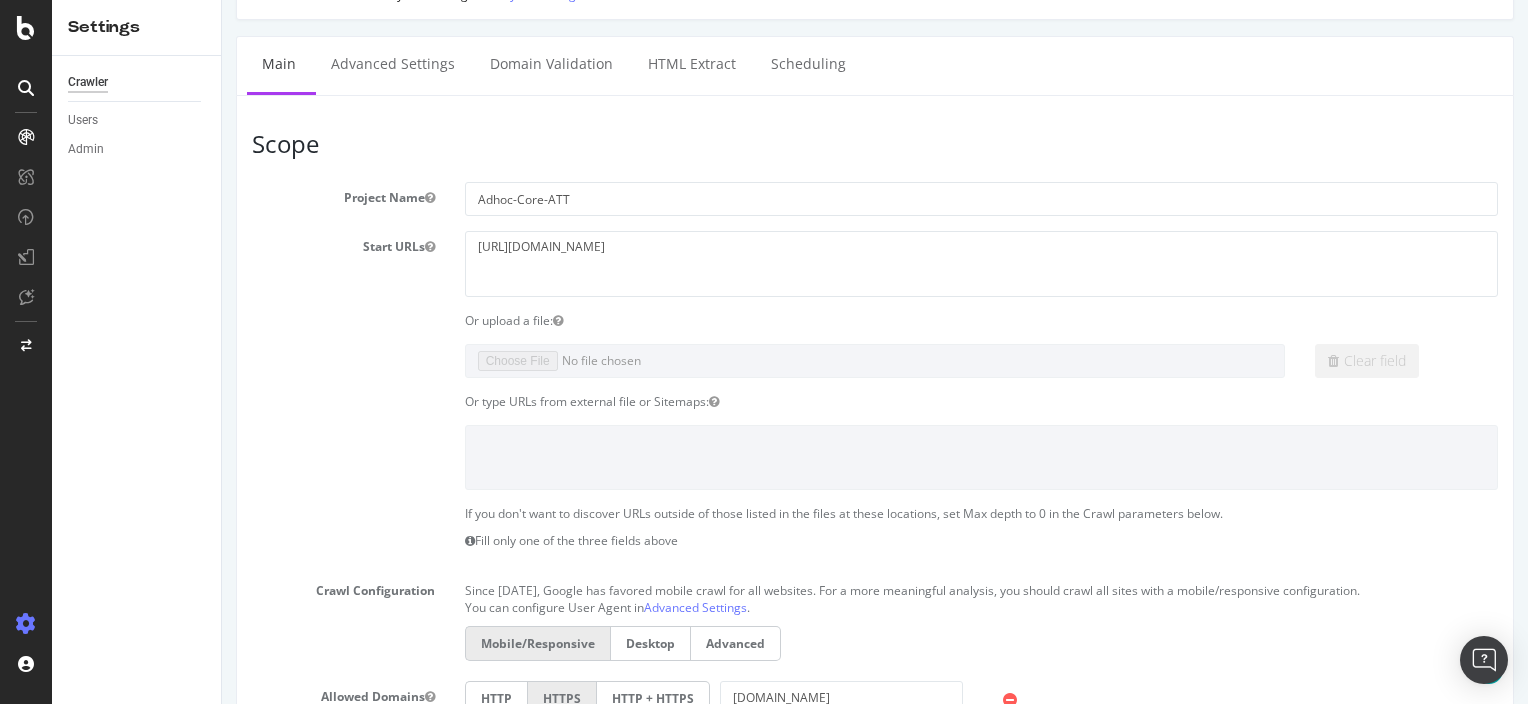 scroll, scrollTop: 0, scrollLeft: 0, axis: both 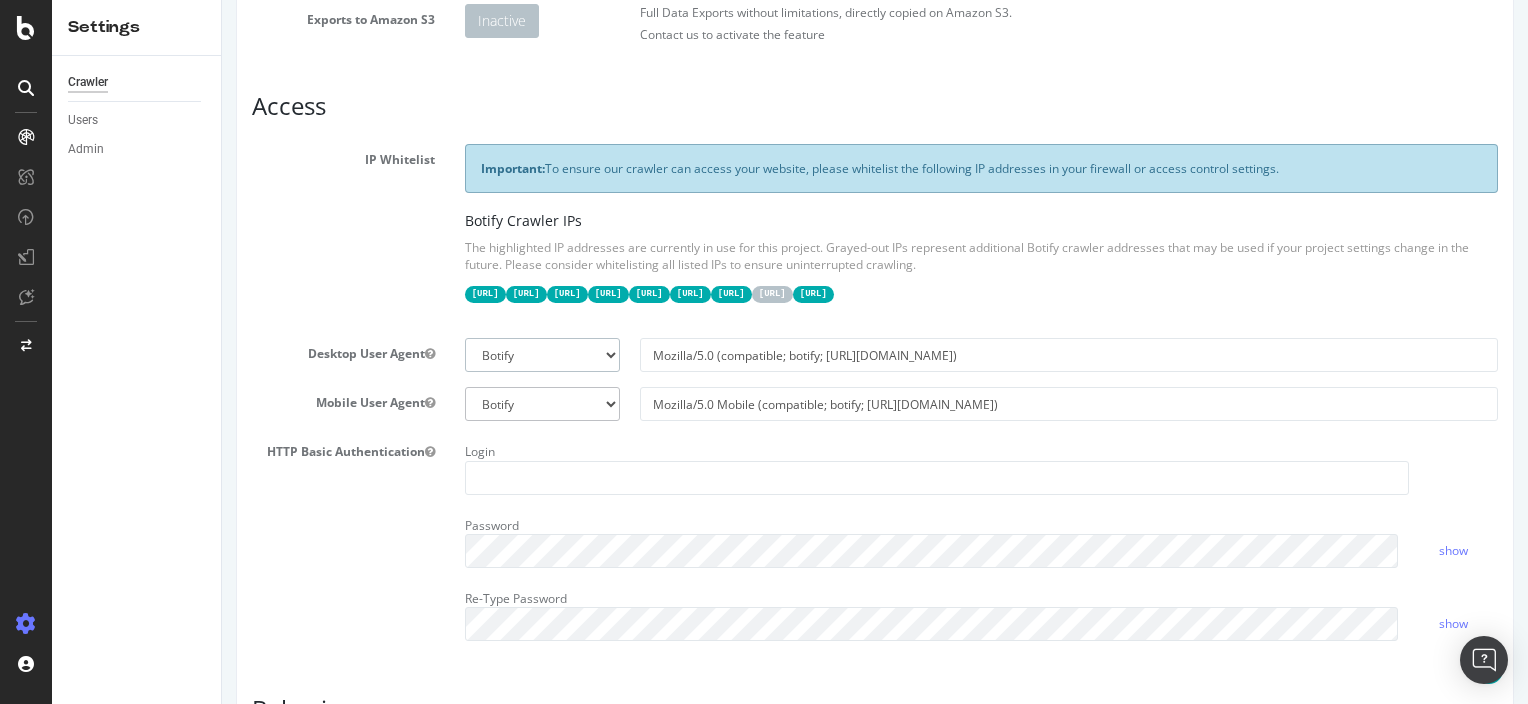 click on "Botify Googlebot Chrome Firefox Edge Custom" at bounding box center (543, 355) 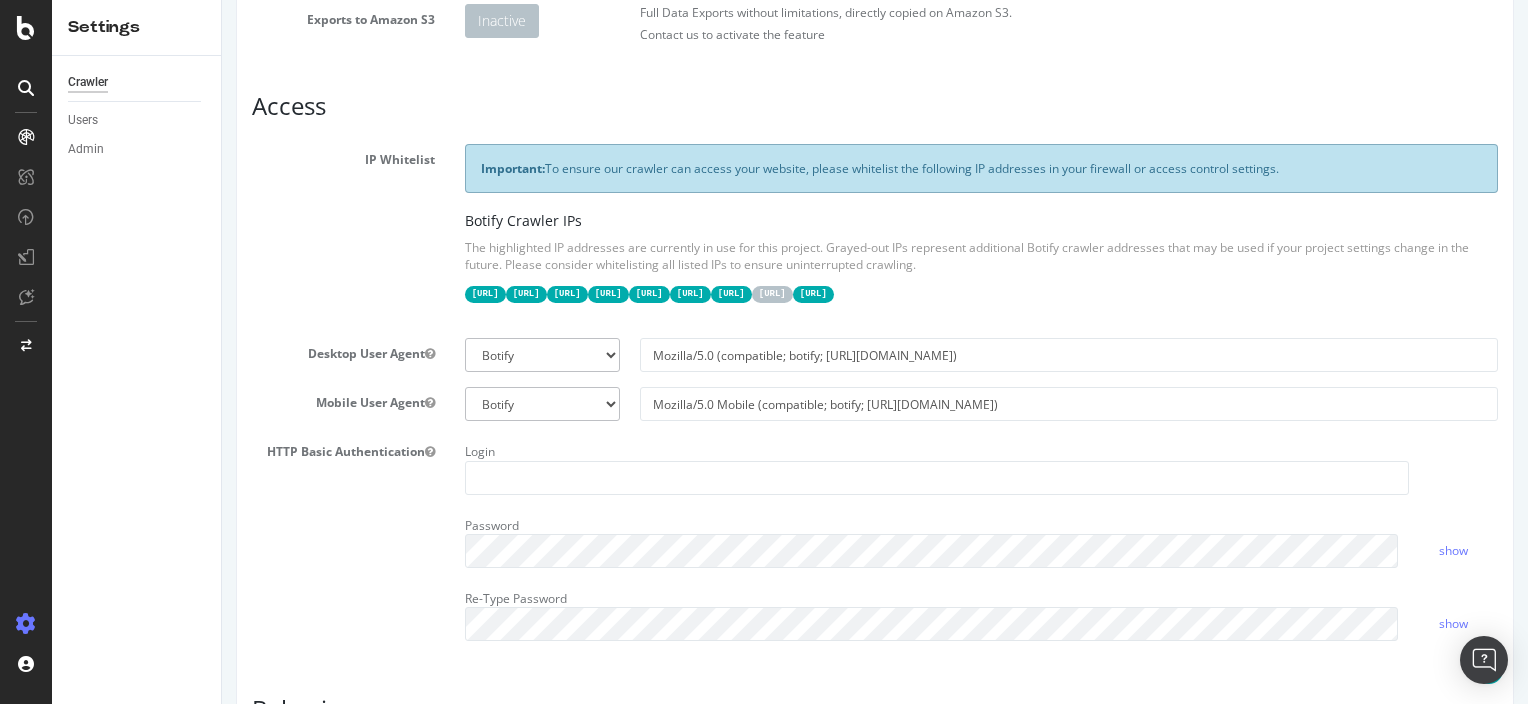 click on "Important:  To ensure our crawler can access your website, please whitelist the following IP addresses in your firewall or access control settings. Botify Crawler IPs
The highlighted IP addresses are currently in use for this project. Grayed-out IPs represent additional Botify crawler addresses that may be used if your project settings change in the future. Please consider whitelisting all listed IPs to ensure uninterrupted crawling.
52.6.26.195/32 52.203.178.227/32 52.0.46.73/32 52.204.9.239/32 52.204.10.127/32 52.204.10.46/32 44.206.2.192/26 15.235.106.96/27 31.41.37.0/24" at bounding box center [981, 233] 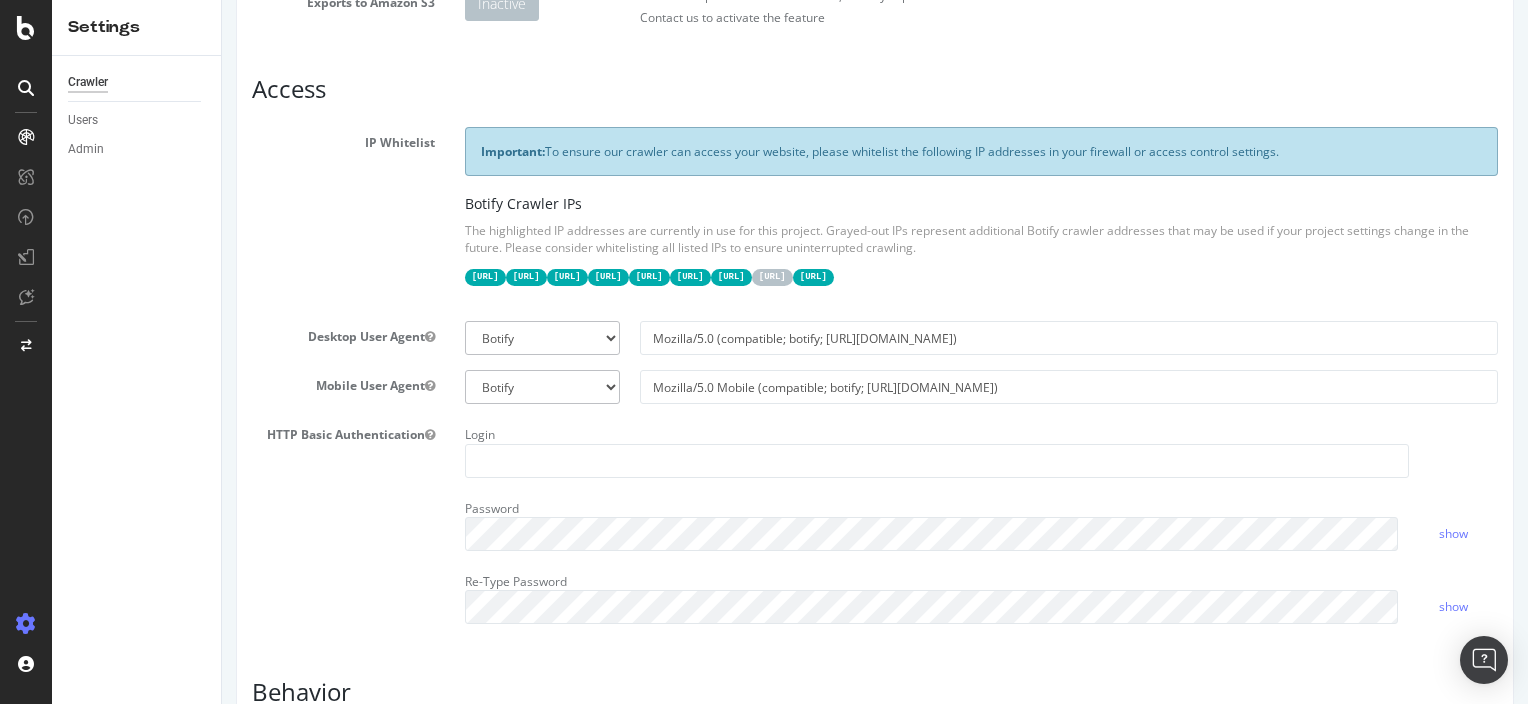 scroll, scrollTop: 0, scrollLeft: 0, axis: both 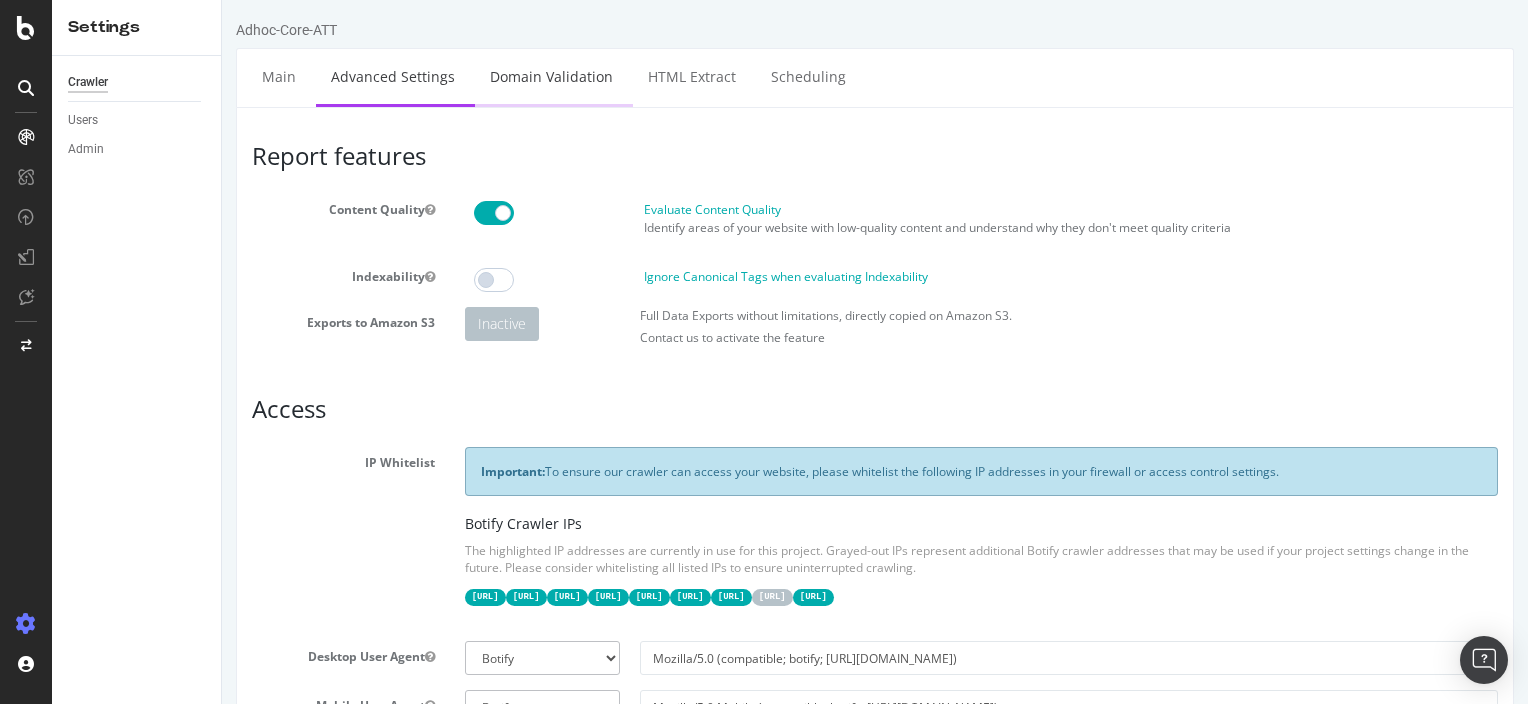 click on "Domain Validation" at bounding box center (551, 76) 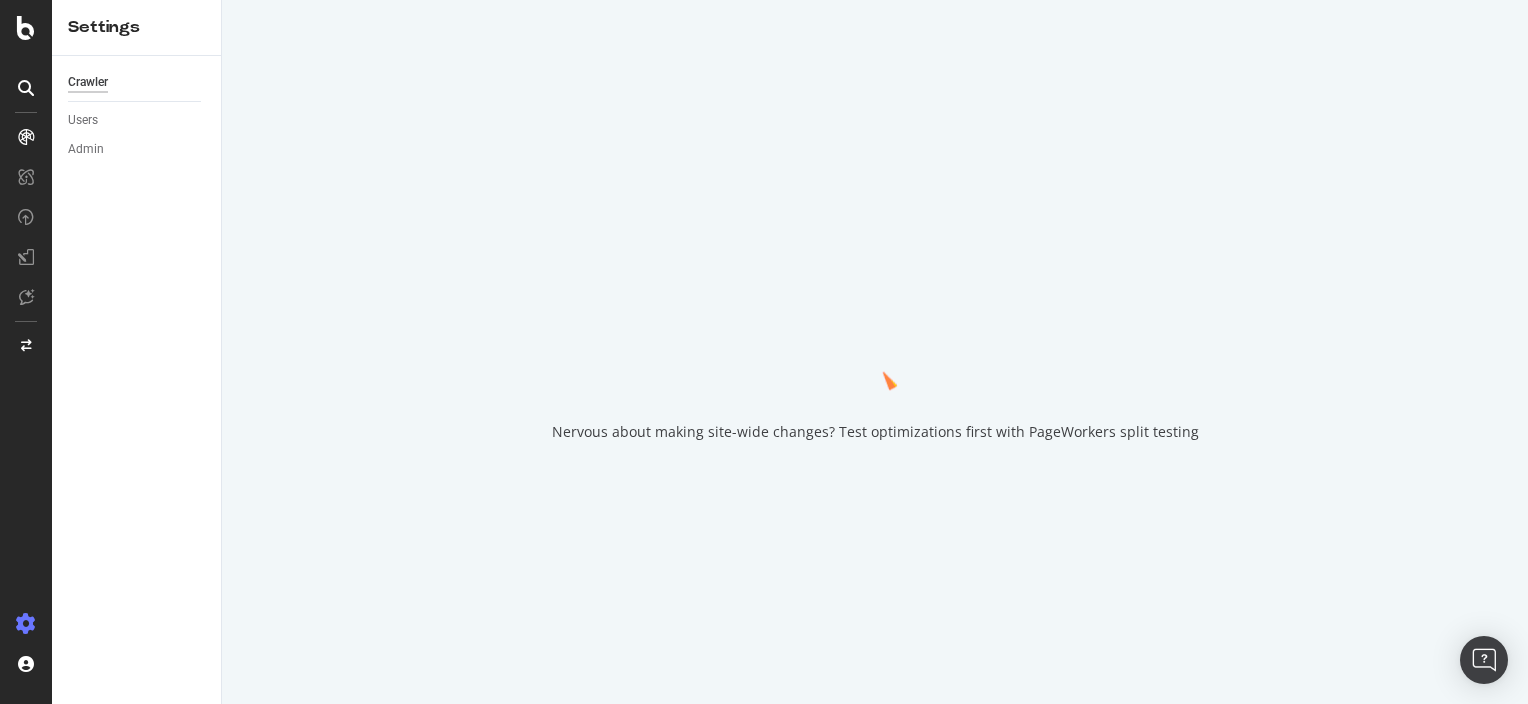 scroll, scrollTop: 0, scrollLeft: 0, axis: both 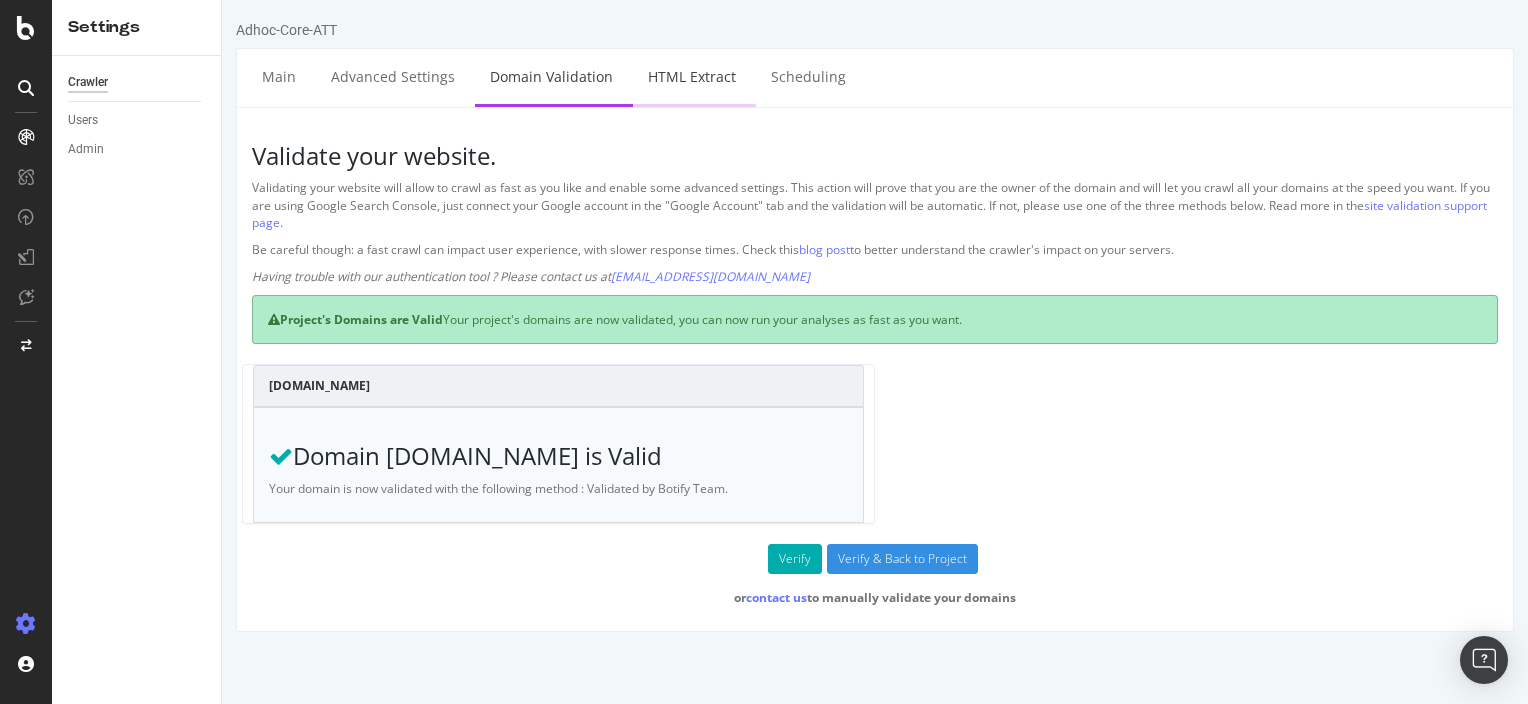 click on "HTML Extract" at bounding box center (692, 76) 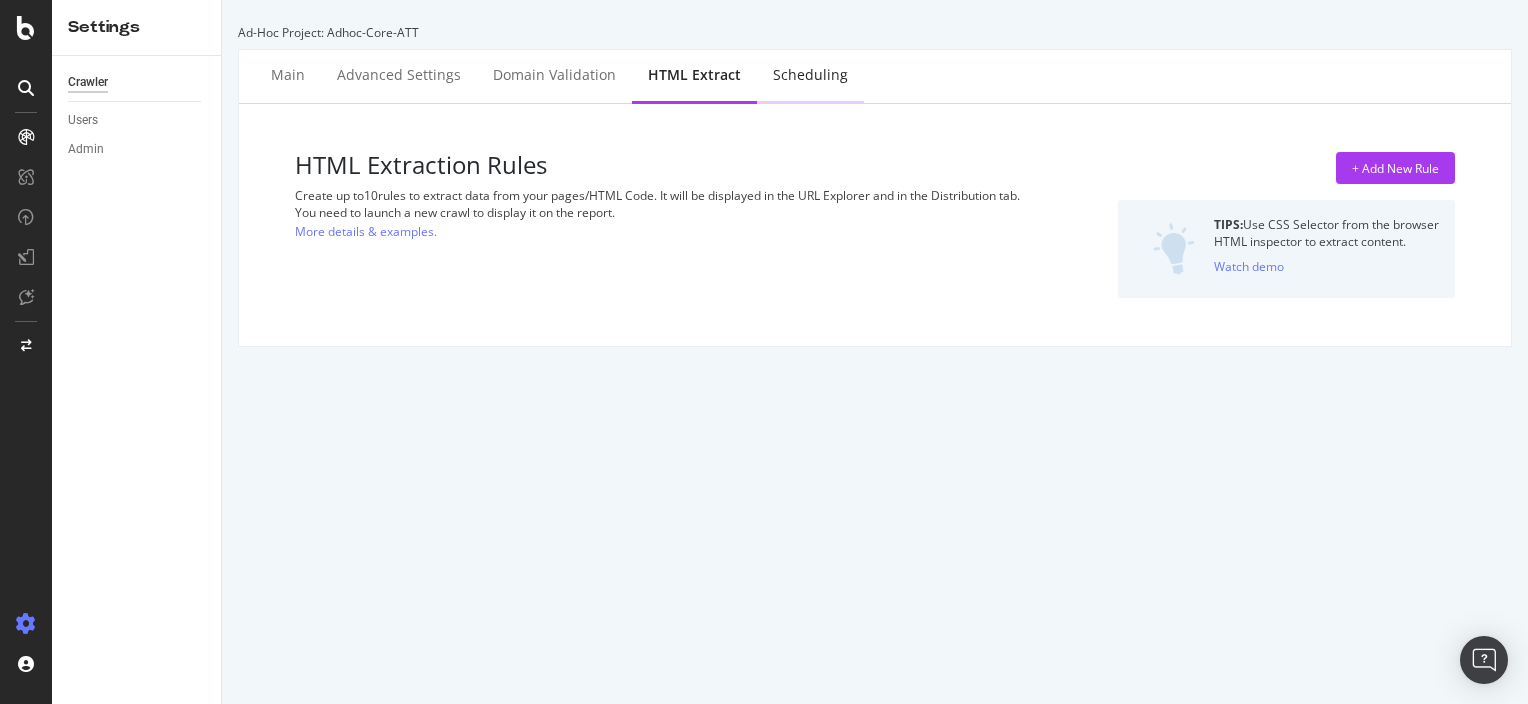 click on "Scheduling" at bounding box center (810, 75) 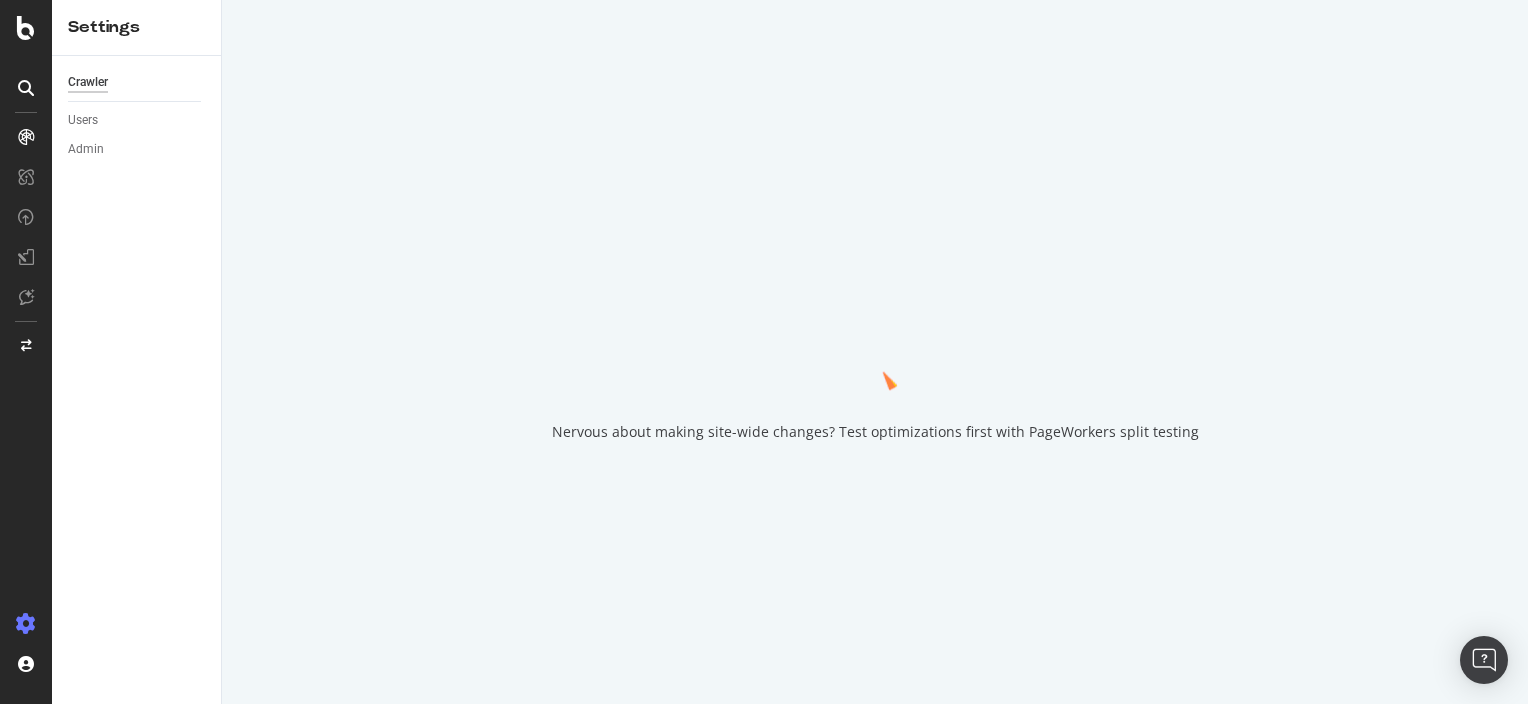 scroll, scrollTop: 0, scrollLeft: 0, axis: both 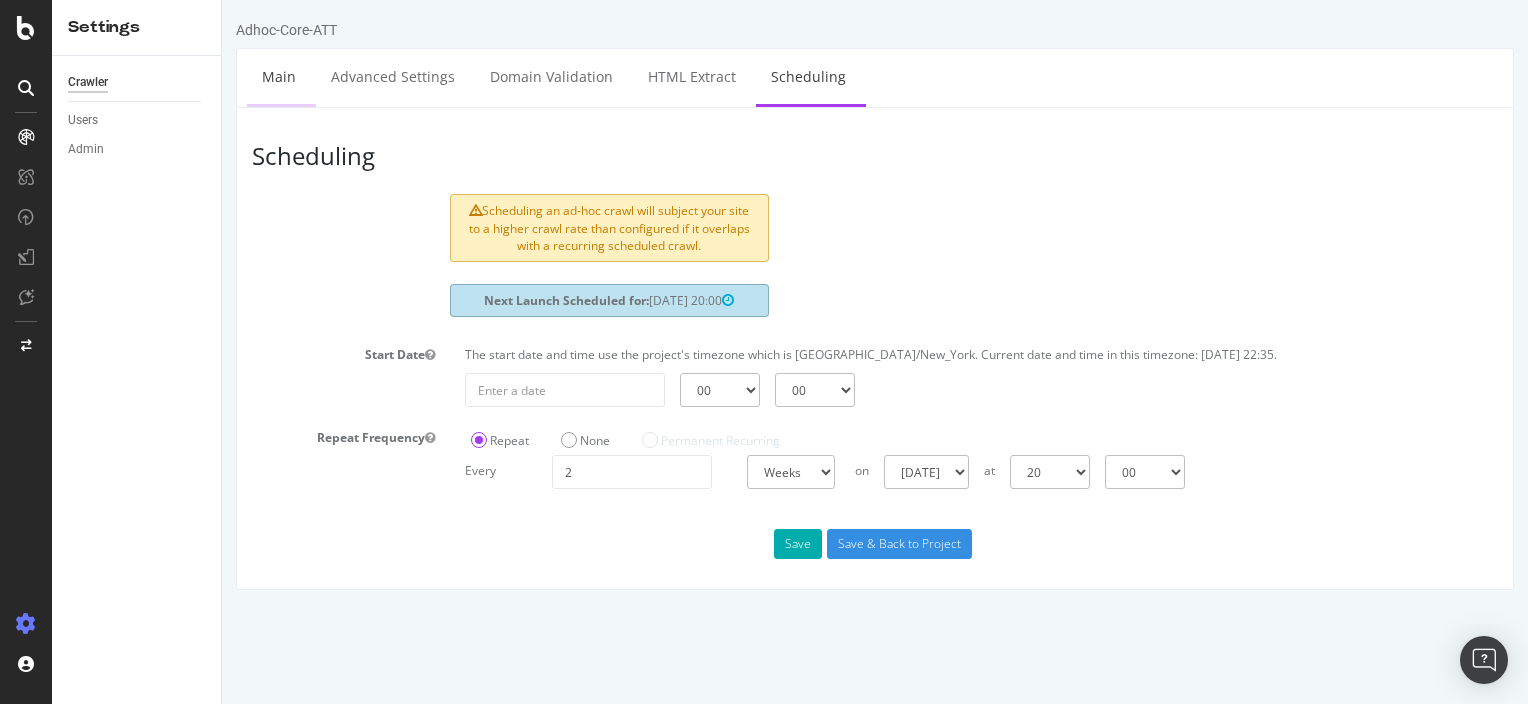 click on "Main" at bounding box center [279, 76] 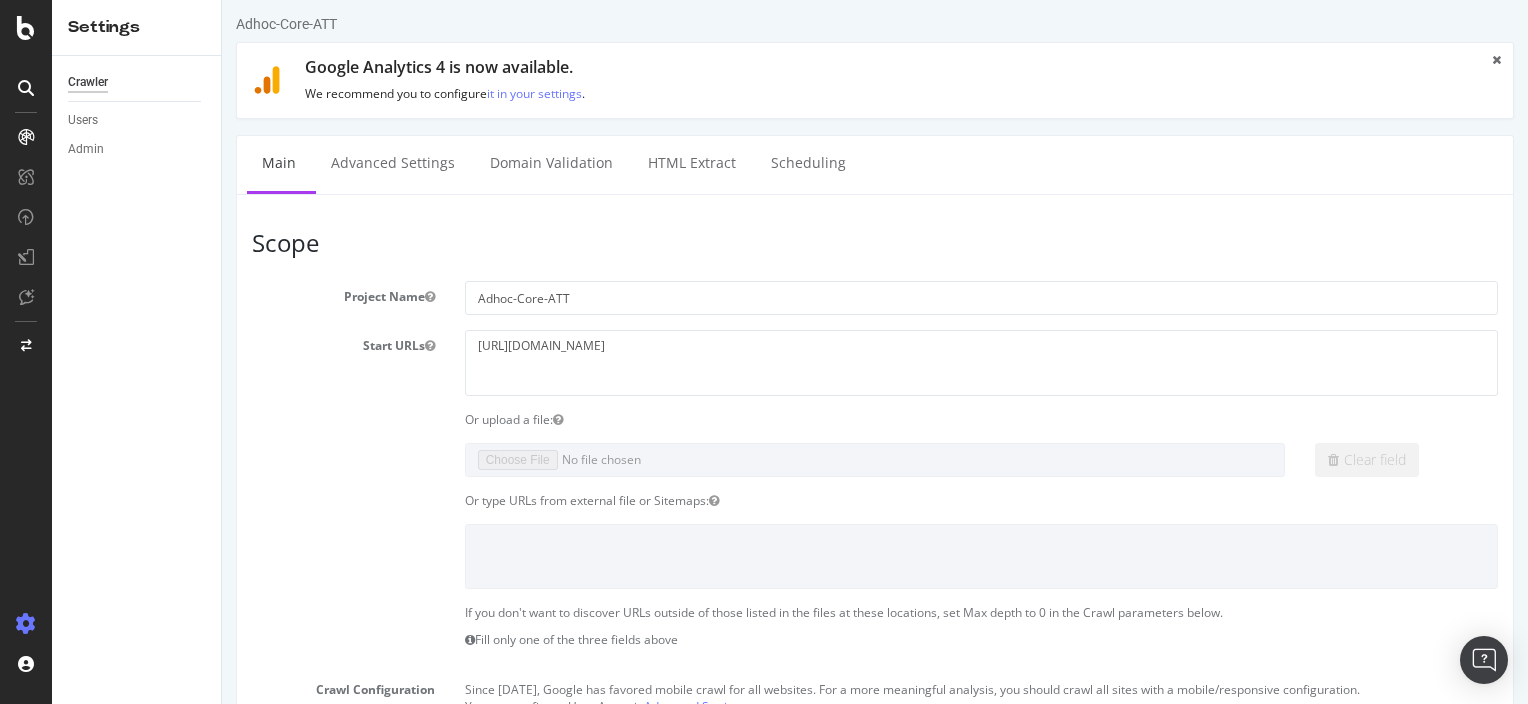 scroll, scrollTop: 0, scrollLeft: 0, axis: both 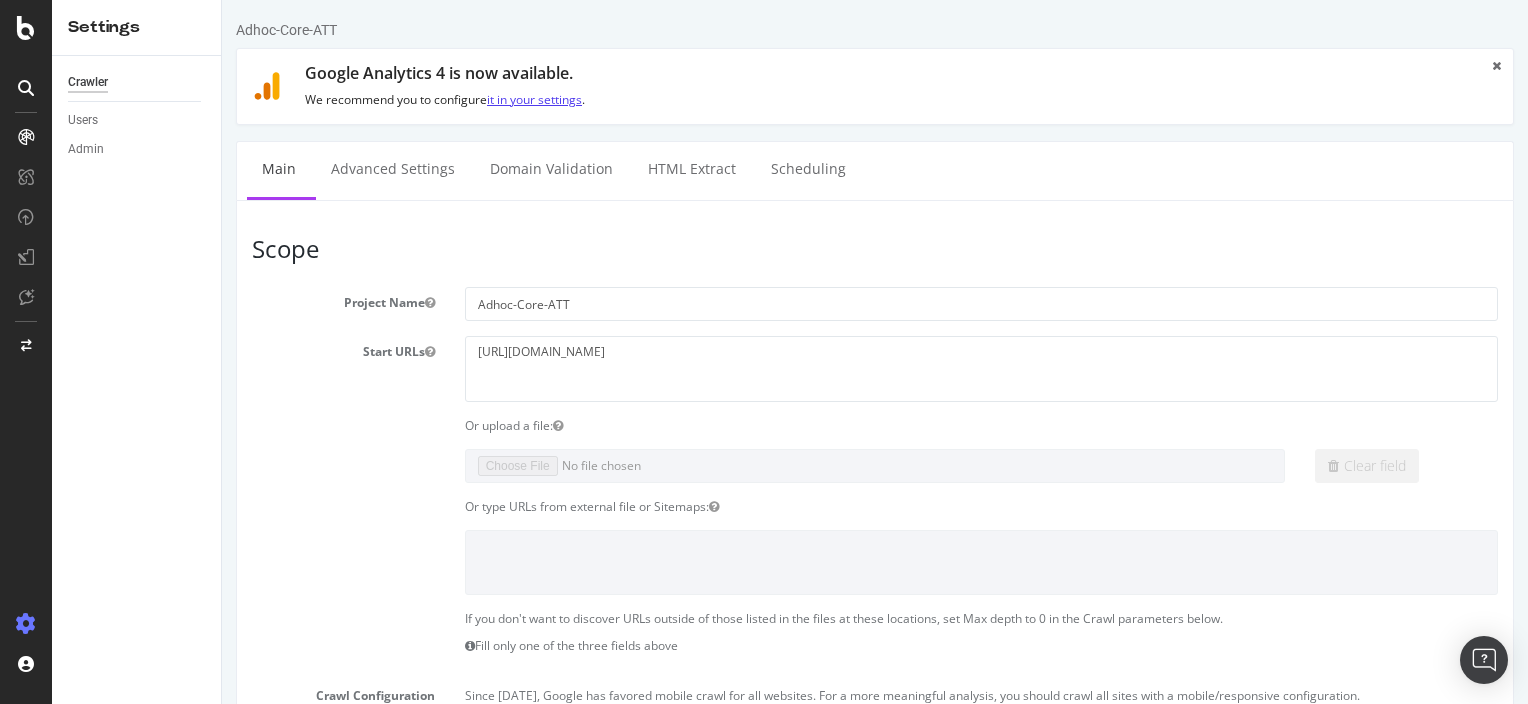 click on "it
in your settings" at bounding box center (534, 99) 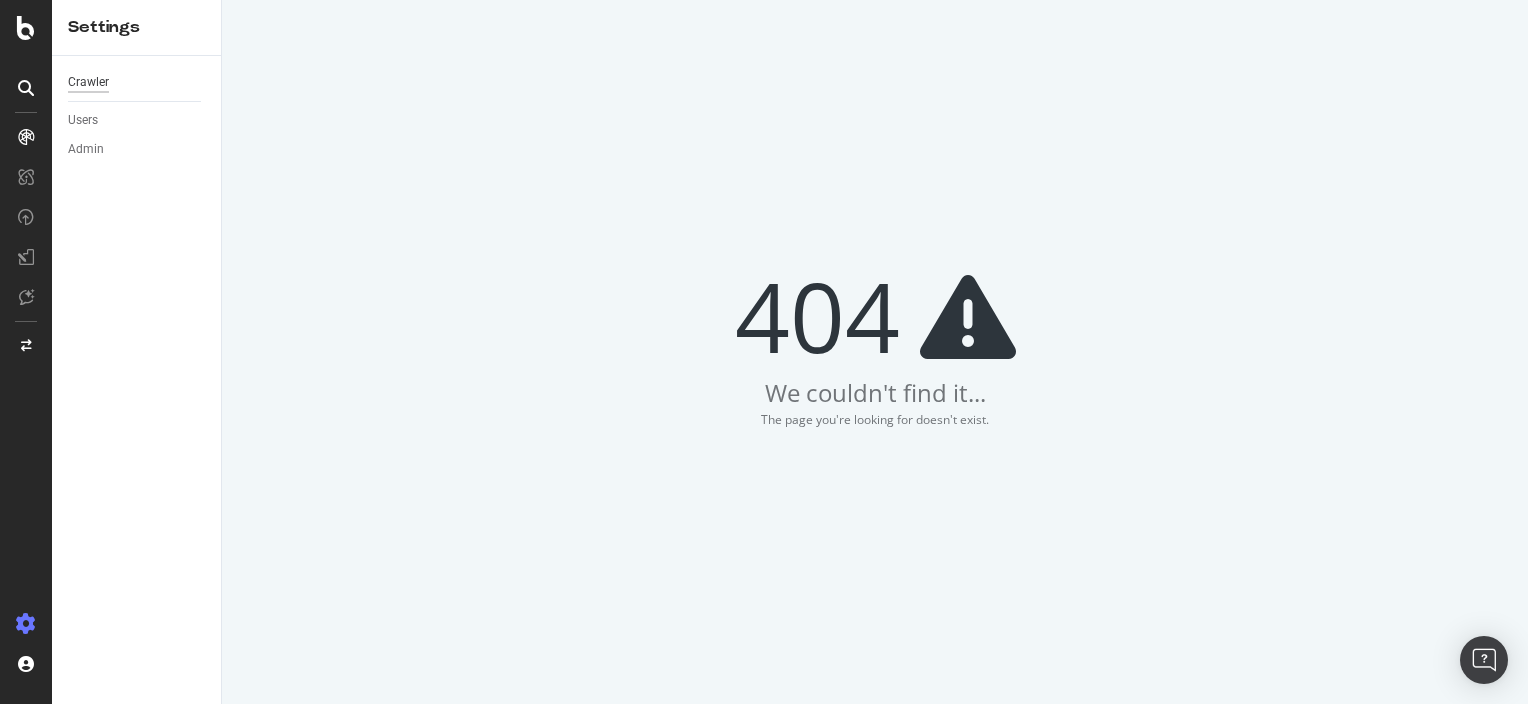 click on "Crawler" at bounding box center (88, 82) 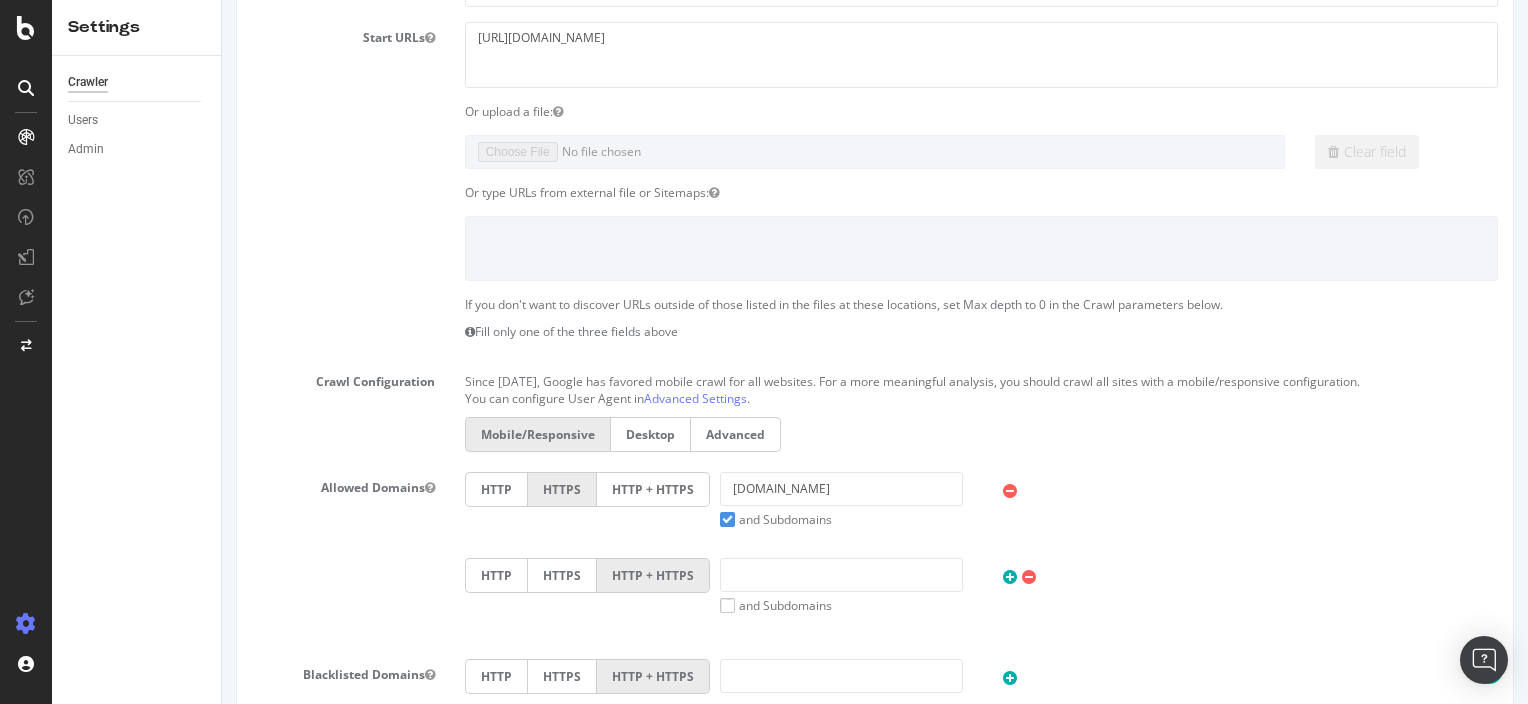 scroll, scrollTop: 315, scrollLeft: 0, axis: vertical 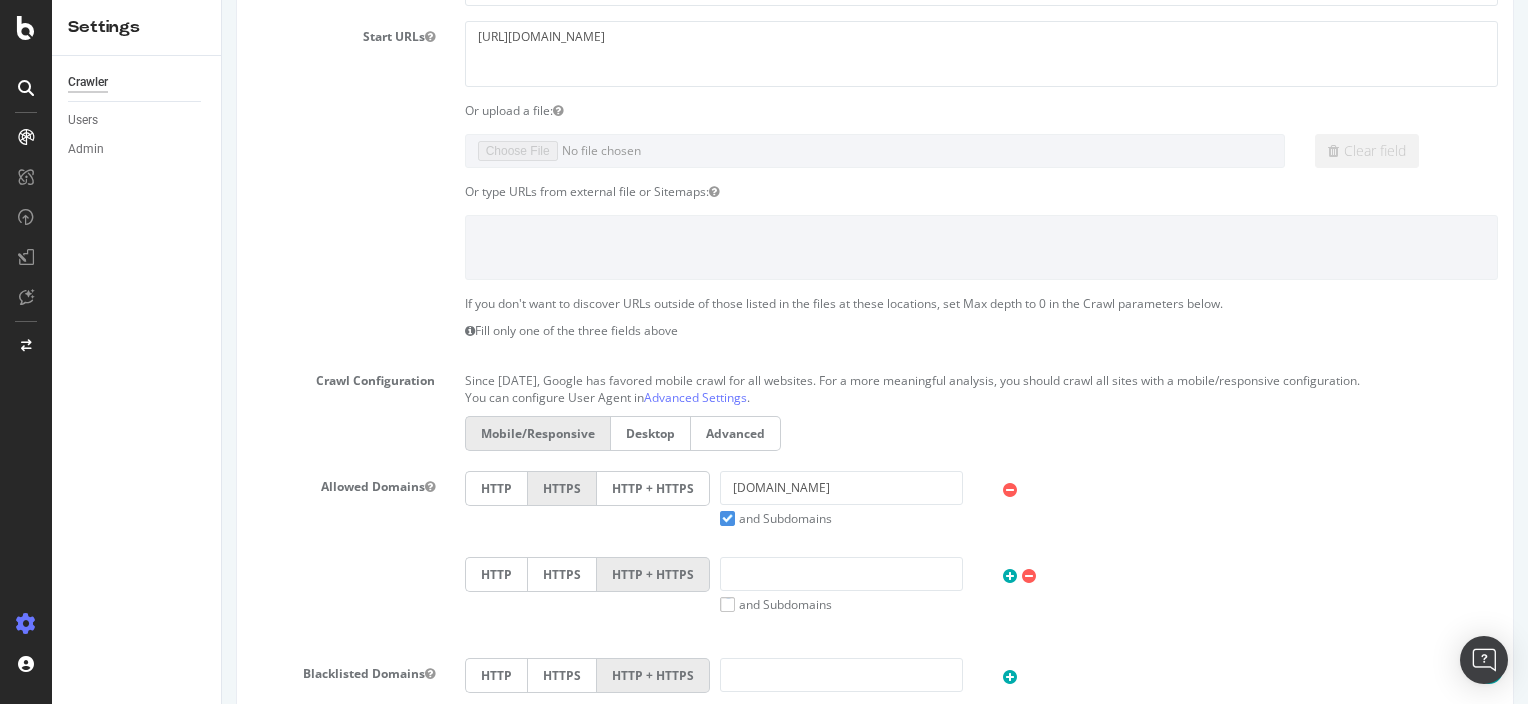 click on "Advanced" at bounding box center [736, 433] 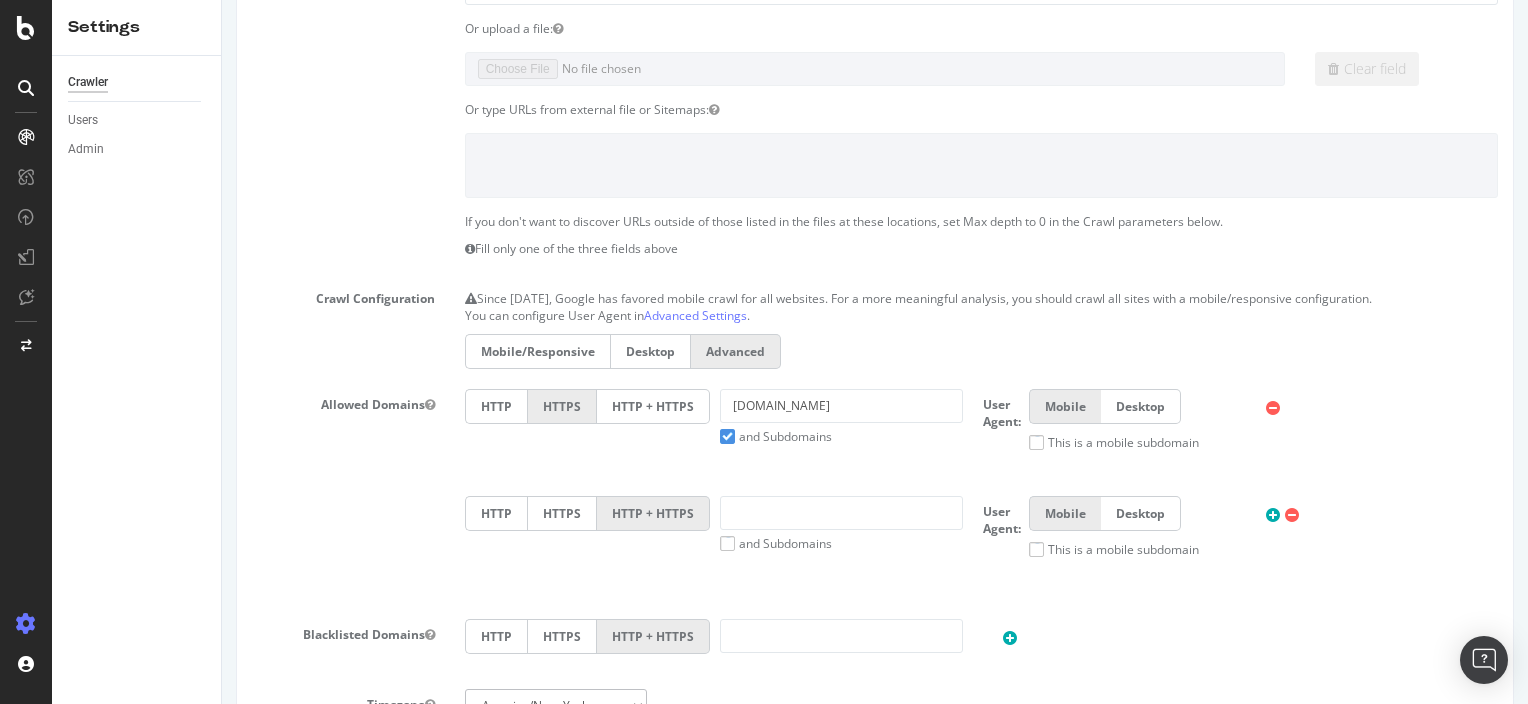 scroll, scrollTop: 0, scrollLeft: 0, axis: both 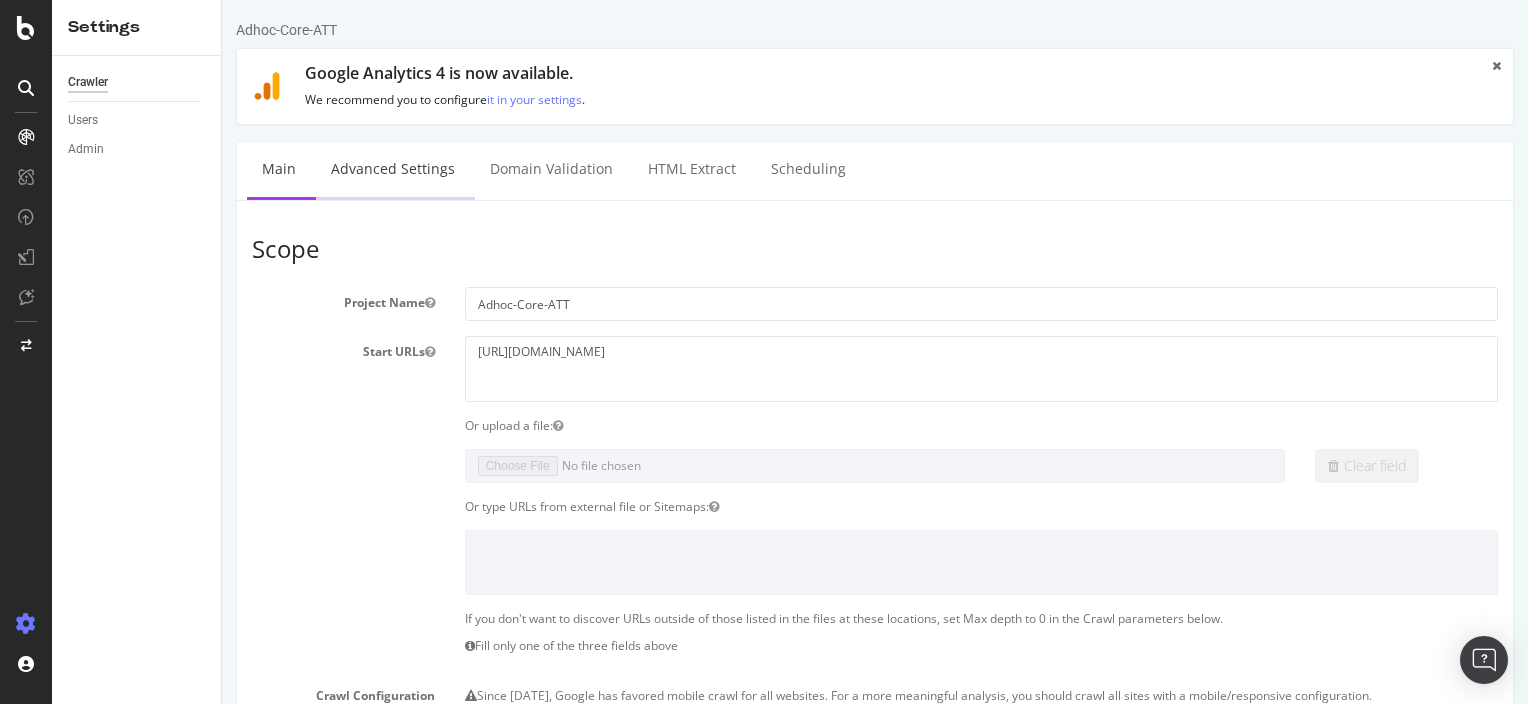 click on "Advanced Settings" at bounding box center [393, 169] 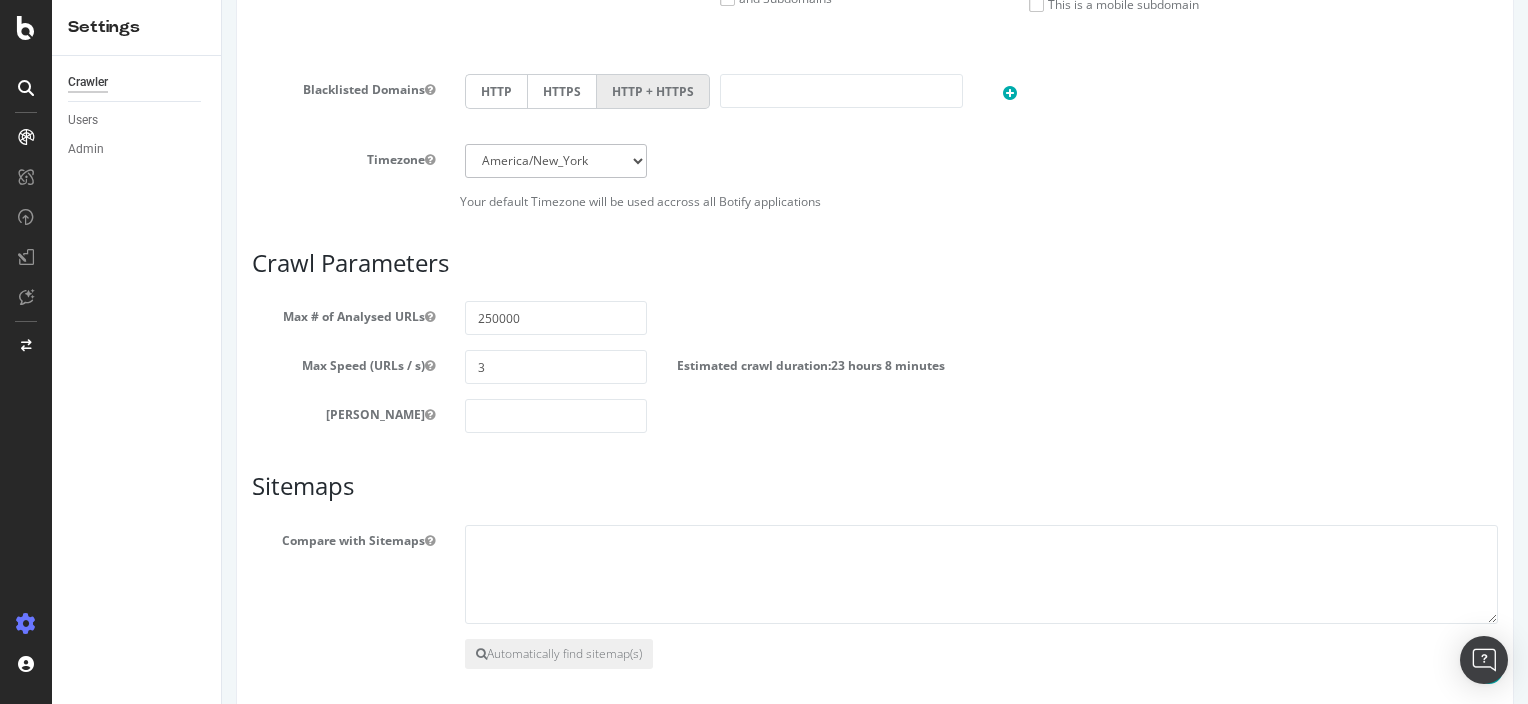 scroll, scrollTop: 1023, scrollLeft: 0, axis: vertical 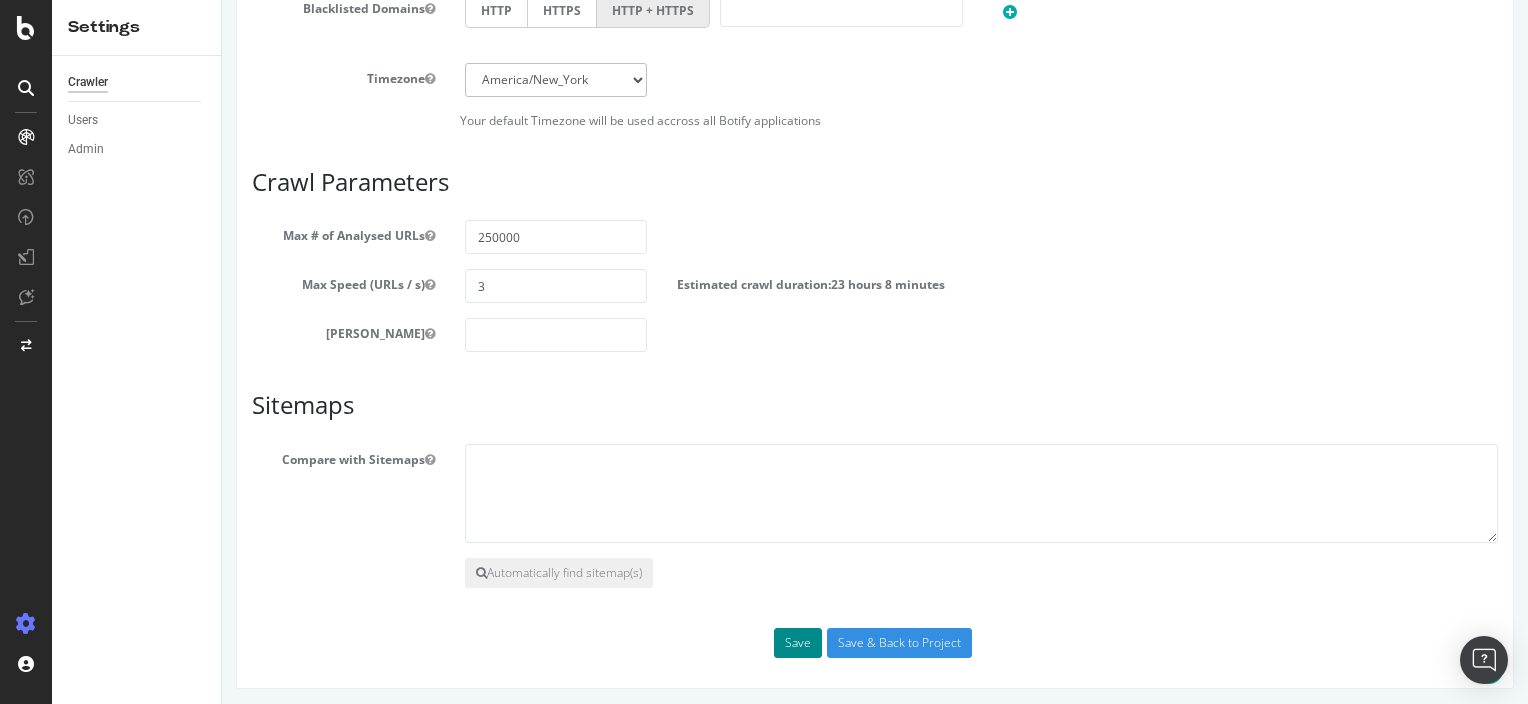 click on "Save" at bounding box center [798, 643] 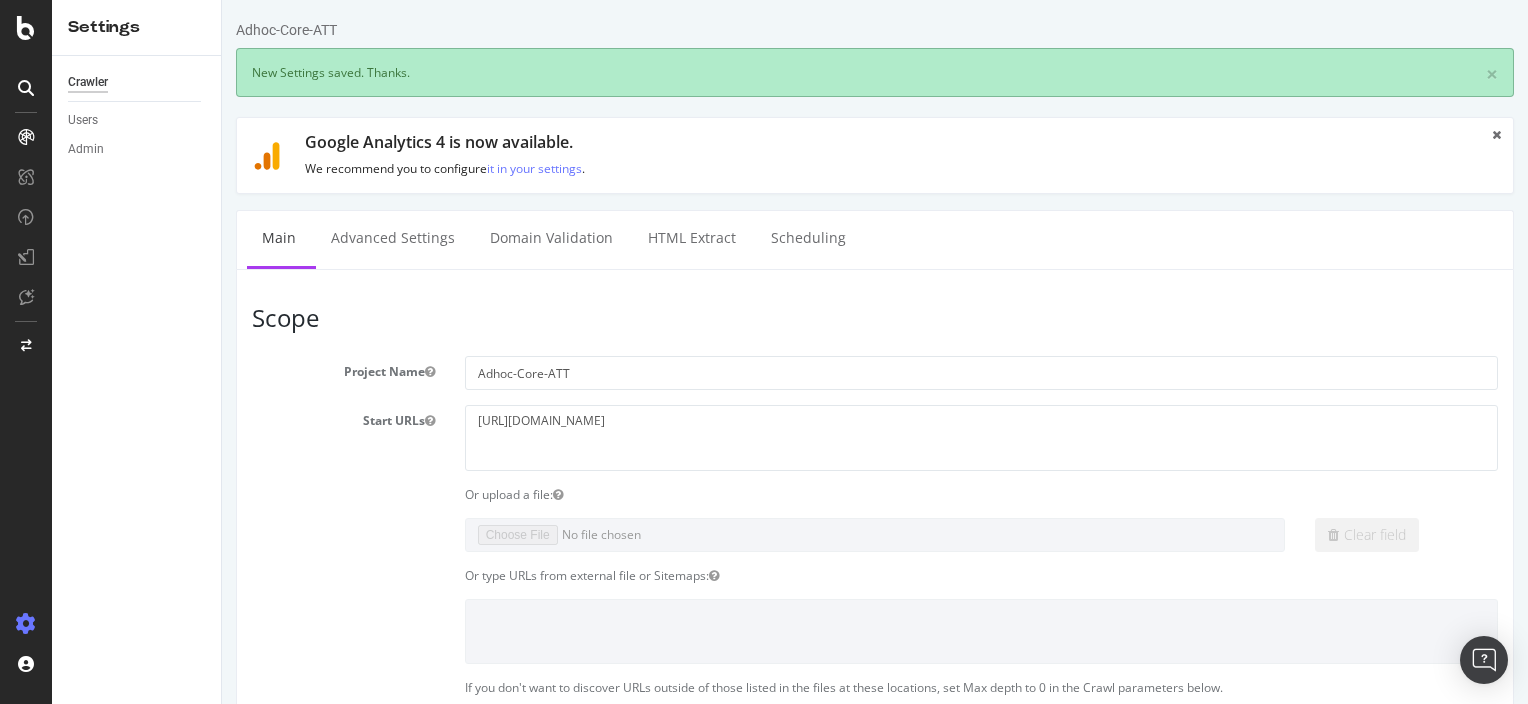 scroll, scrollTop: 0, scrollLeft: 0, axis: both 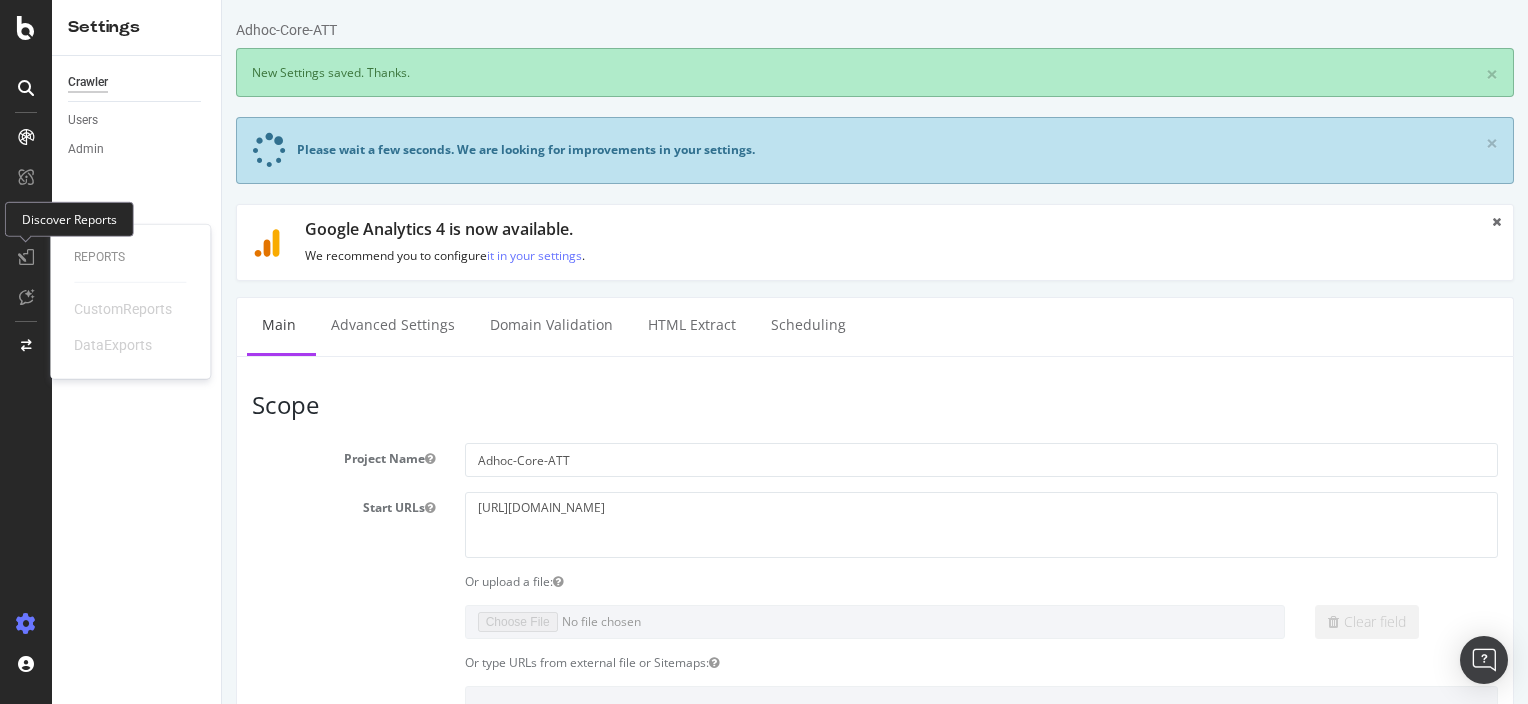 click at bounding box center [26, 257] 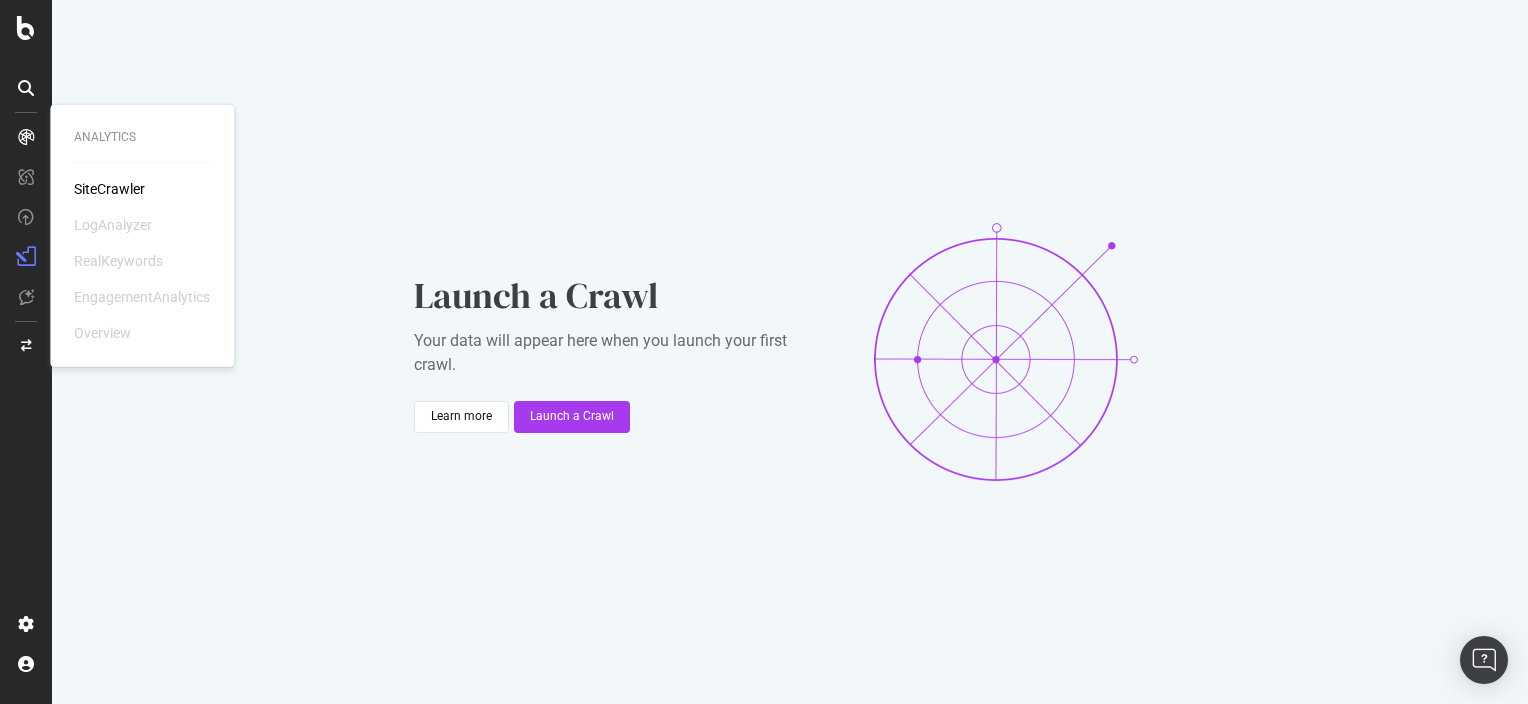 click on "SiteCrawler" at bounding box center (109, 189) 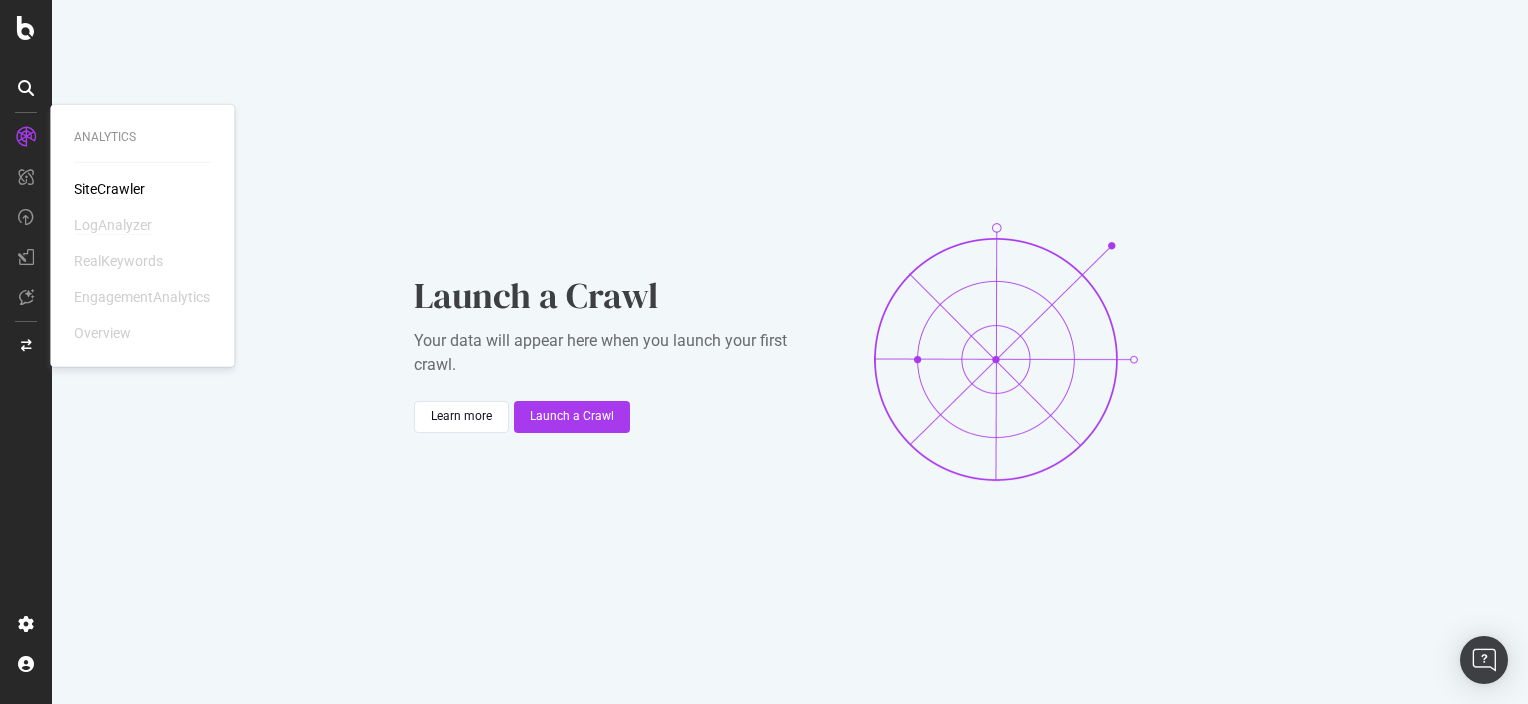 click on "LogAnalyzer" at bounding box center (113, 225) 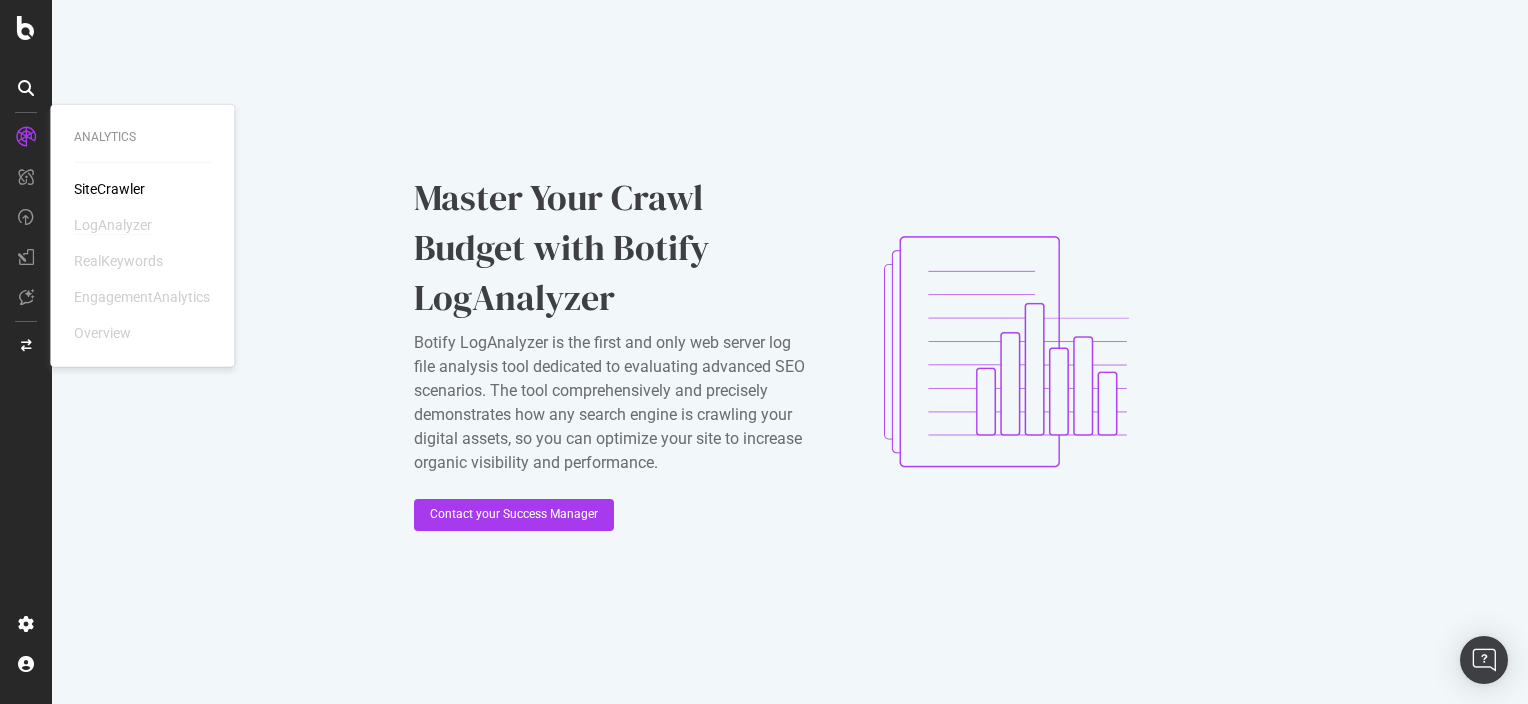 click on "SiteCrawler" at bounding box center (109, 189) 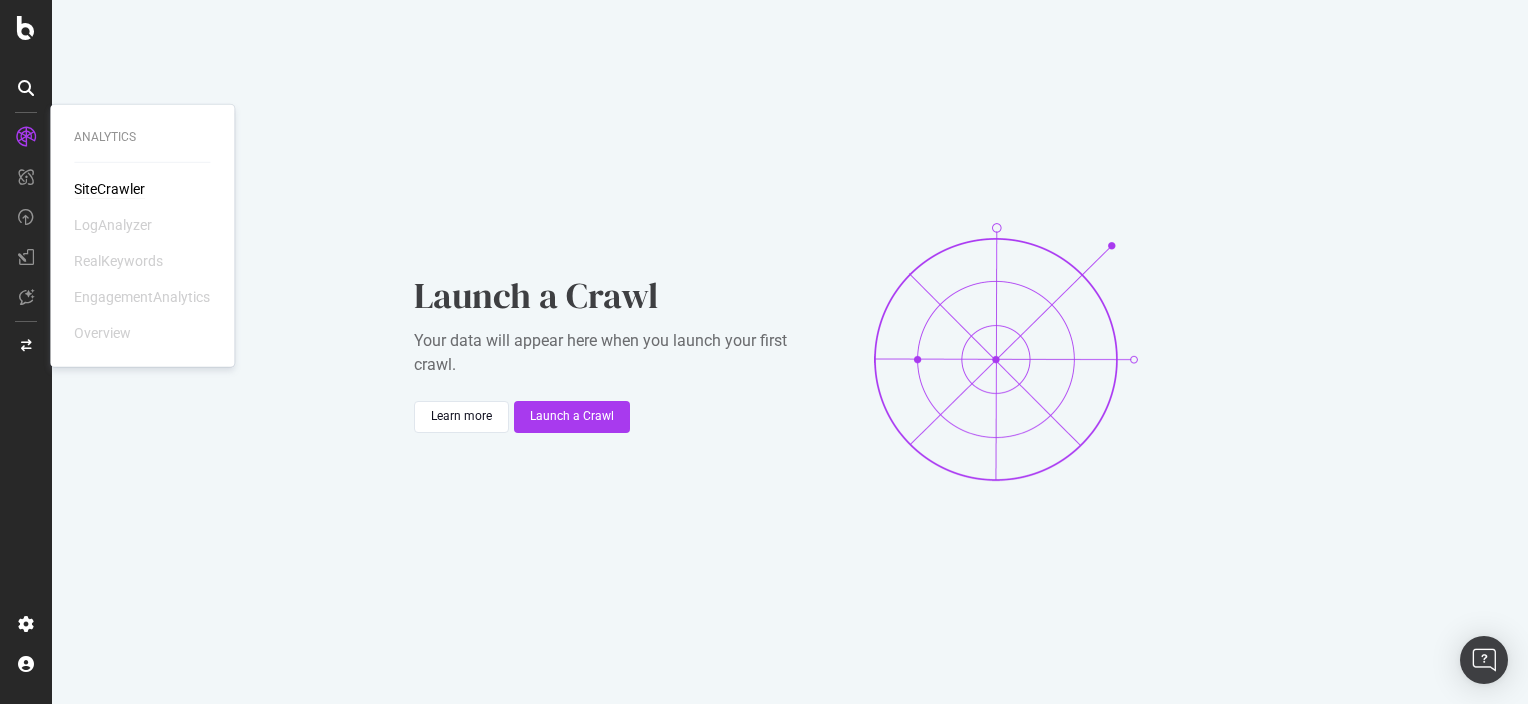 click on "SiteCrawler" at bounding box center [109, 189] 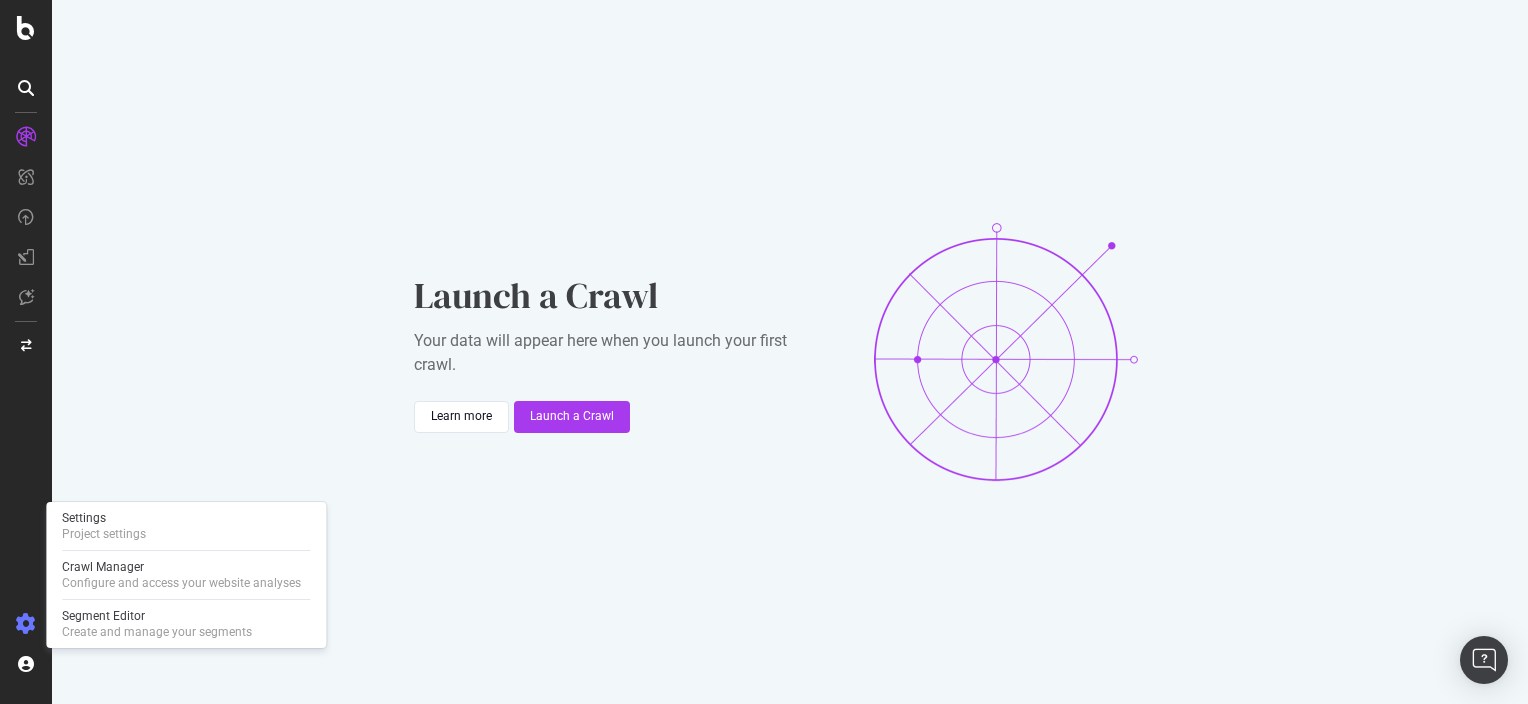 click at bounding box center [26, 624] 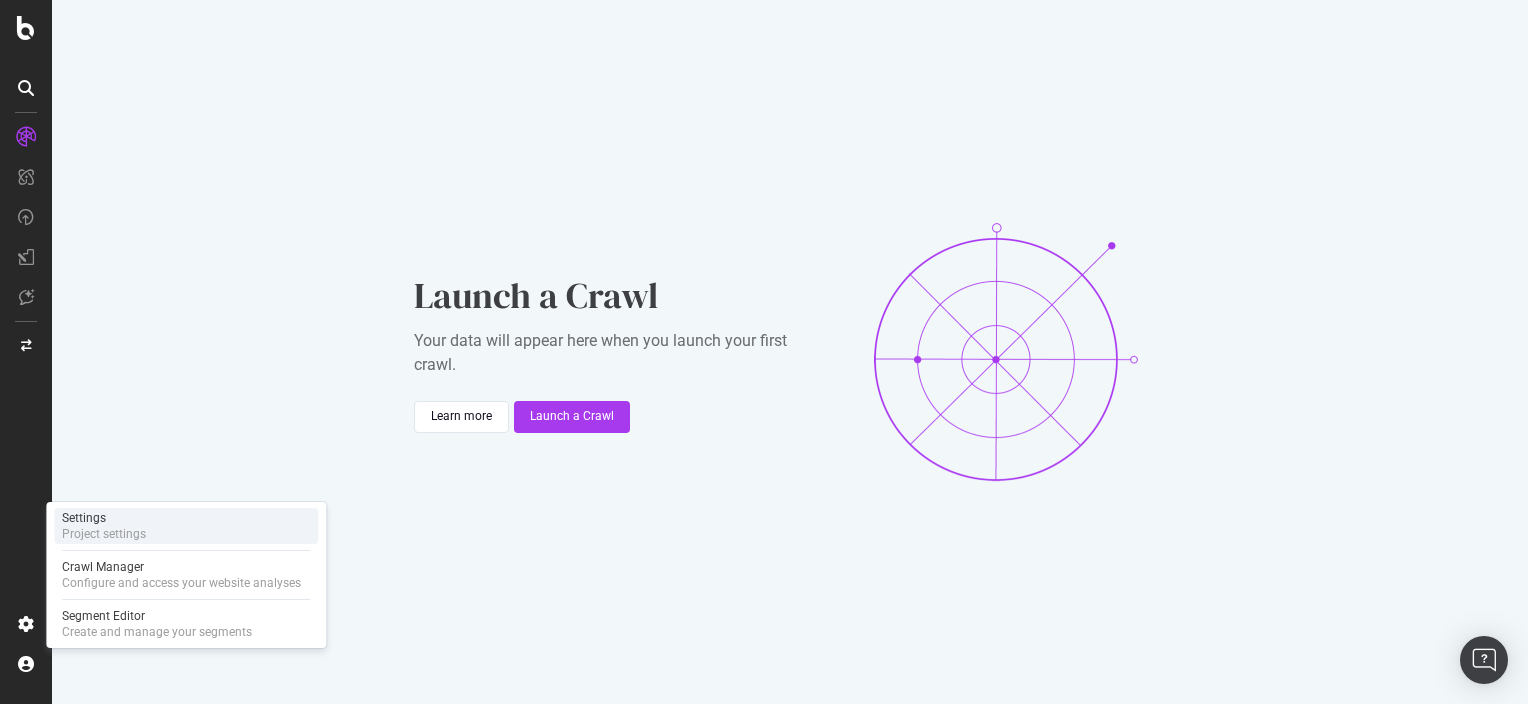 click on "Settings" at bounding box center [104, 518] 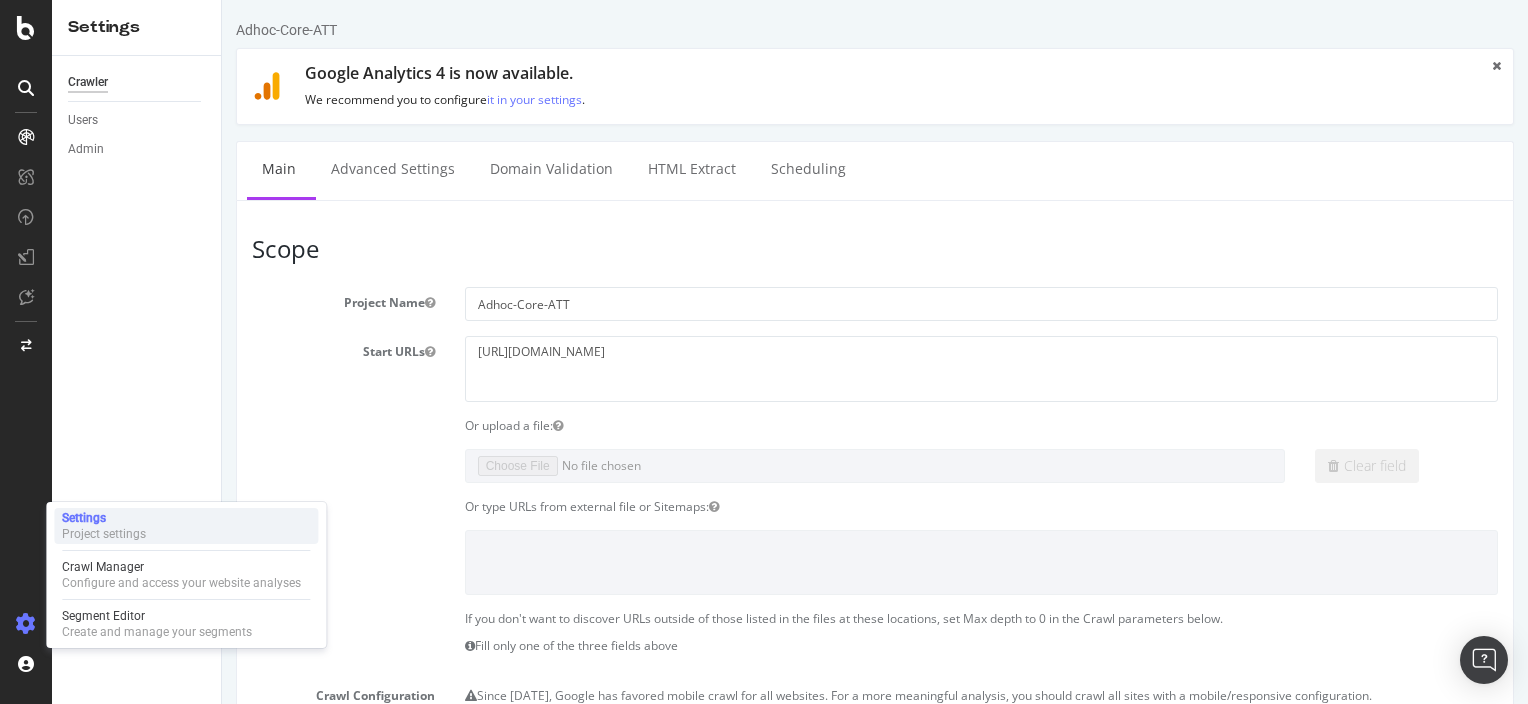 scroll, scrollTop: 0, scrollLeft: 0, axis: both 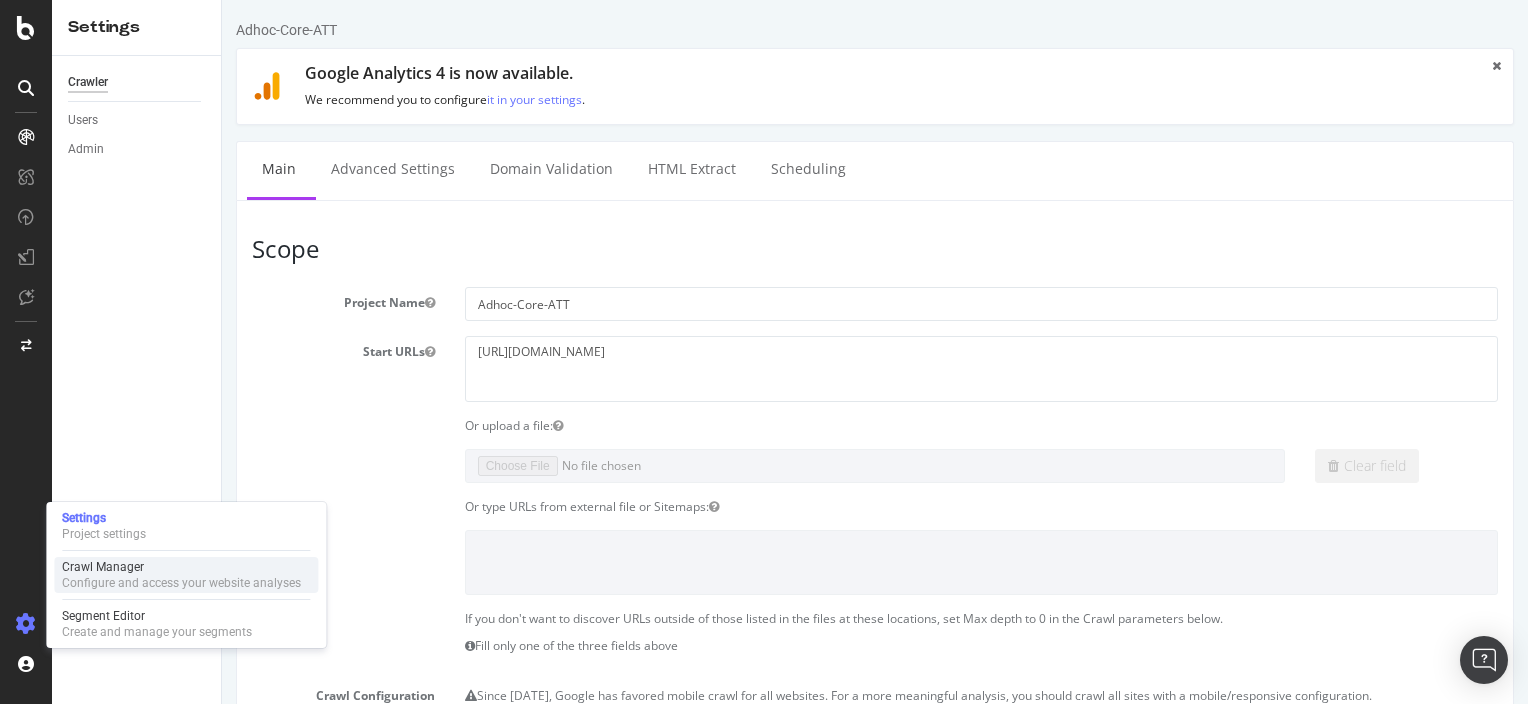 click on "Crawl Manager" at bounding box center [181, 567] 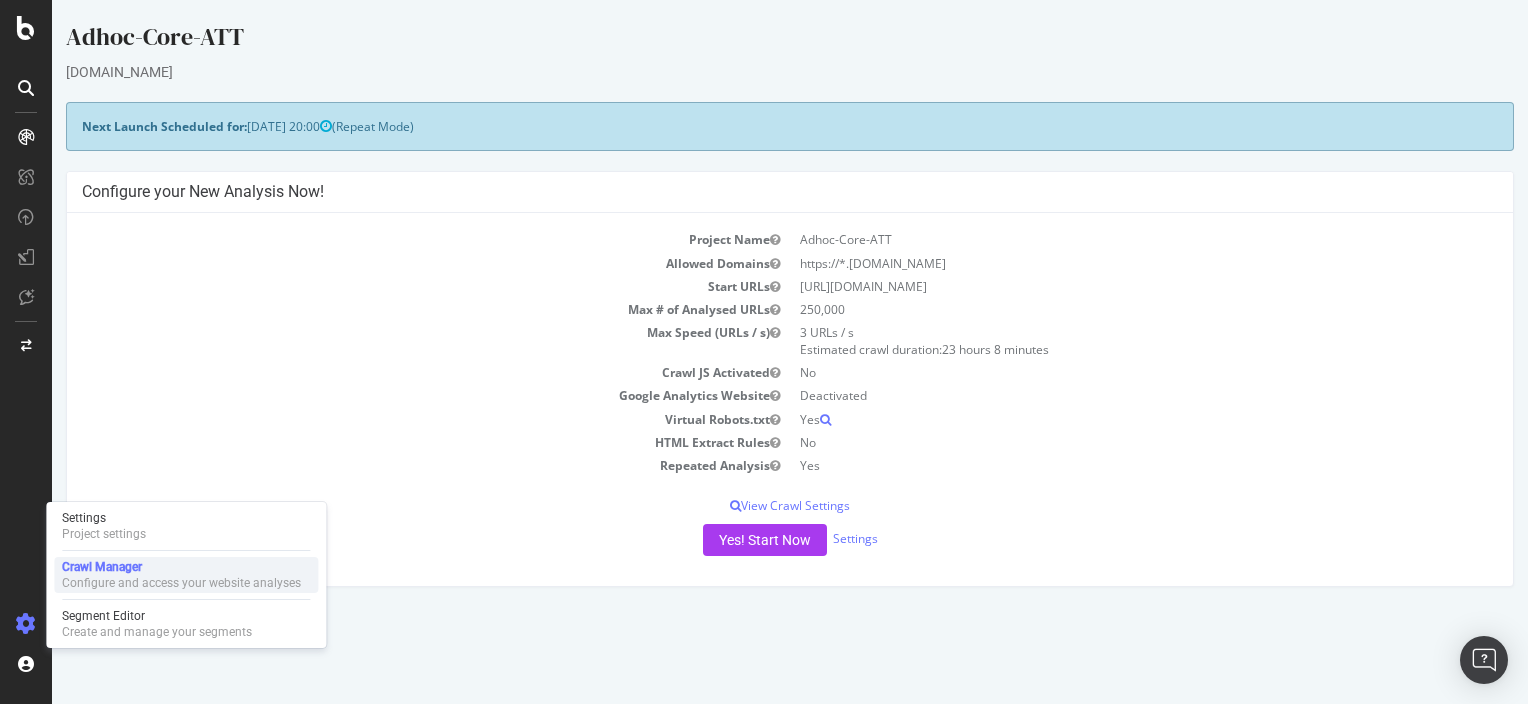 scroll, scrollTop: 0, scrollLeft: 0, axis: both 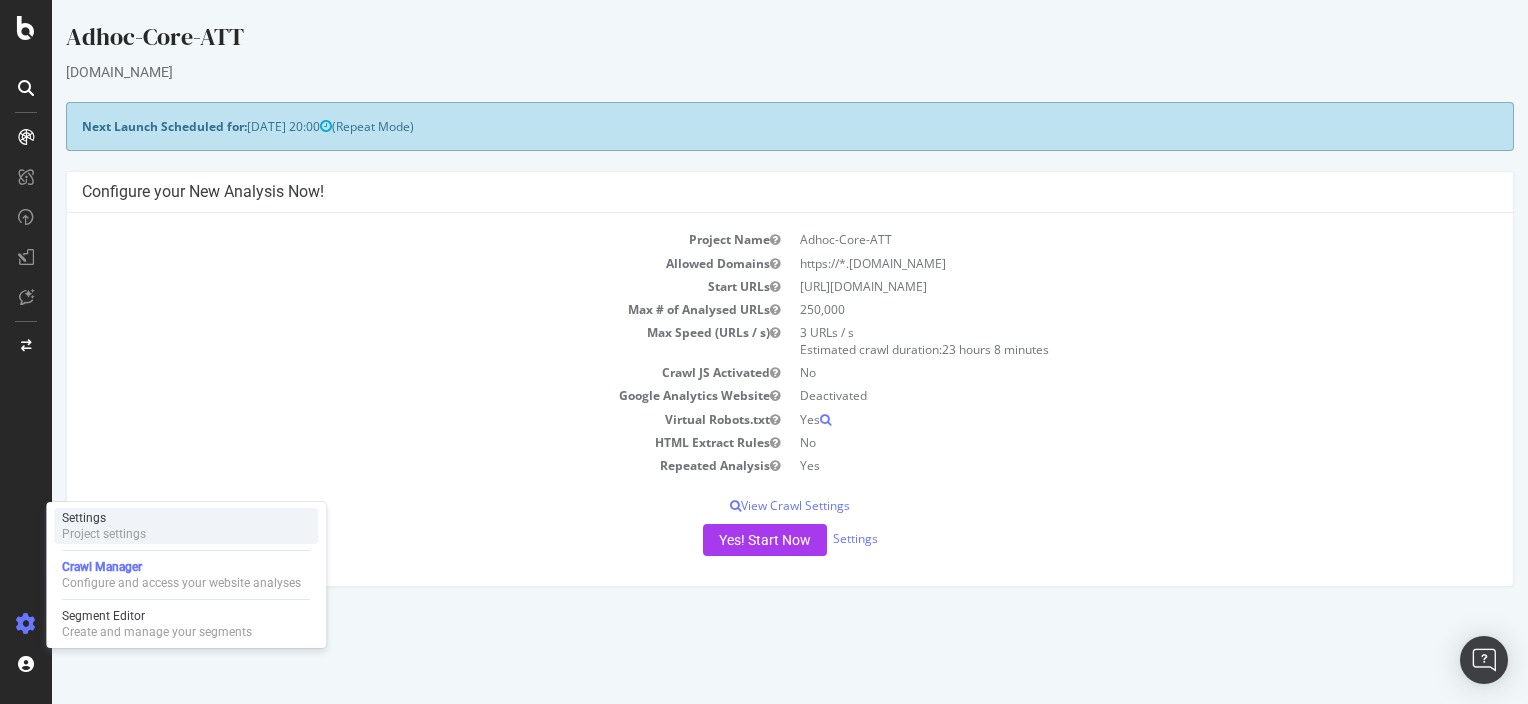 click on "Settings" at bounding box center (104, 518) 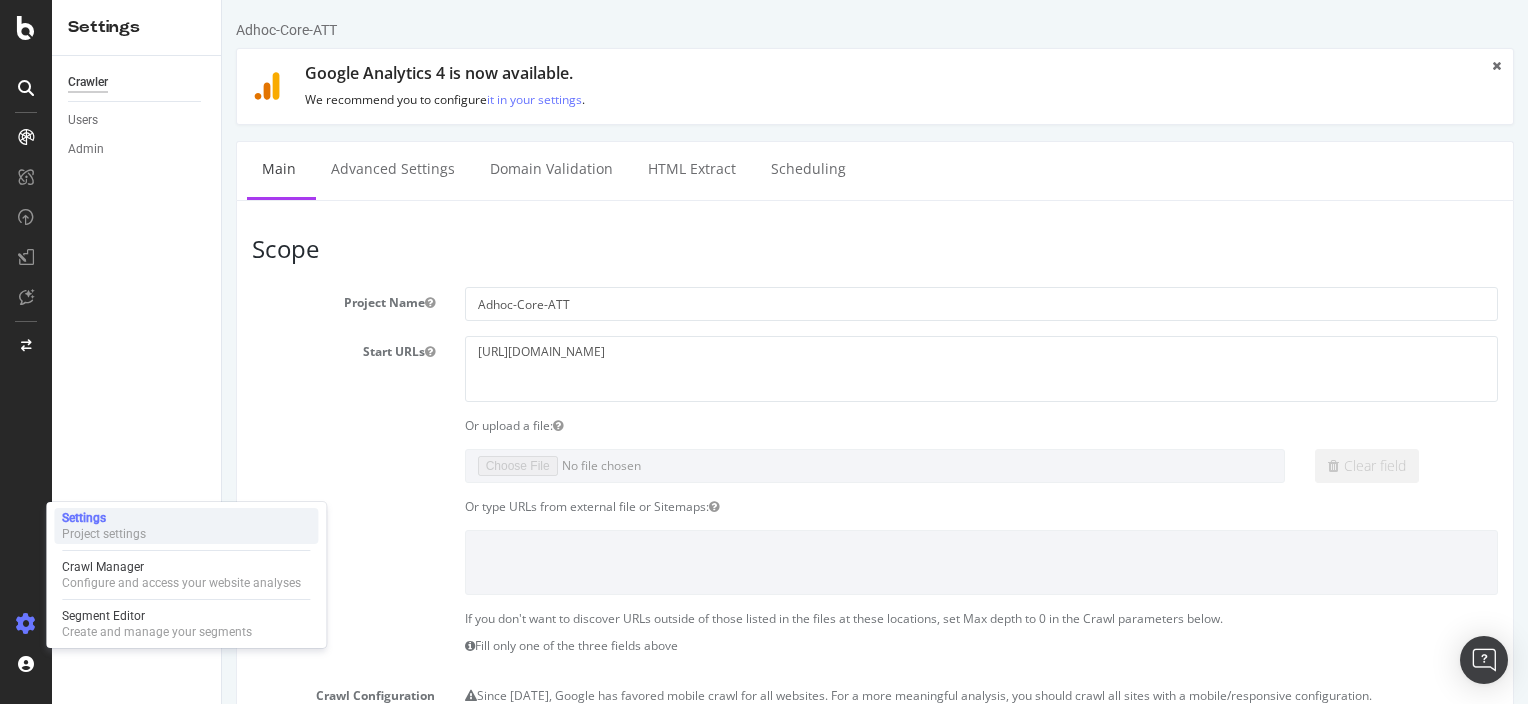 scroll, scrollTop: 0, scrollLeft: 0, axis: both 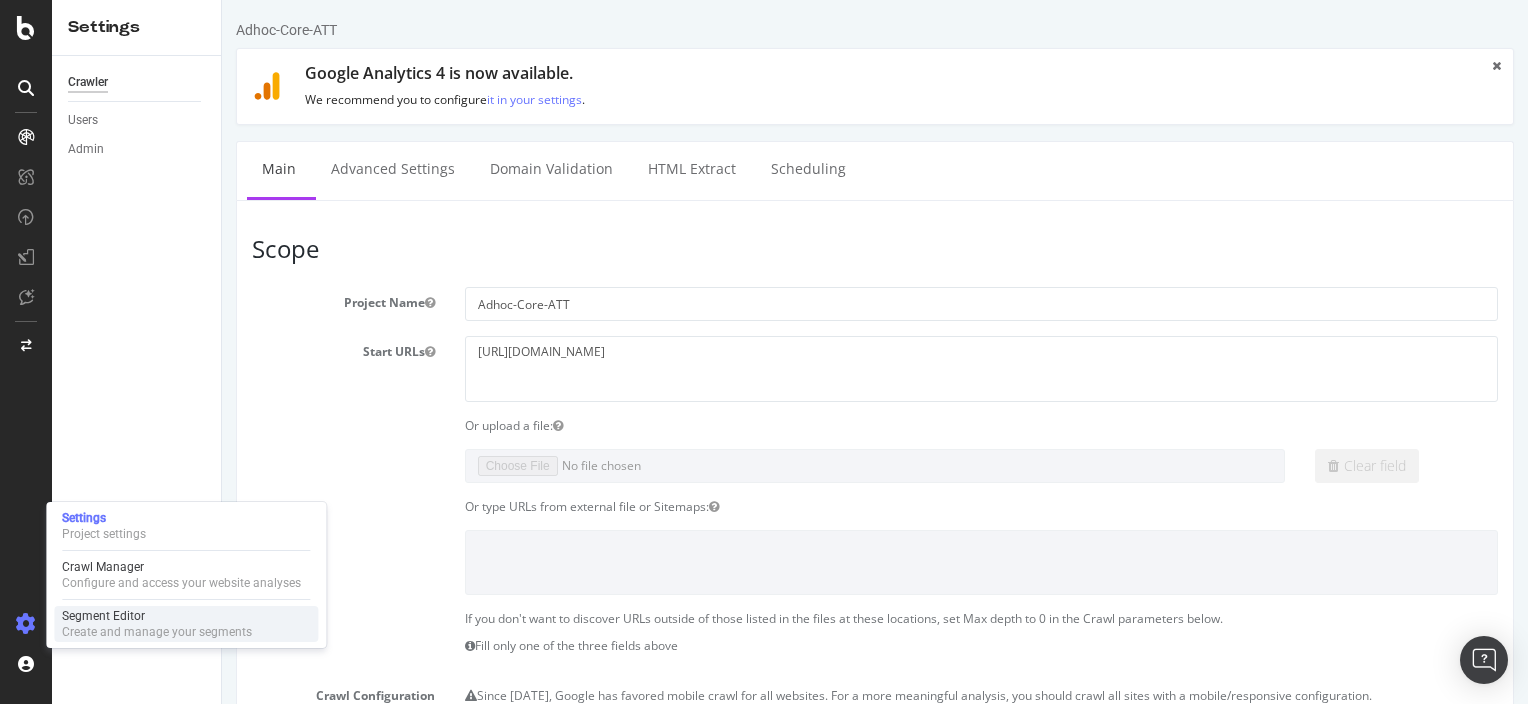click on "Create and manage your segments" at bounding box center (157, 632) 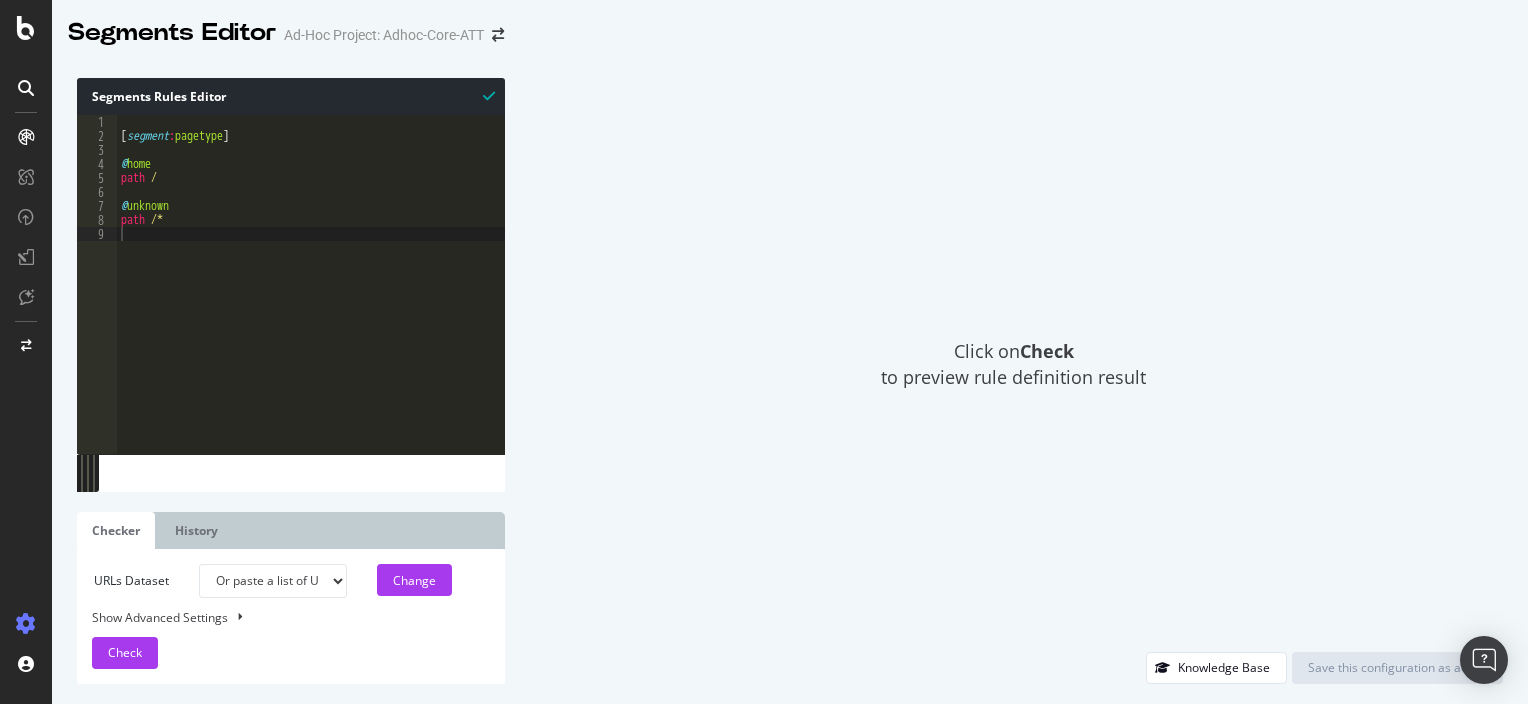 click on "[ segment : pagetype ] @ home path   / @ unknown path   /*" at bounding box center [311, 298] 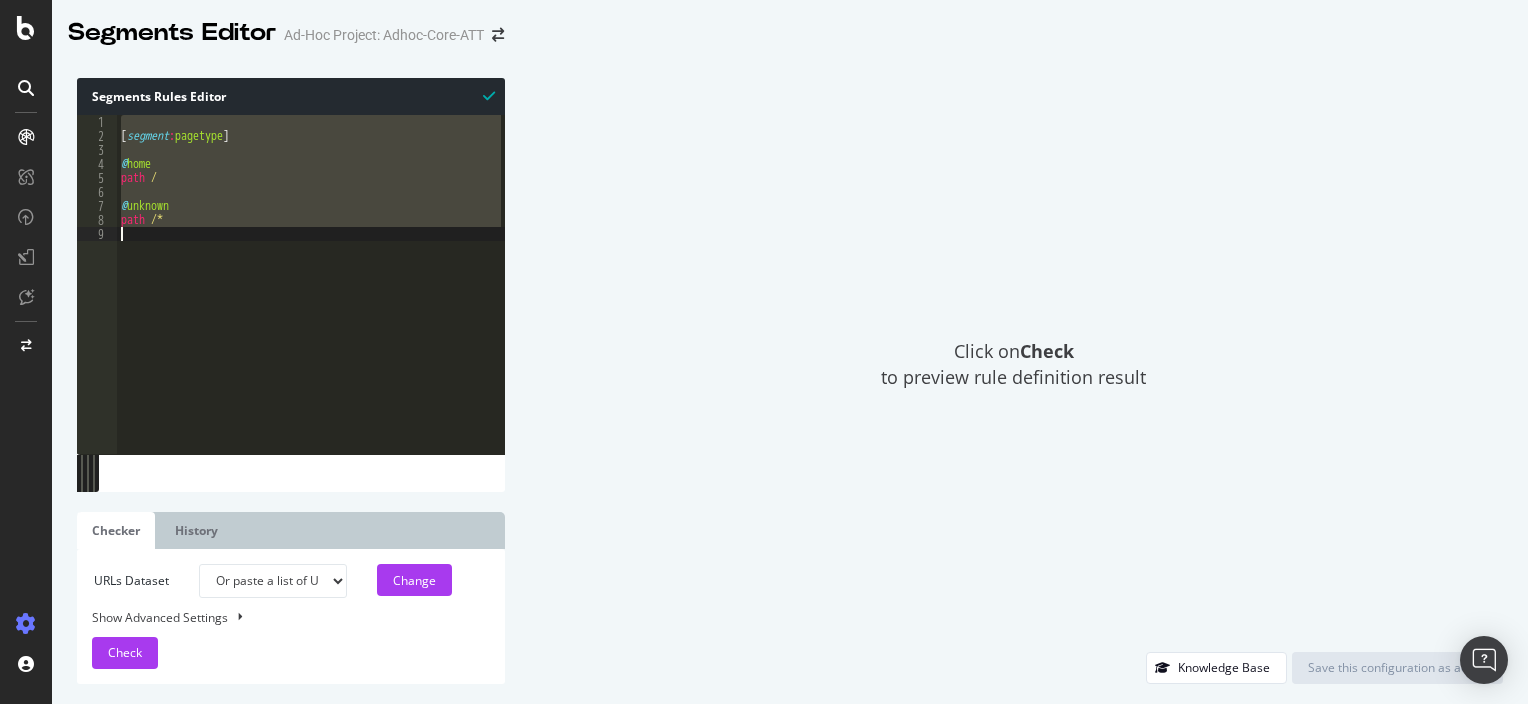 paste on ")" 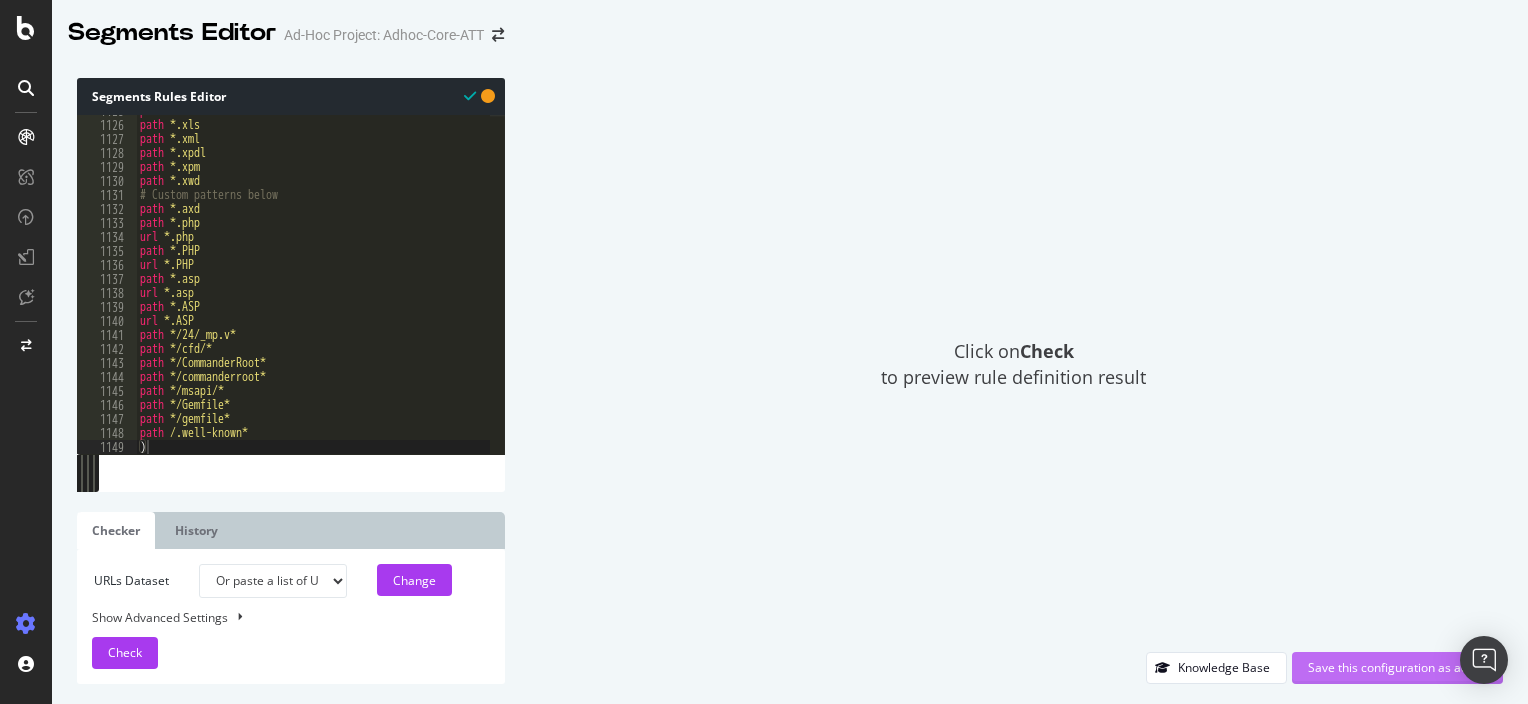 click on "Save this configuration as active" at bounding box center (1397, 667) 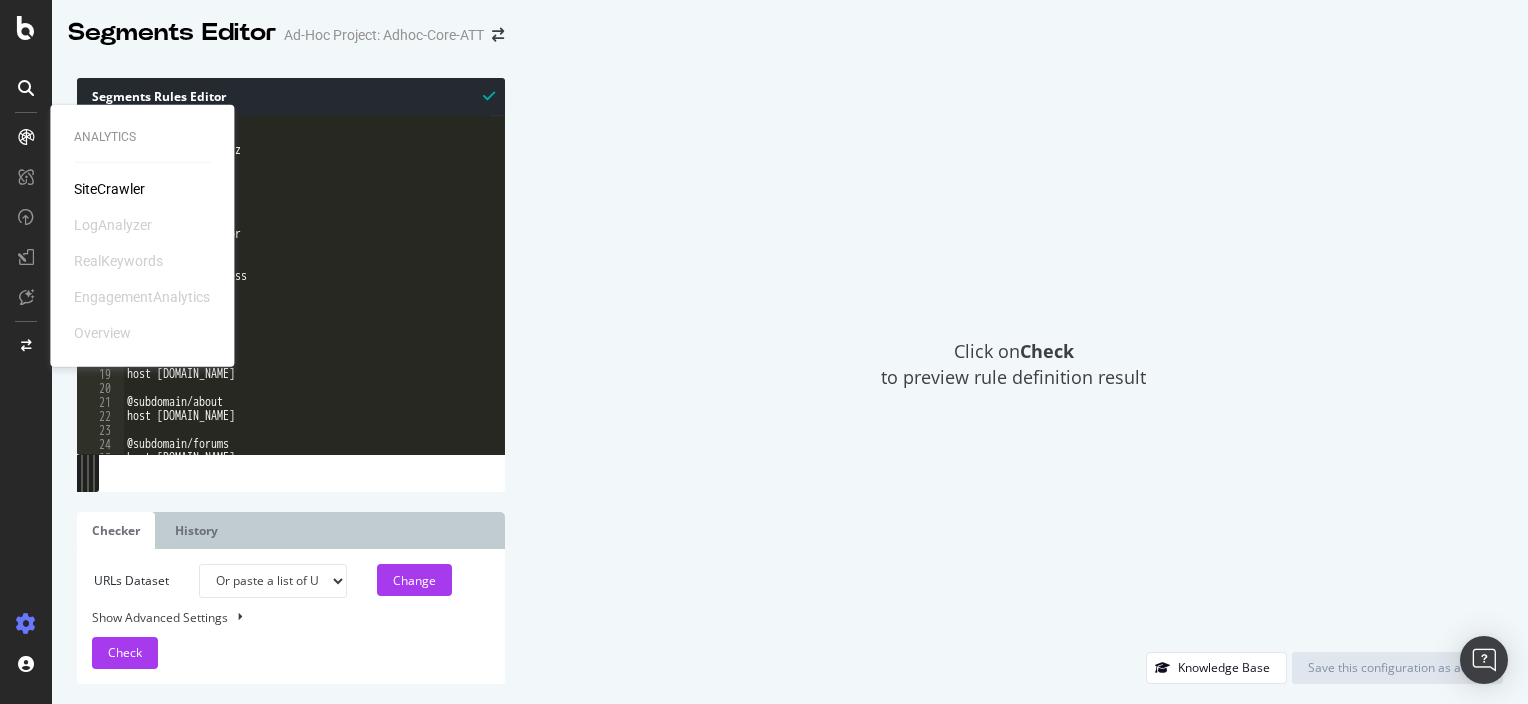 click at bounding box center [26, 137] 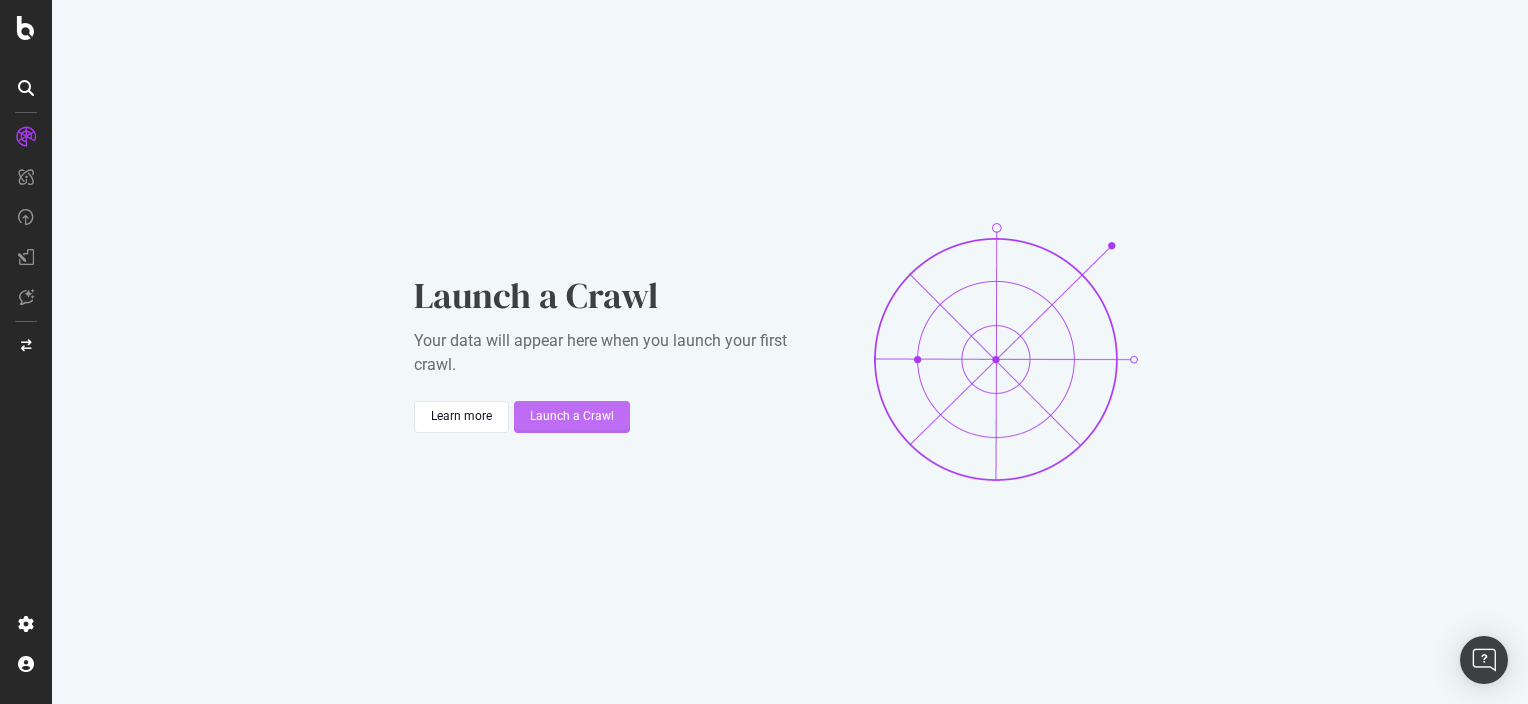 click on "Launch a Crawl" at bounding box center [572, 417] 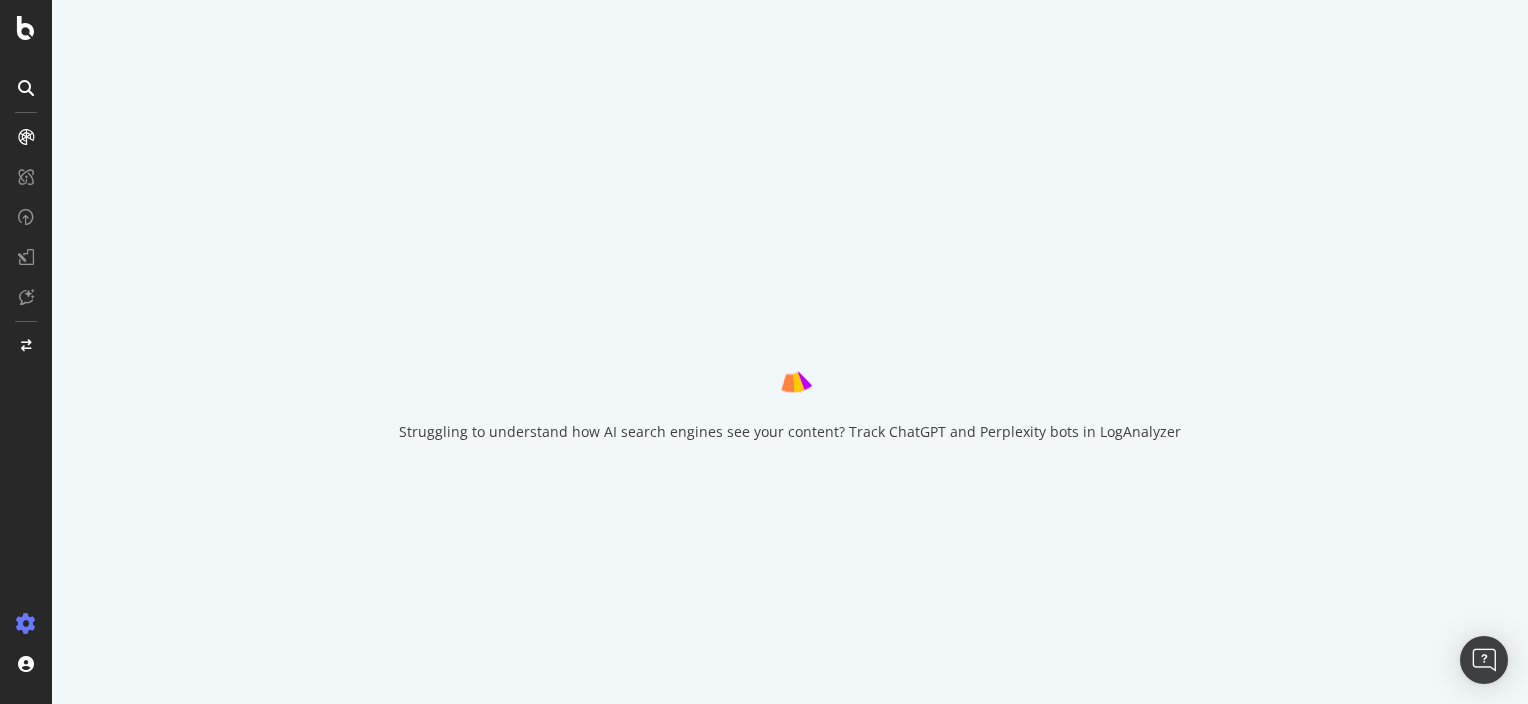 scroll, scrollTop: 0, scrollLeft: 0, axis: both 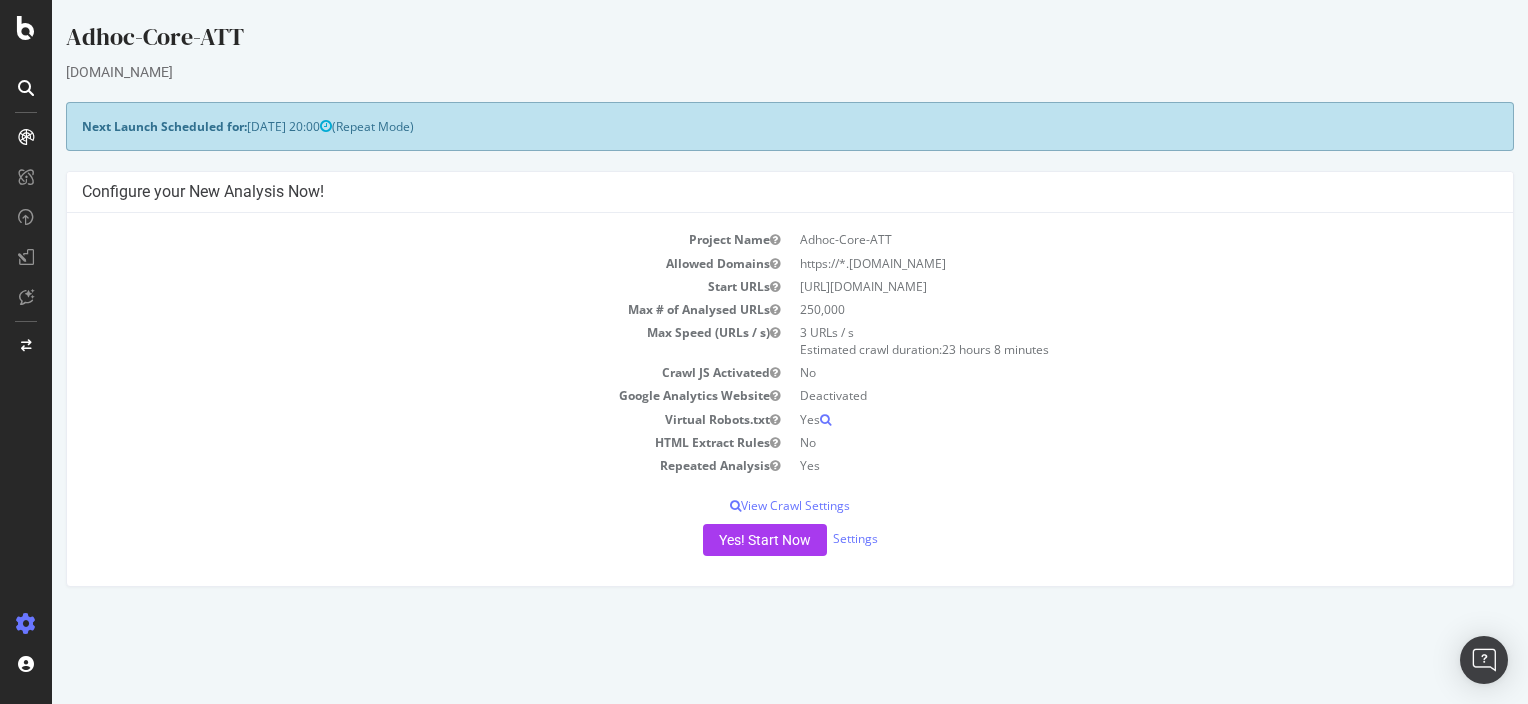 click at bounding box center (775, 373) 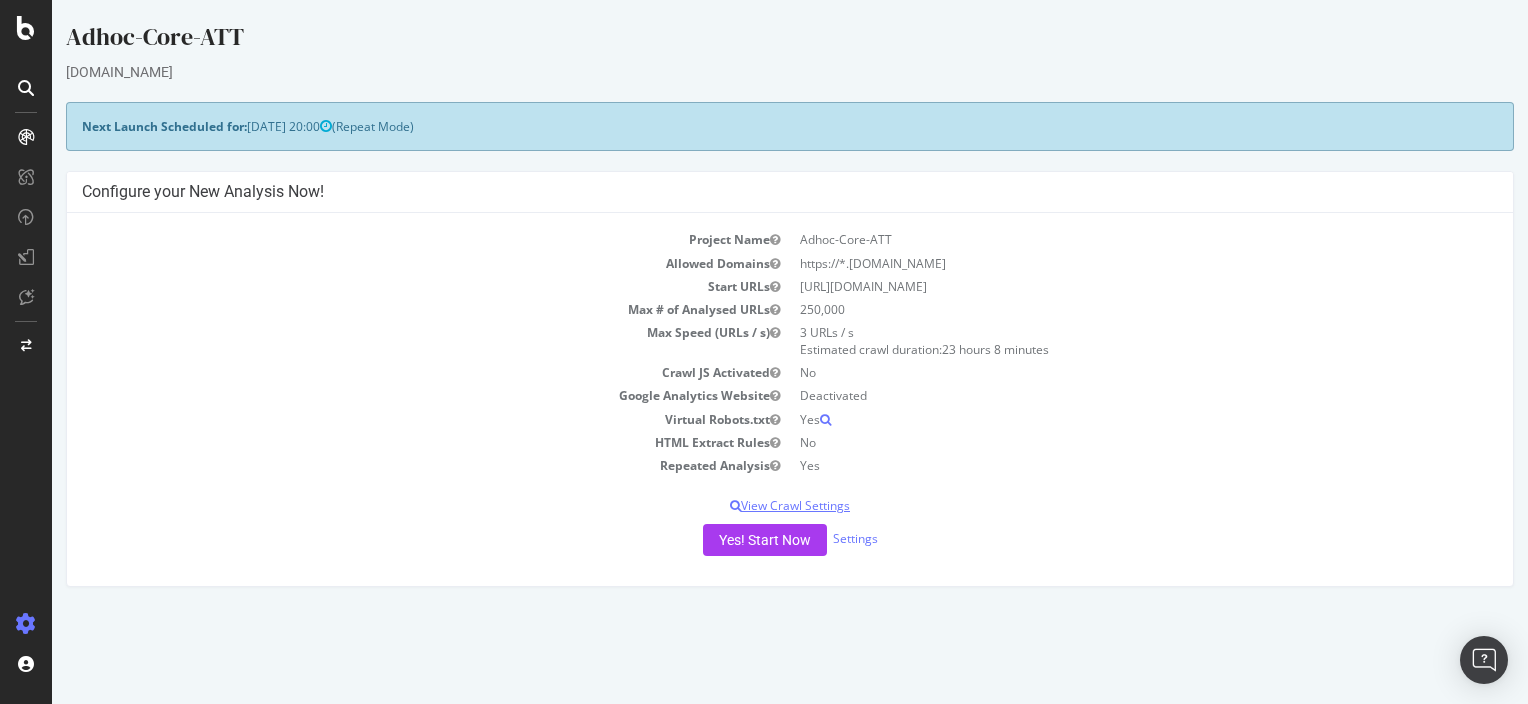 click on "View Crawl Settings" at bounding box center (790, 505) 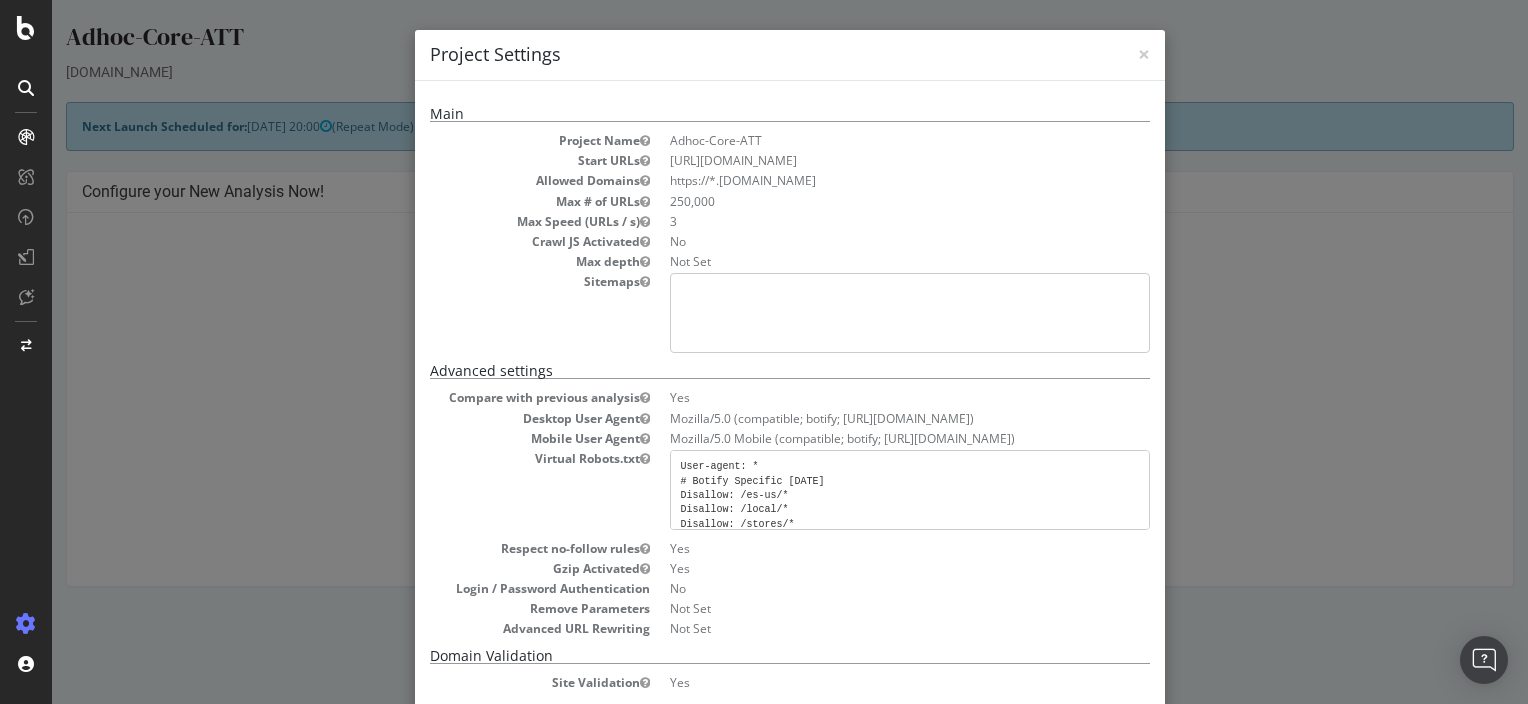 click at bounding box center [645, 242] 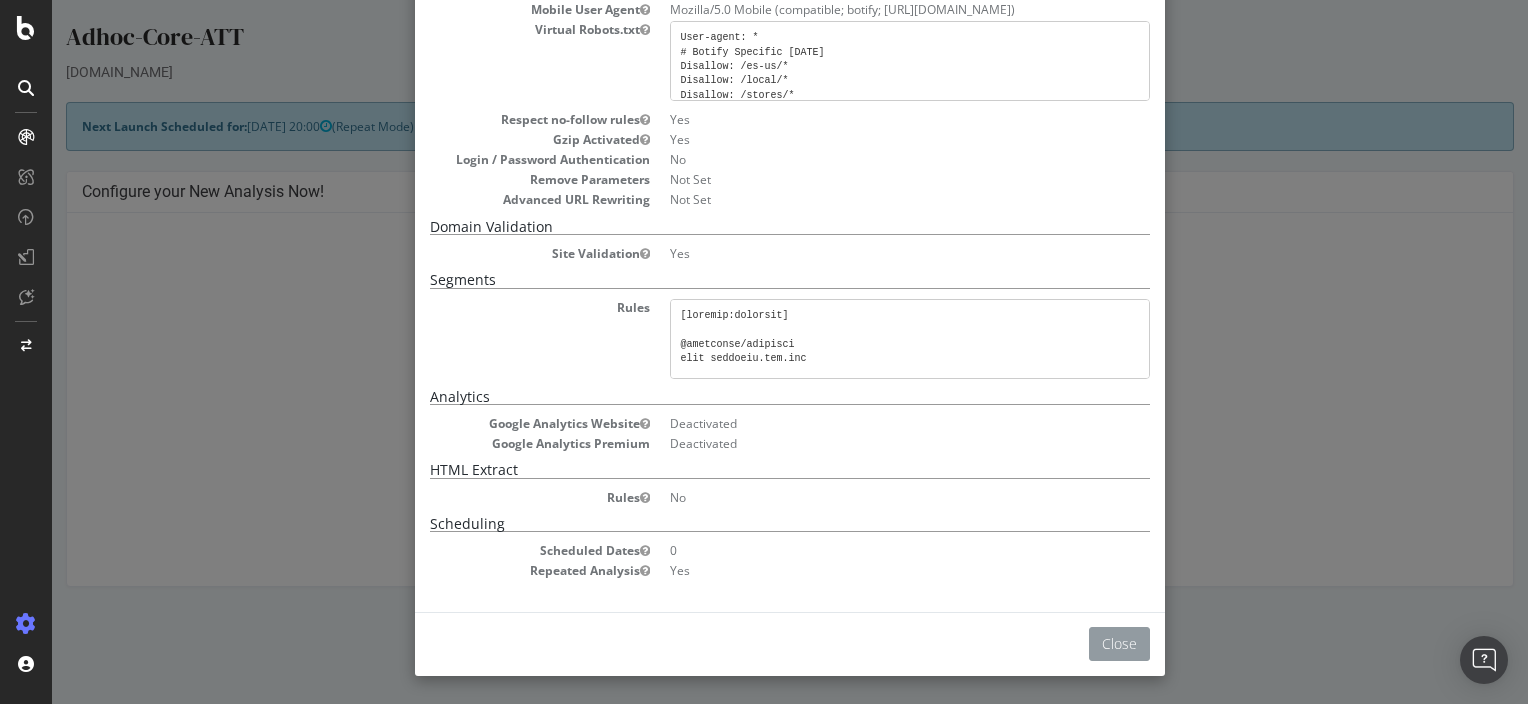 click on "Close" at bounding box center [1119, 644] 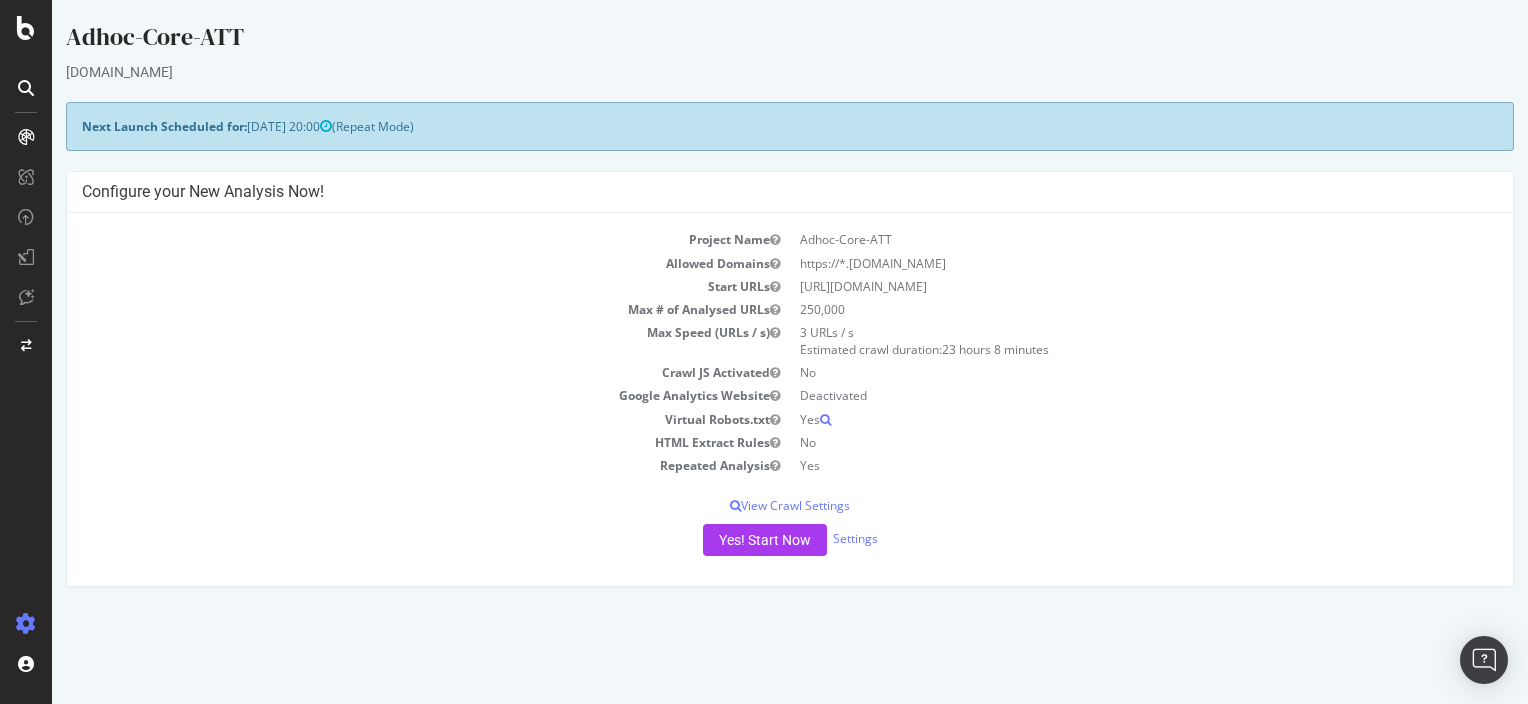 scroll, scrollTop: 0, scrollLeft: 0, axis: both 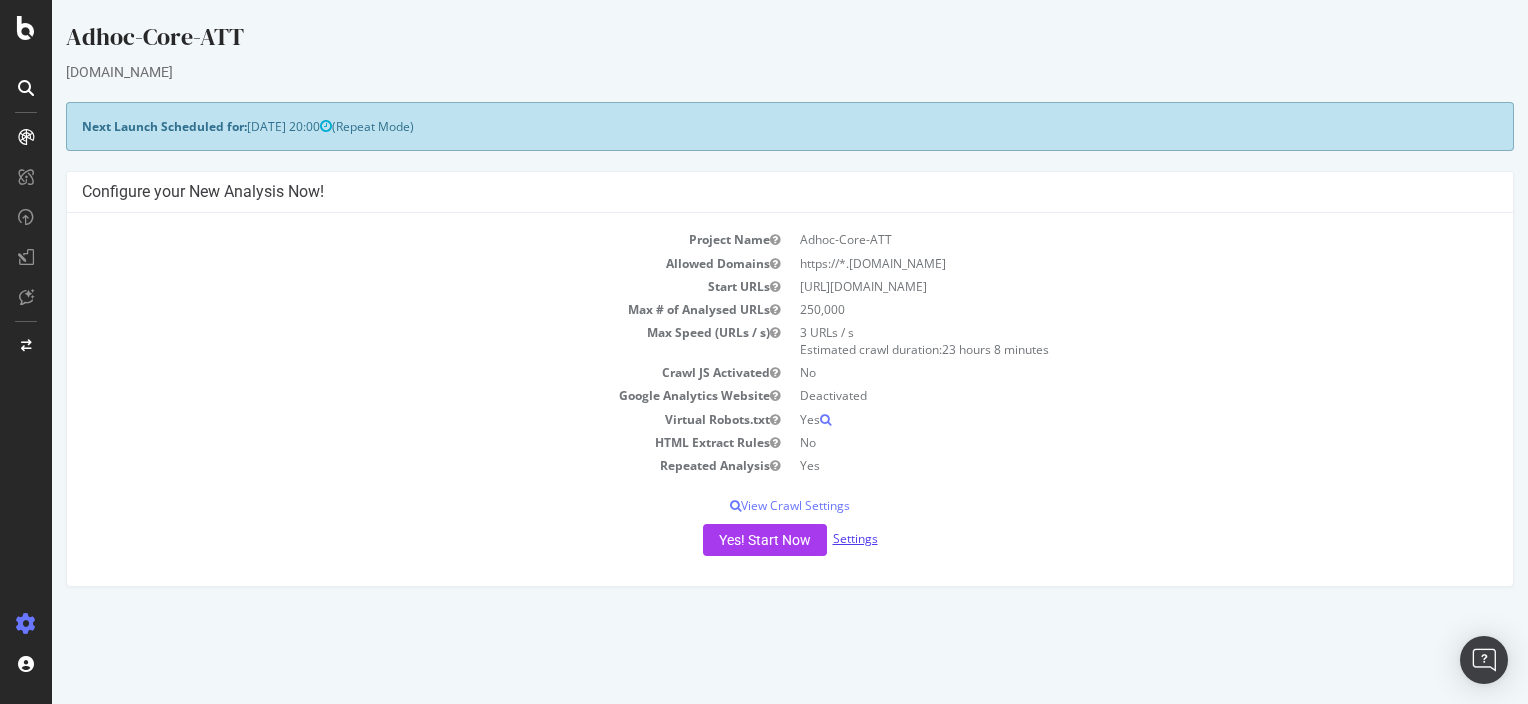 click on "Settings" at bounding box center [855, 538] 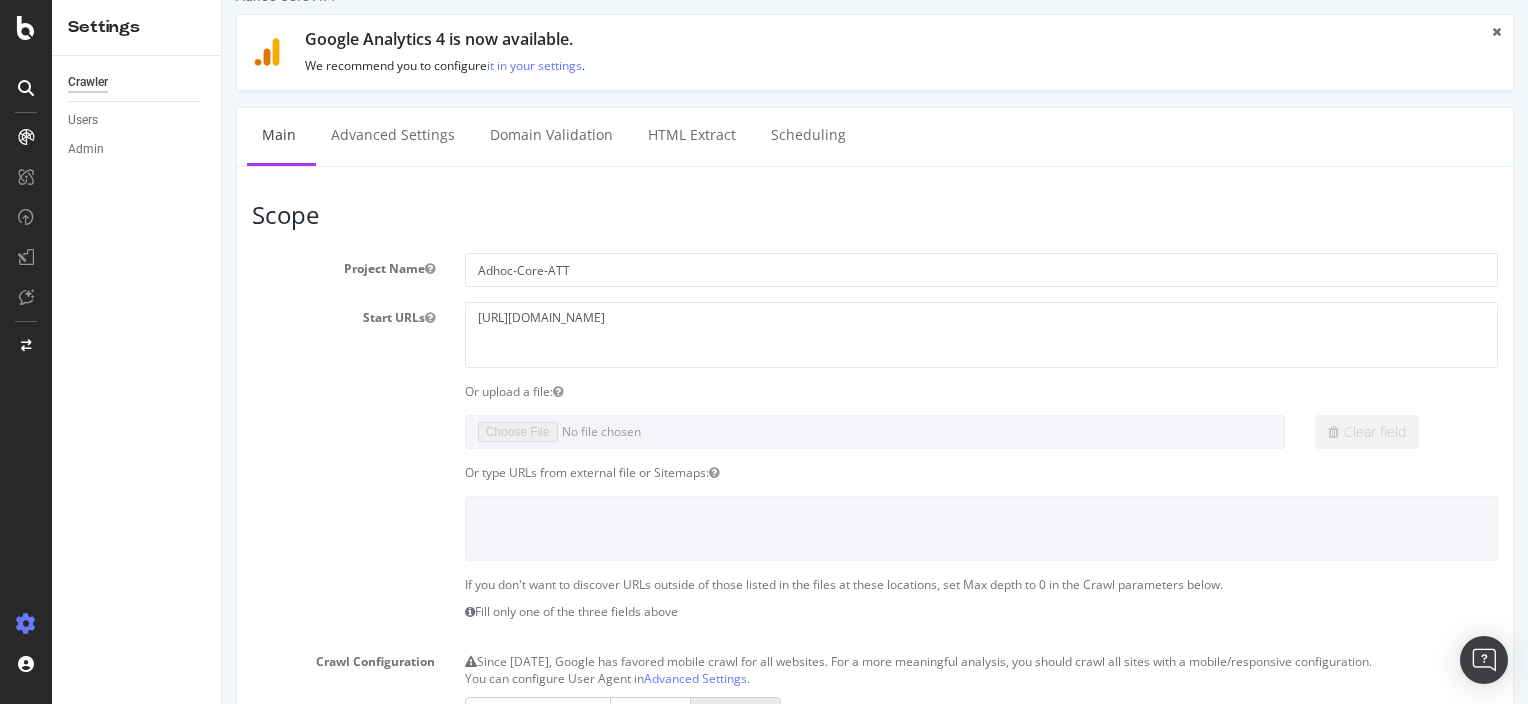 scroll, scrollTop: 0, scrollLeft: 0, axis: both 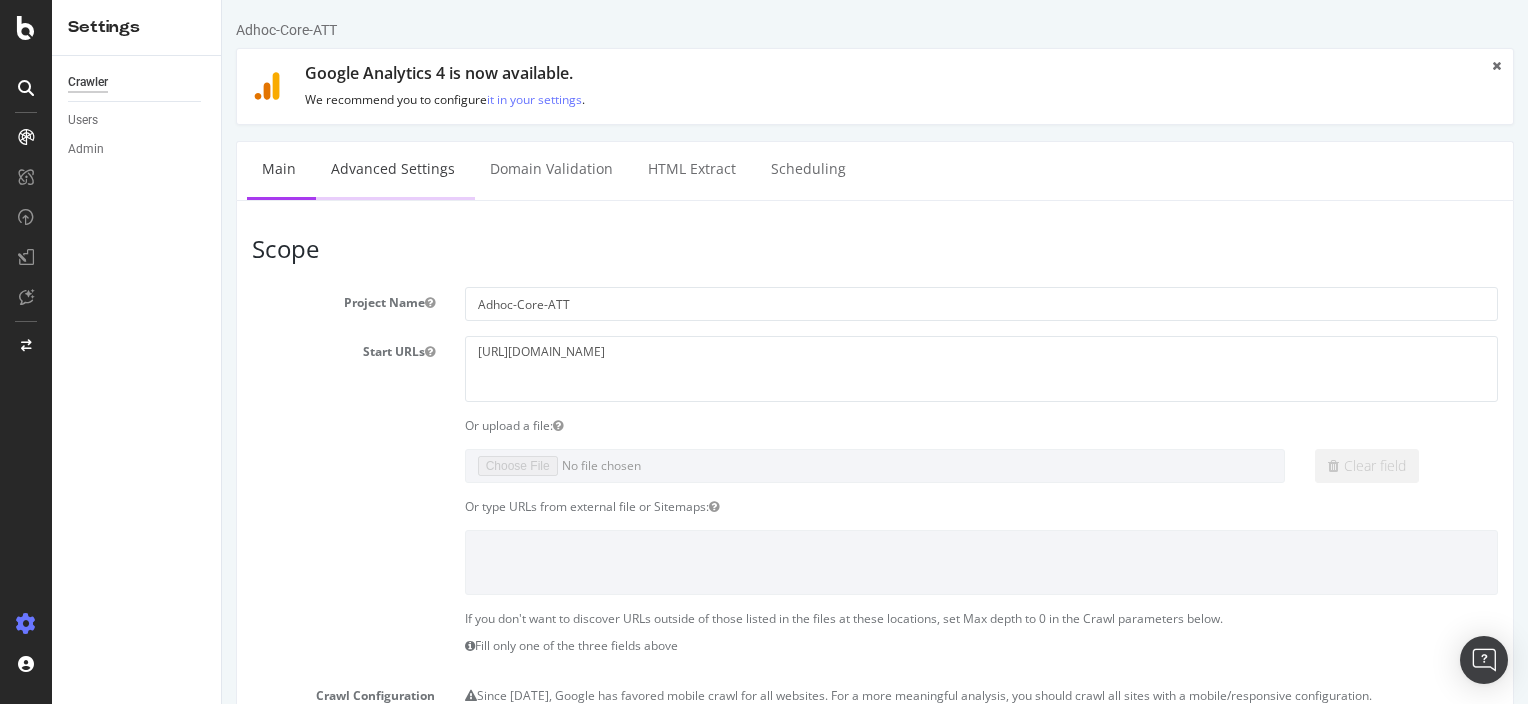 click on "Advanced Settings" at bounding box center (393, 169) 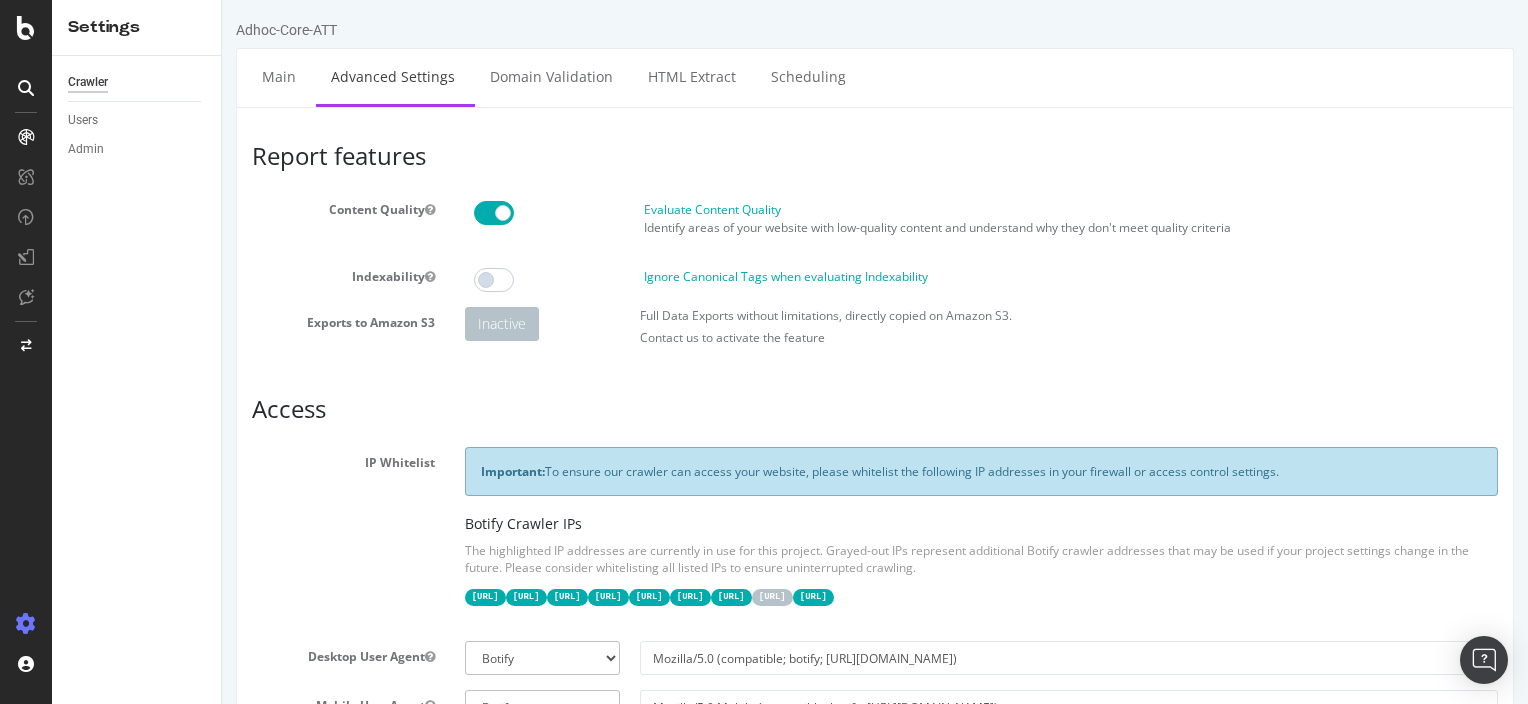 scroll, scrollTop: 0, scrollLeft: 0, axis: both 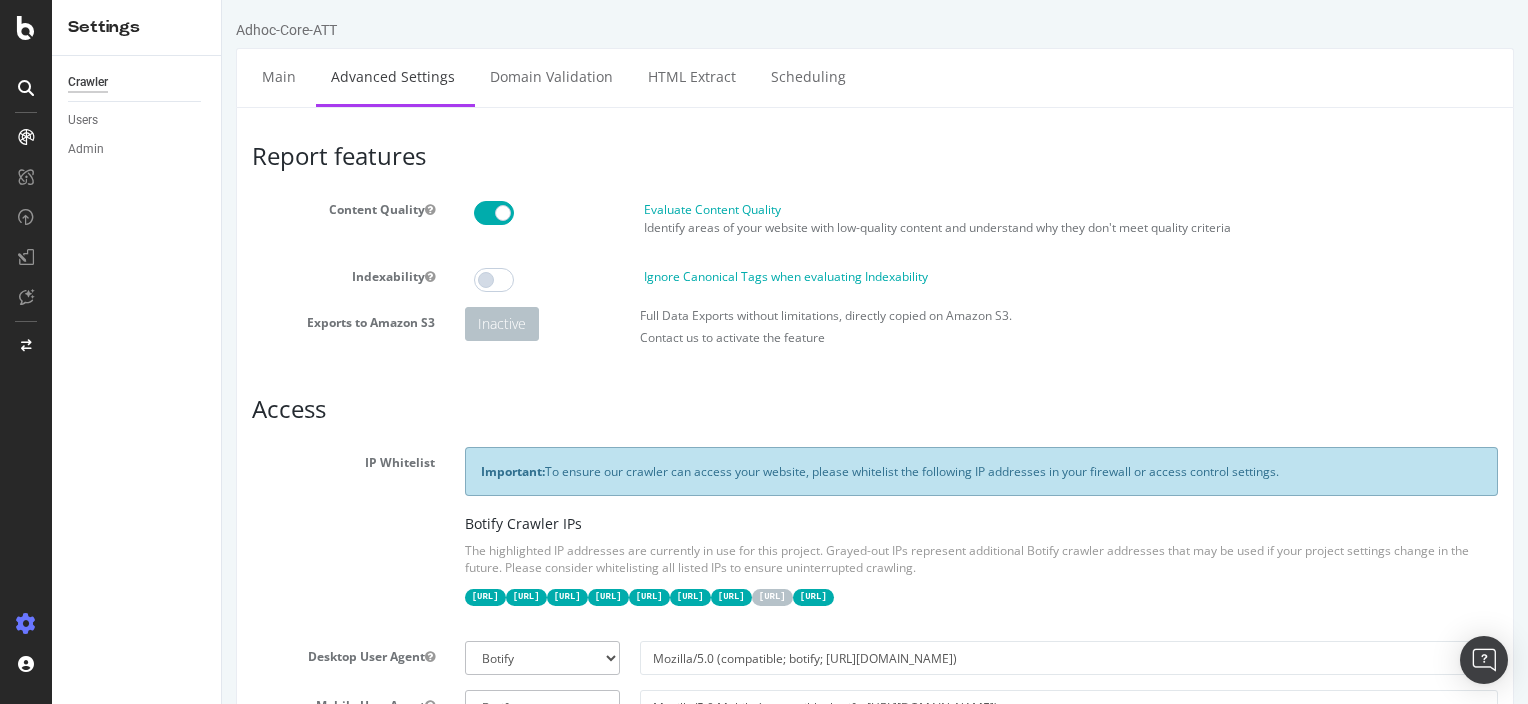 click at bounding box center (547, 213) 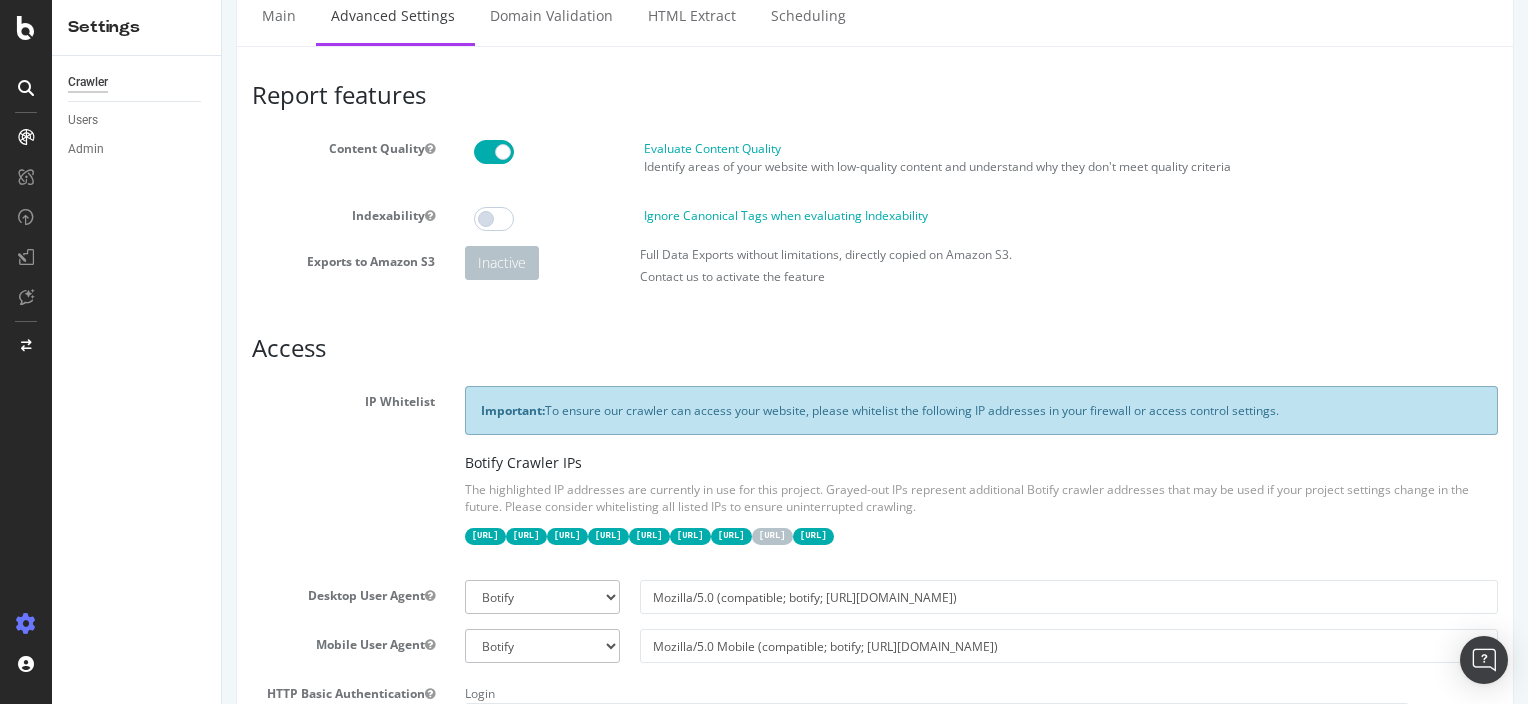 scroll, scrollTop: 0, scrollLeft: 0, axis: both 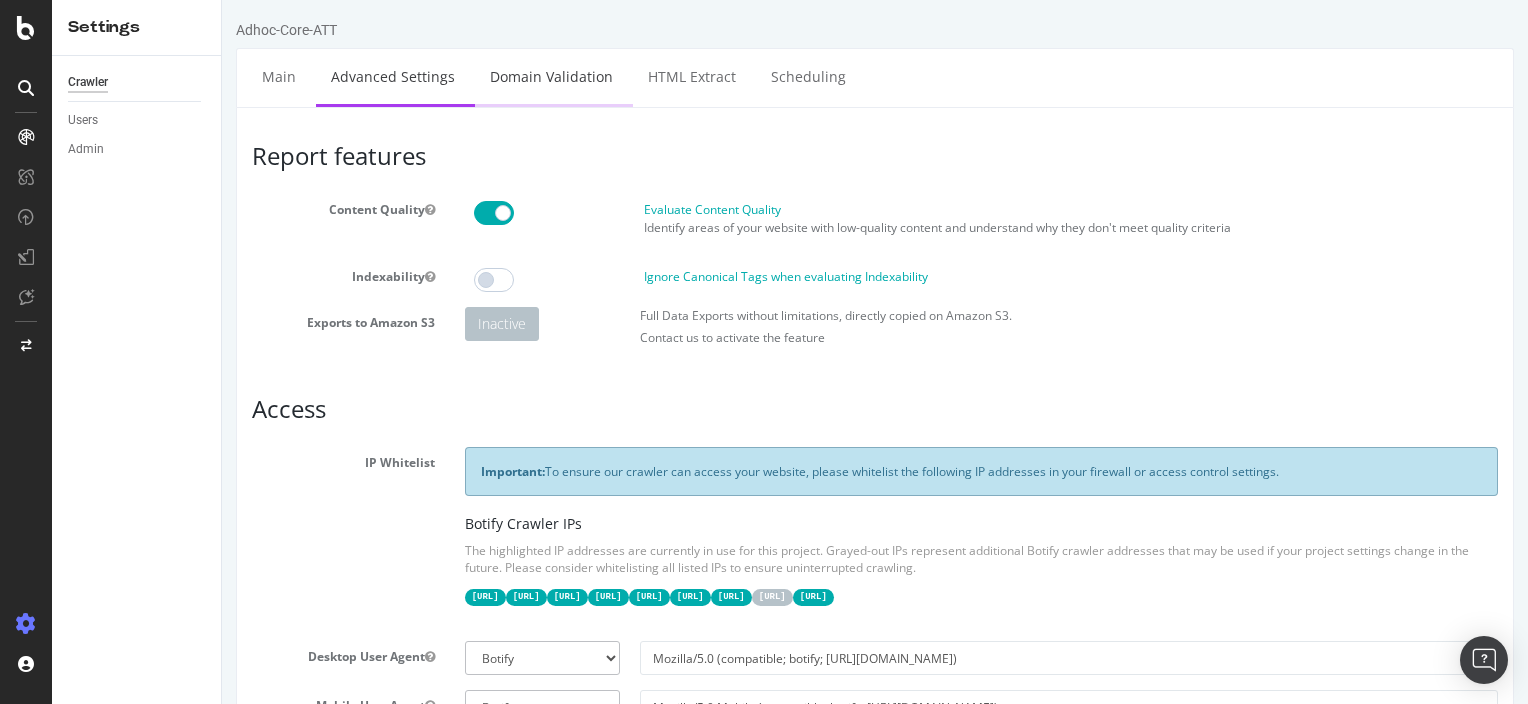 click on "Domain Validation" at bounding box center [551, 76] 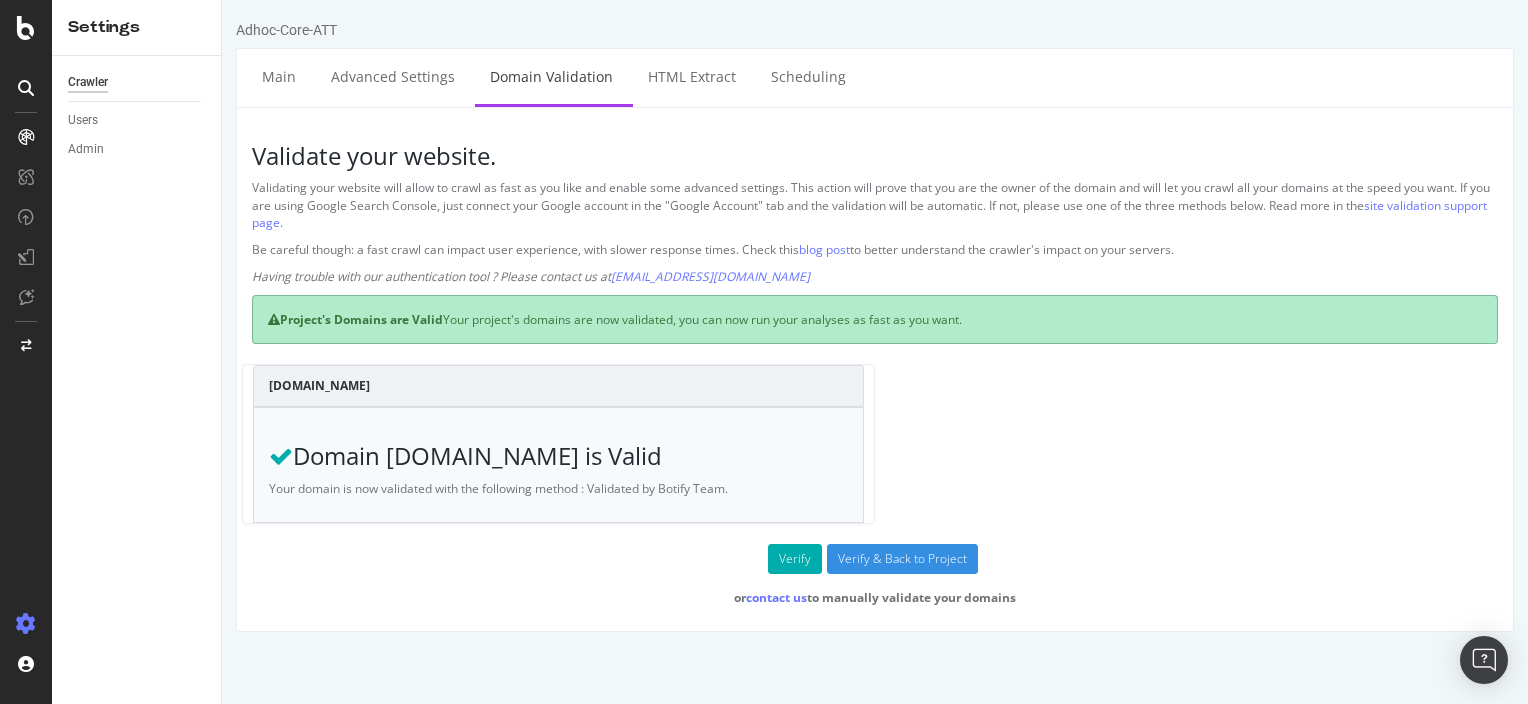 scroll, scrollTop: 0, scrollLeft: 0, axis: both 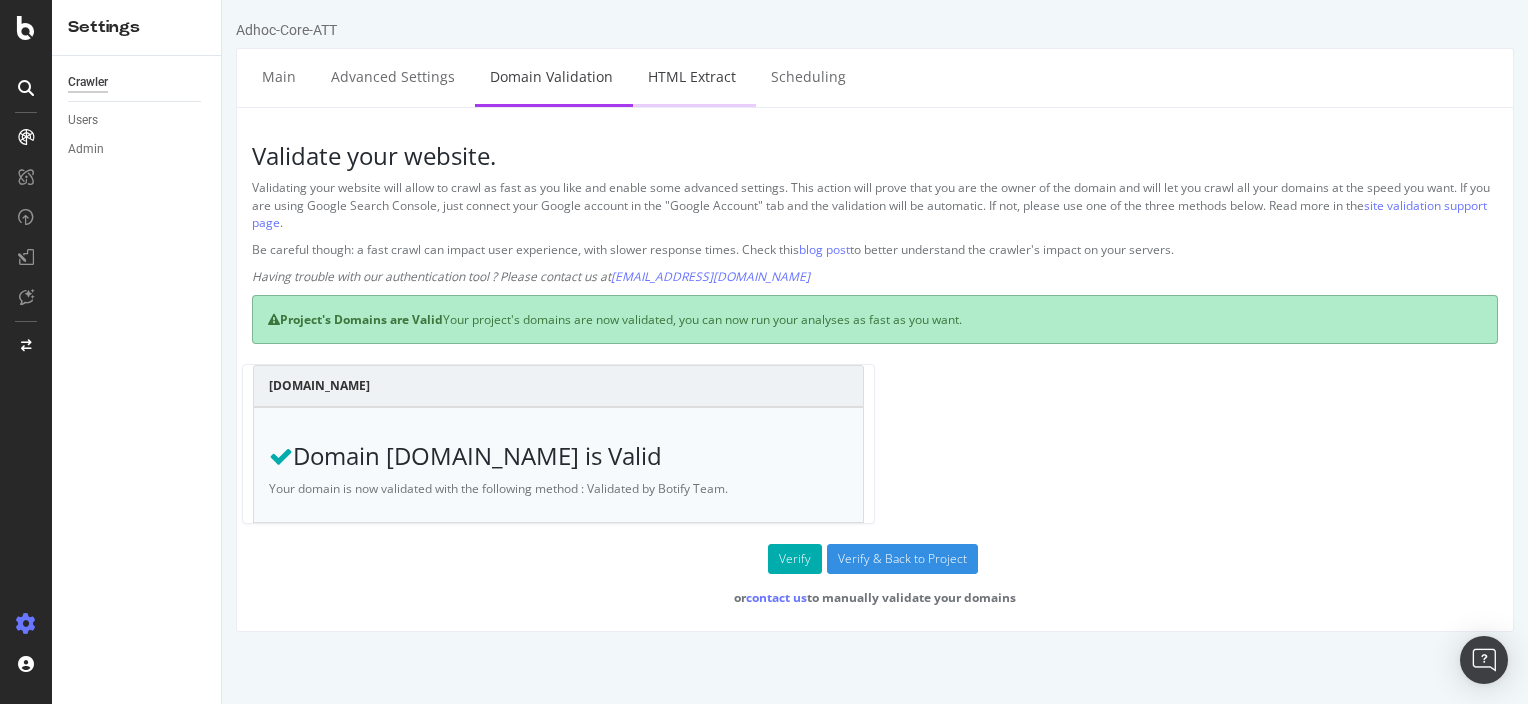 click on "HTML Extract" at bounding box center [692, 76] 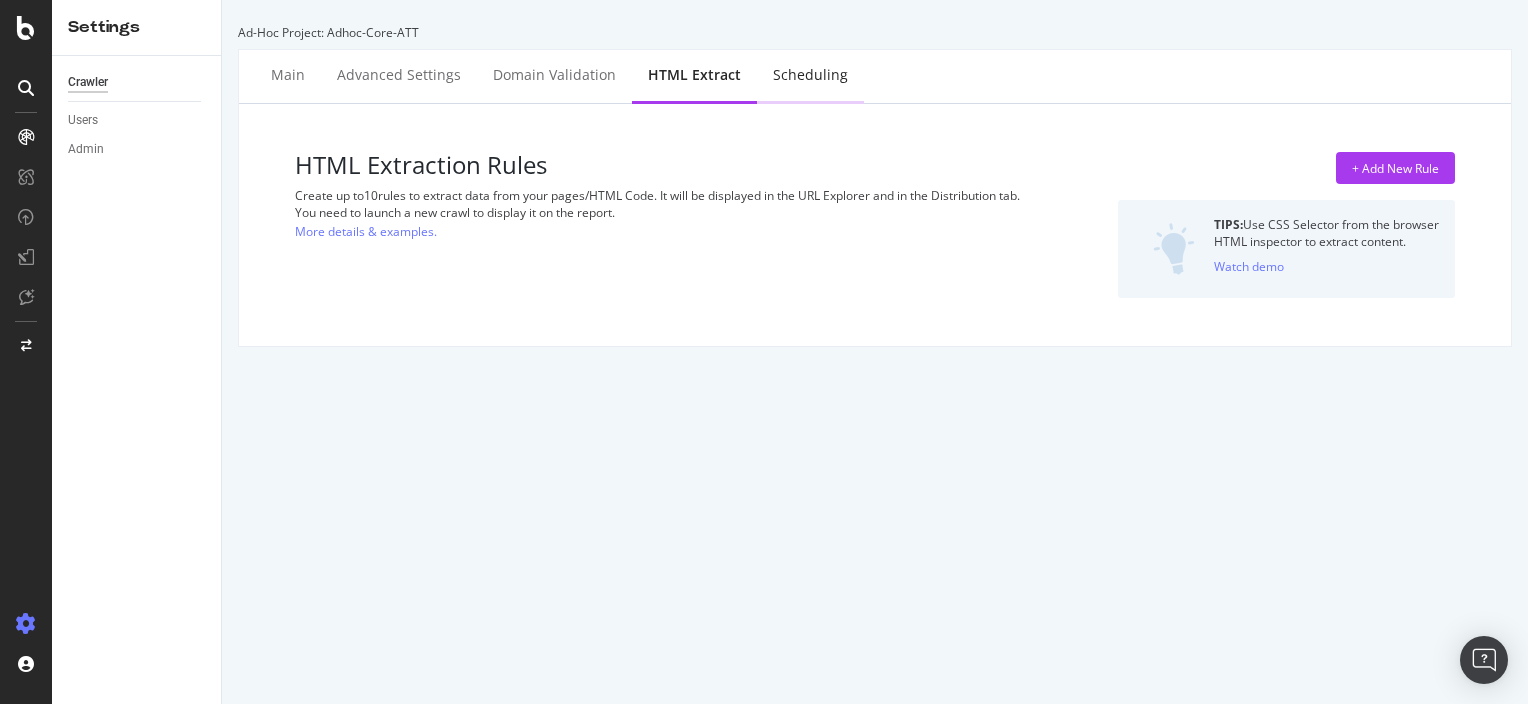 click on "Scheduling" at bounding box center [810, 75] 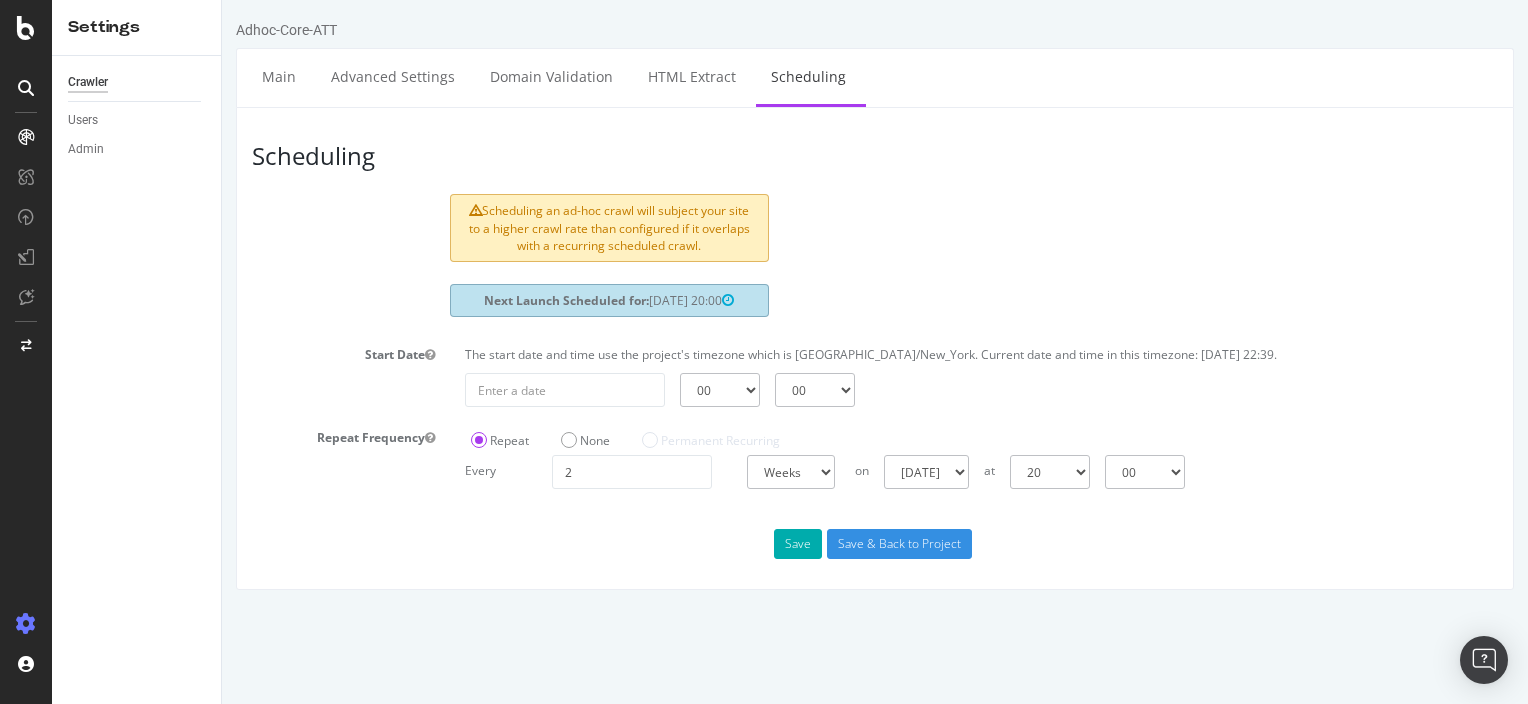 scroll, scrollTop: 0, scrollLeft: 0, axis: both 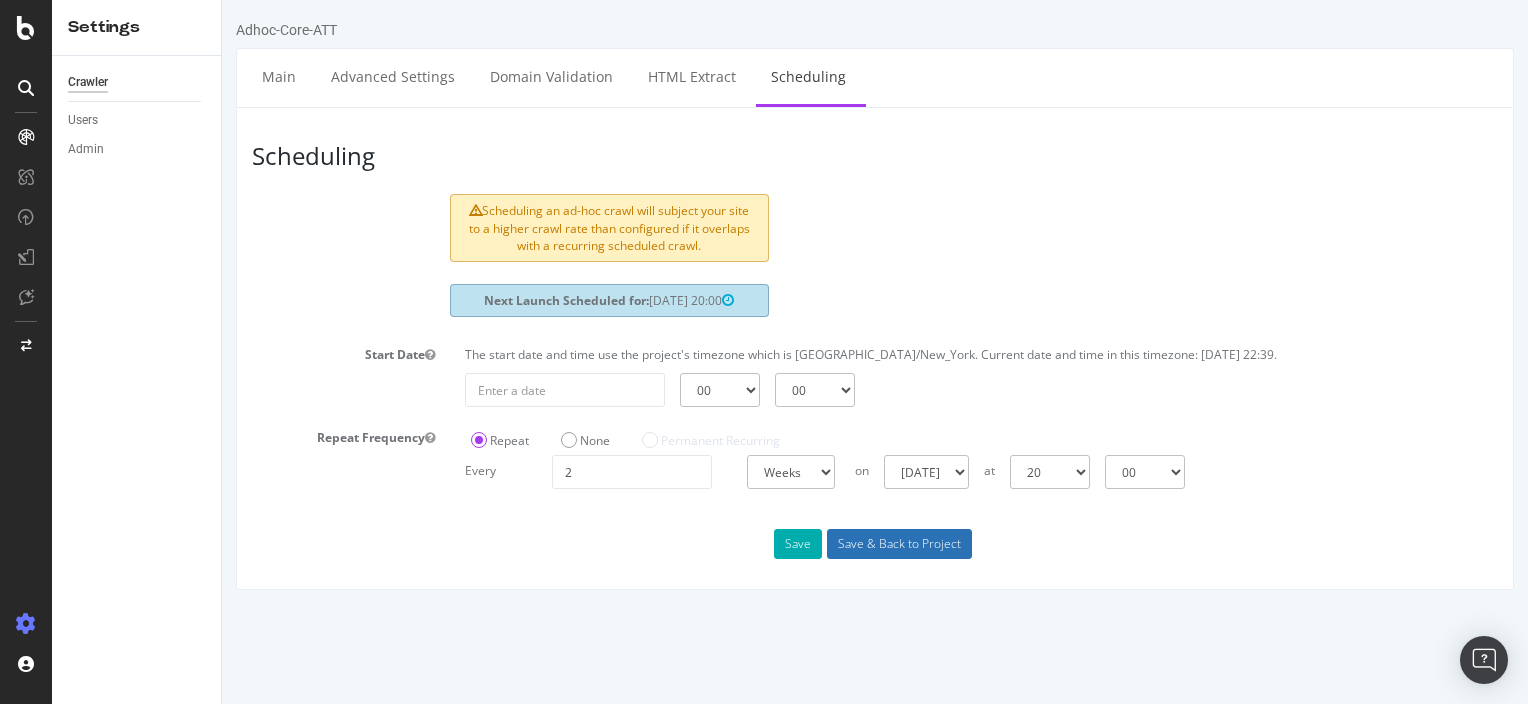 click on "Save & Back to Project" at bounding box center [899, 544] 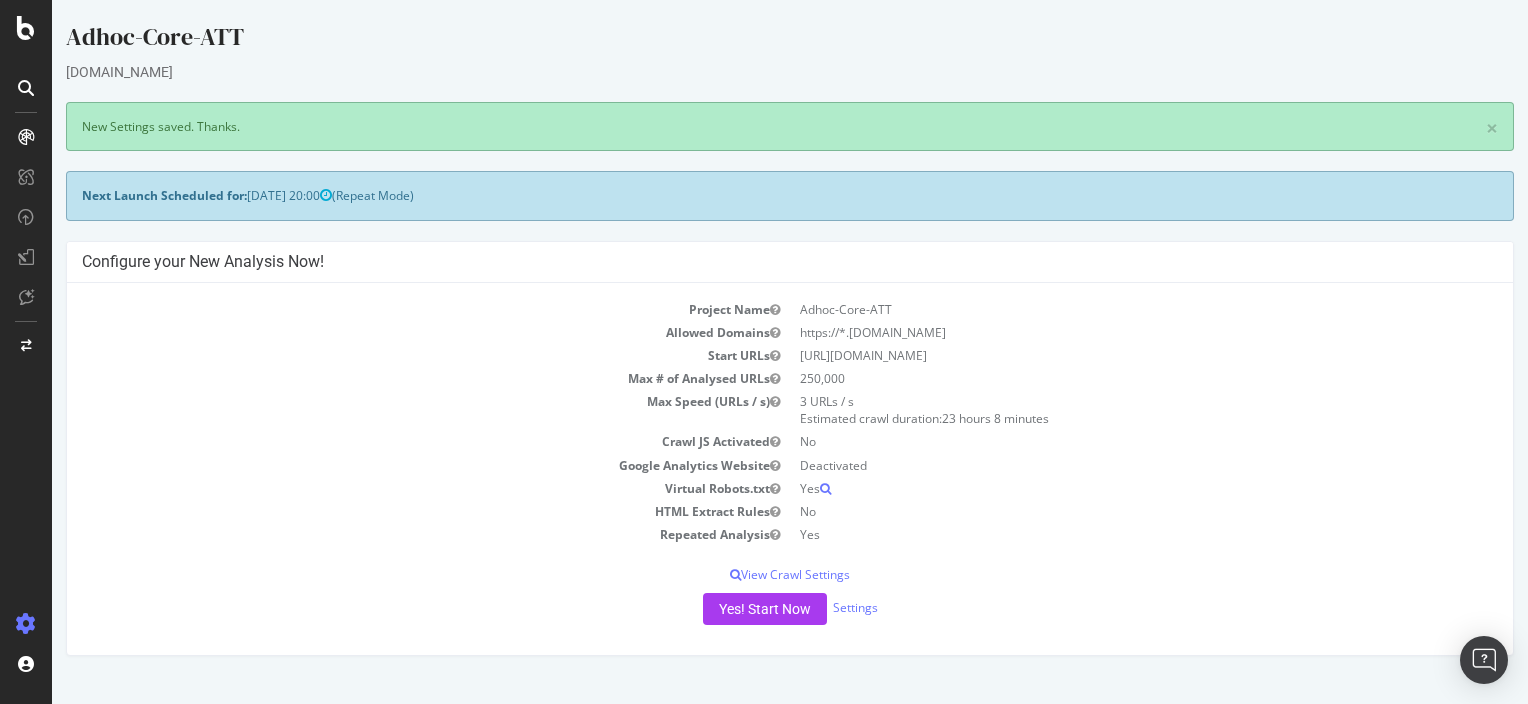 scroll, scrollTop: 0, scrollLeft: 0, axis: both 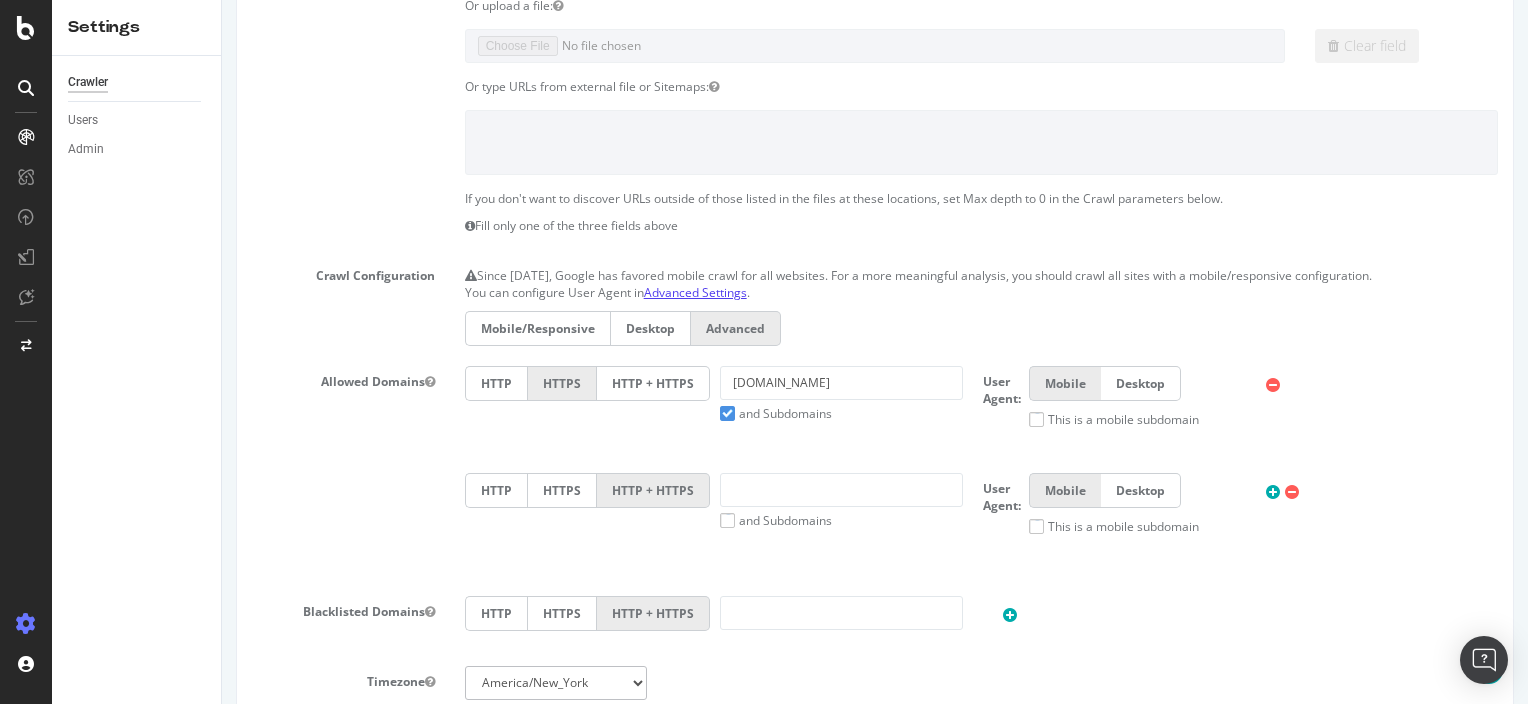 click on "Advanced Settings" at bounding box center (695, 292) 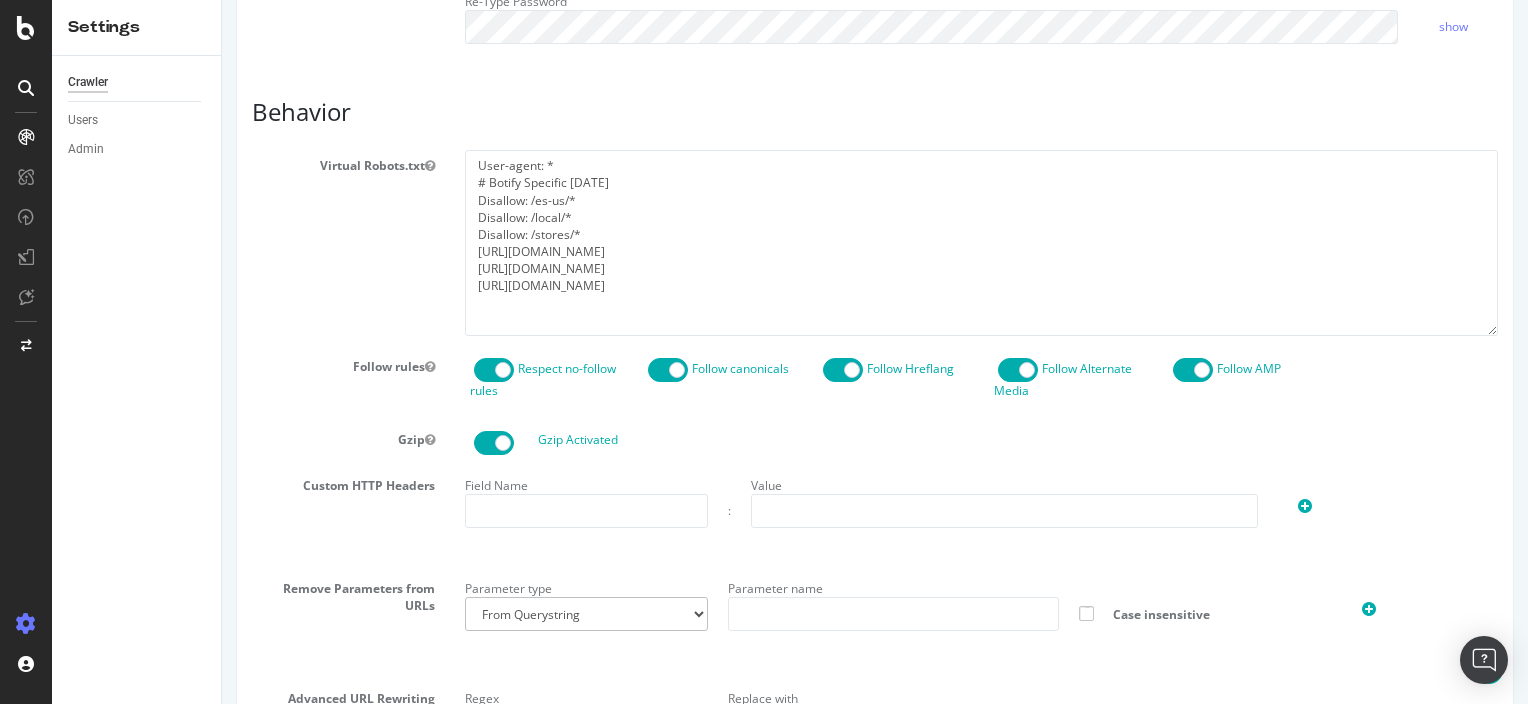 scroll, scrollTop: 1140, scrollLeft: 0, axis: vertical 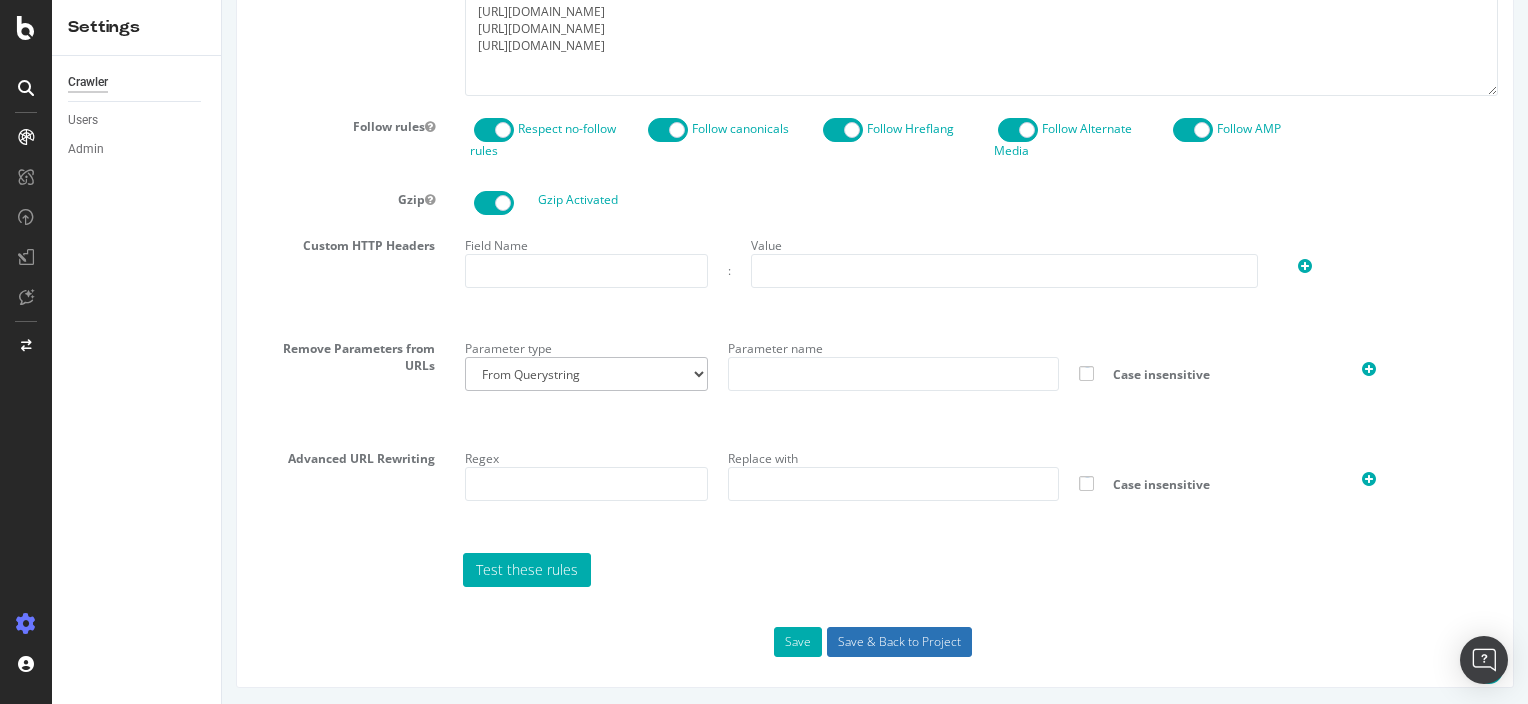 click on "Save & Back to Project" at bounding box center [899, 642] 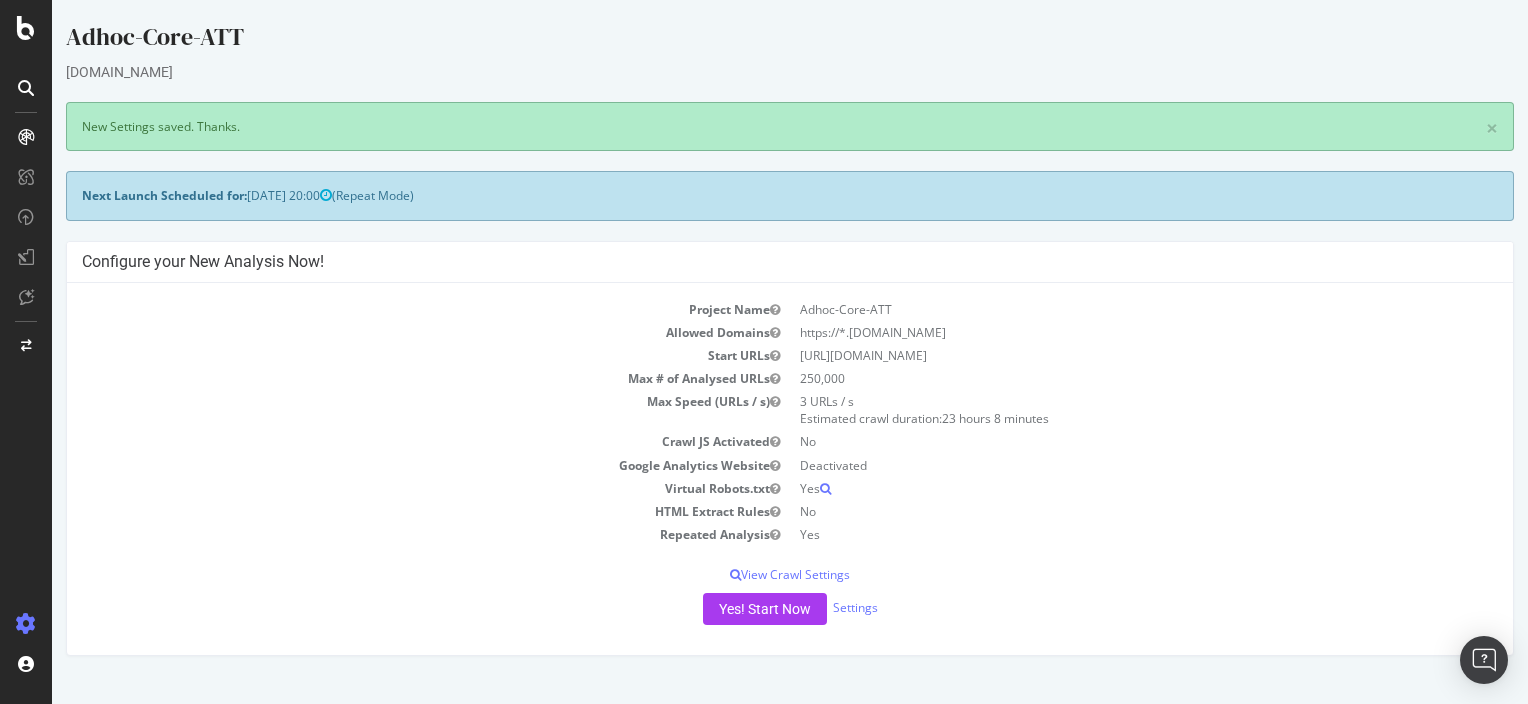 scroll, scrollTop: 0, scrollLeft: 0, axis: both 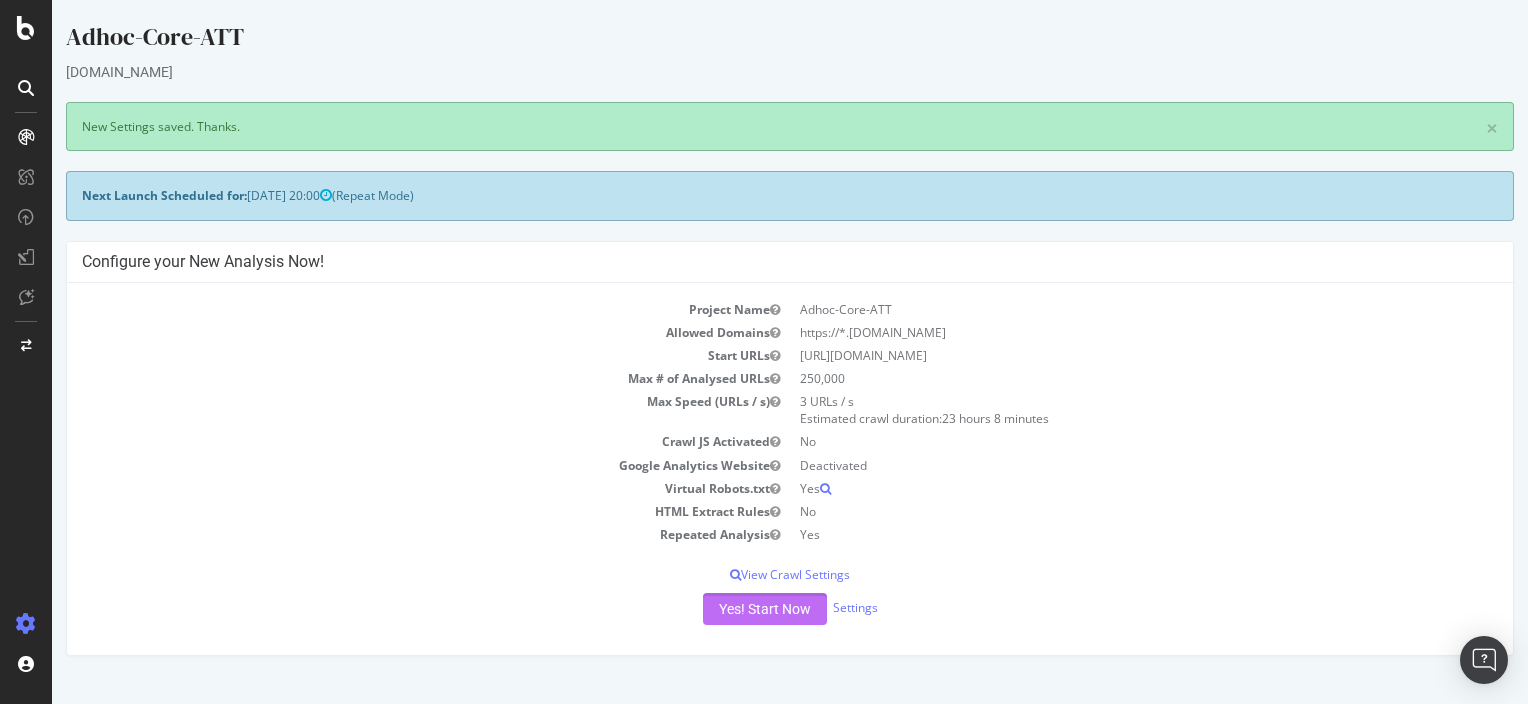 click on "Yes! Start Now" at bounding box center [765, 609] 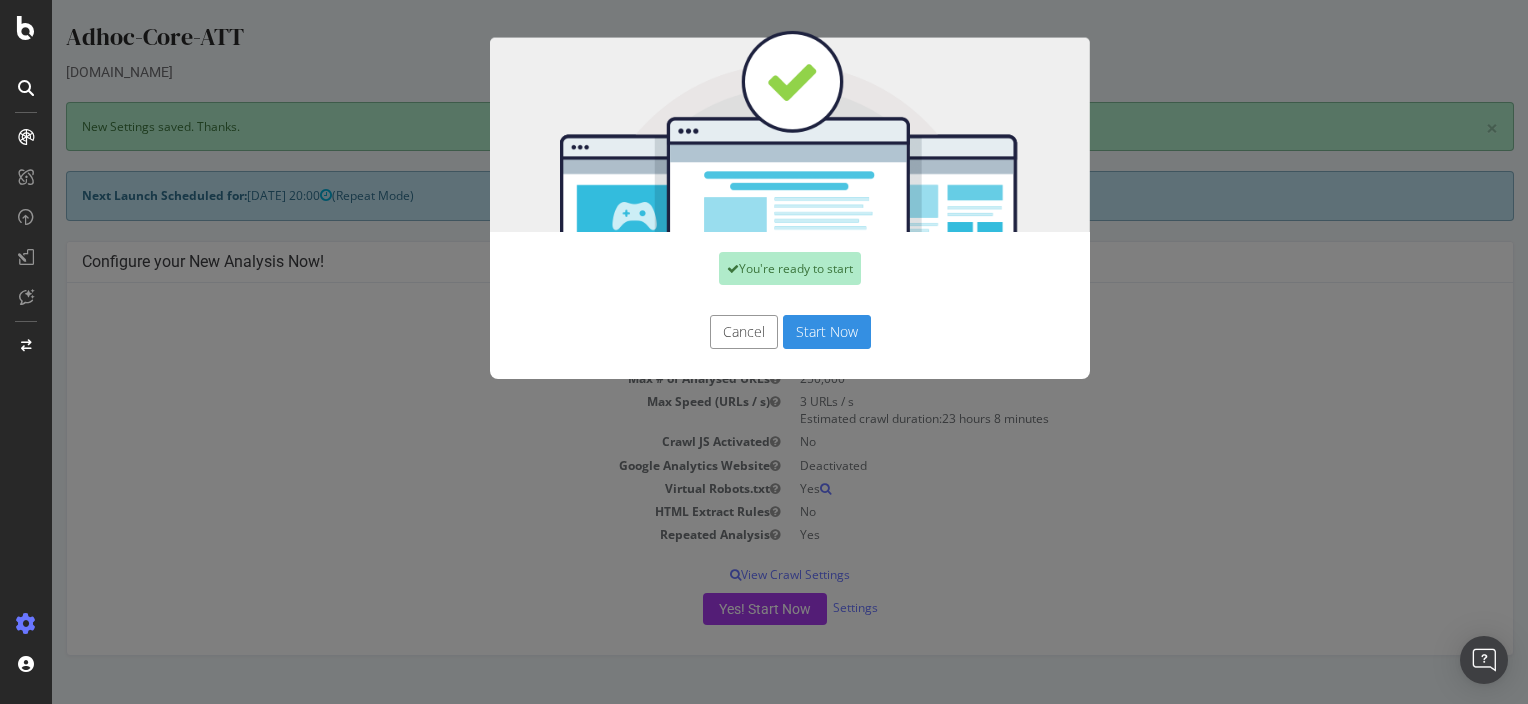 click on "Start Now" at bounding box center (827, 332) 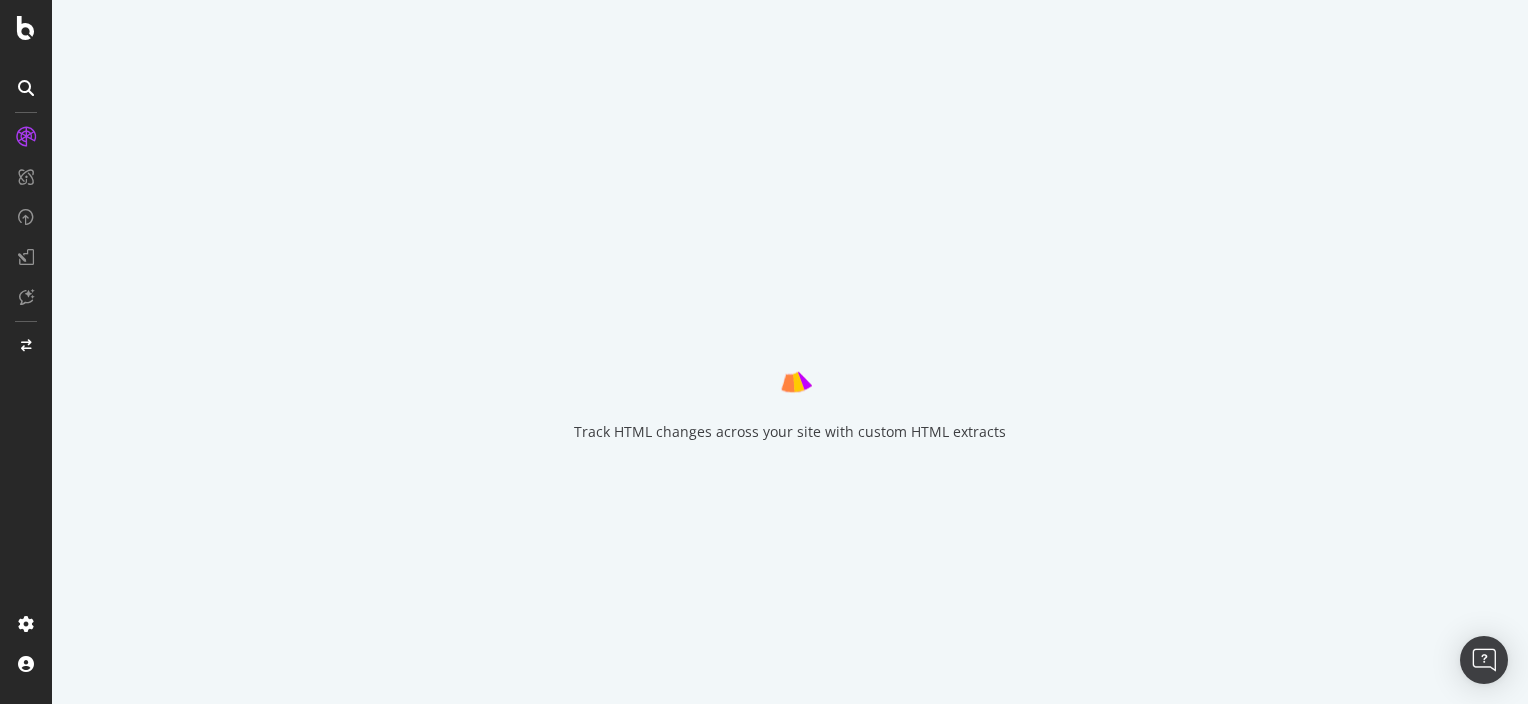 scroll, scrollTop: 0, scrollLeft: 0, axis: both 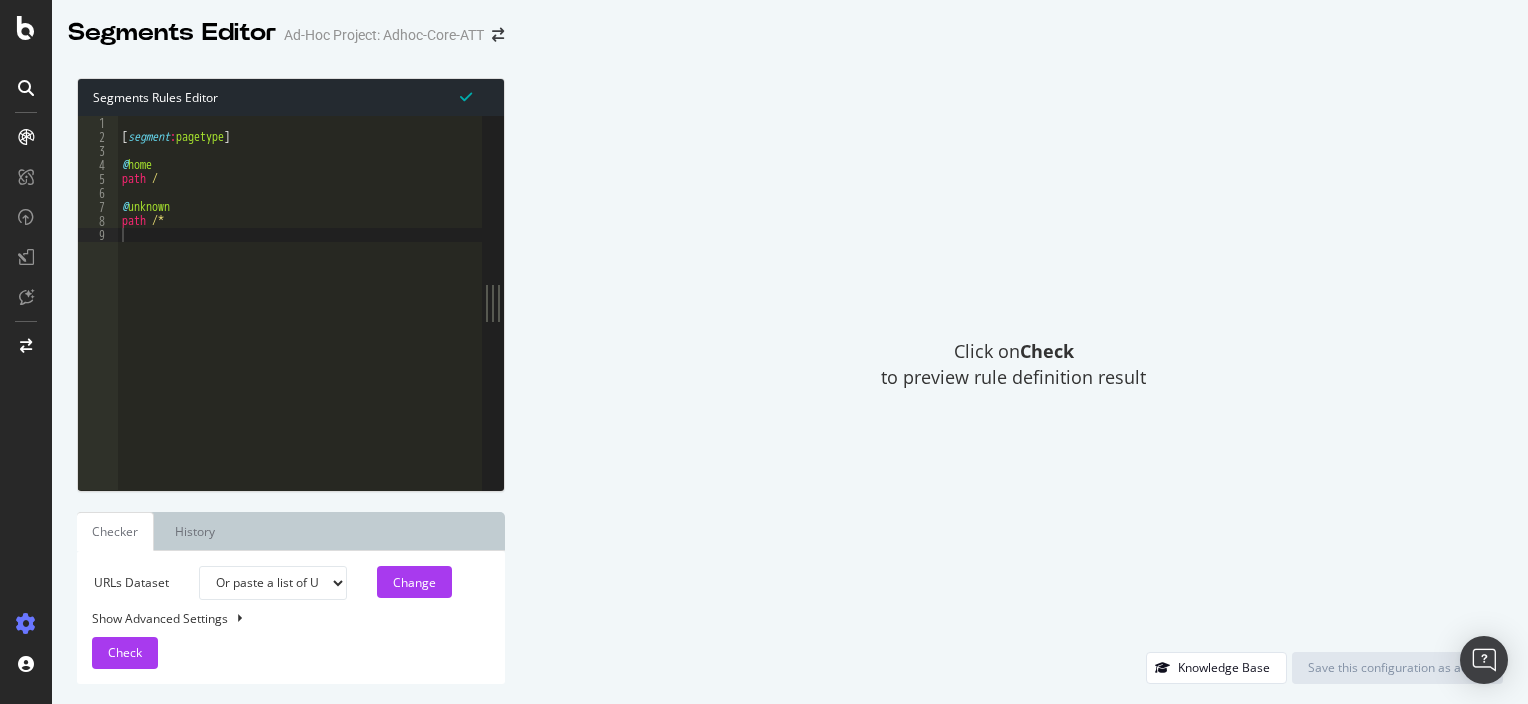 click at bounding box center [26, 352] 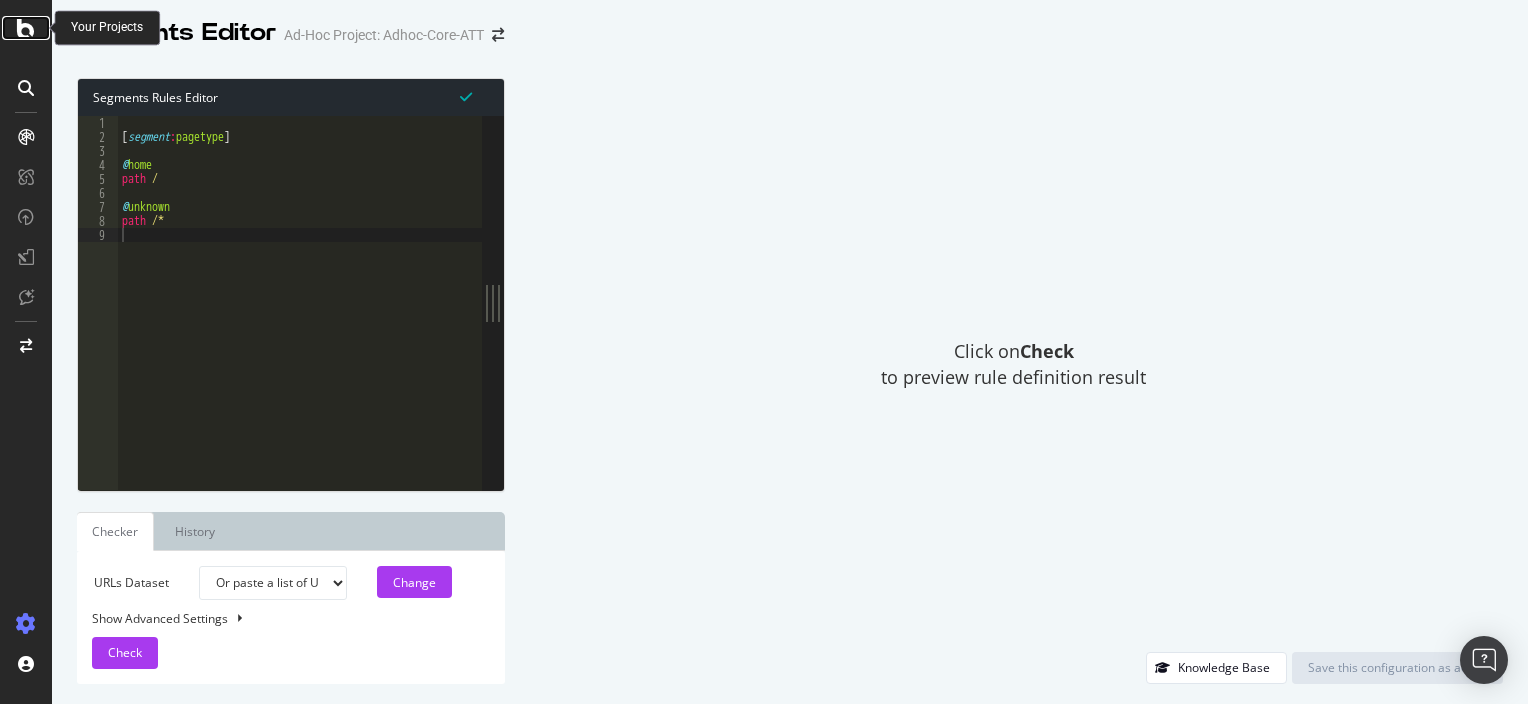 click at bounding box center (26, 28) 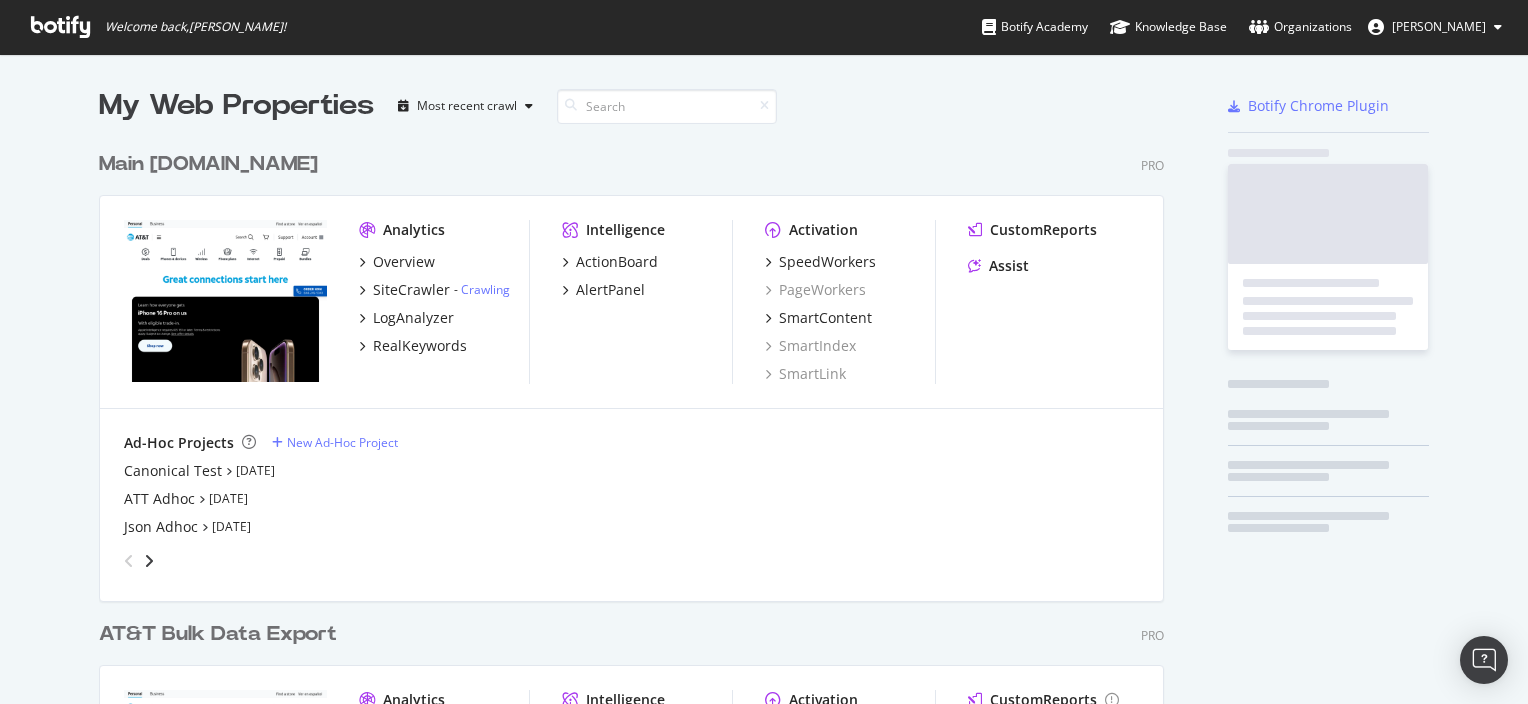 scroll, scrollTop: 16, scrollLeft: 16, axis: both 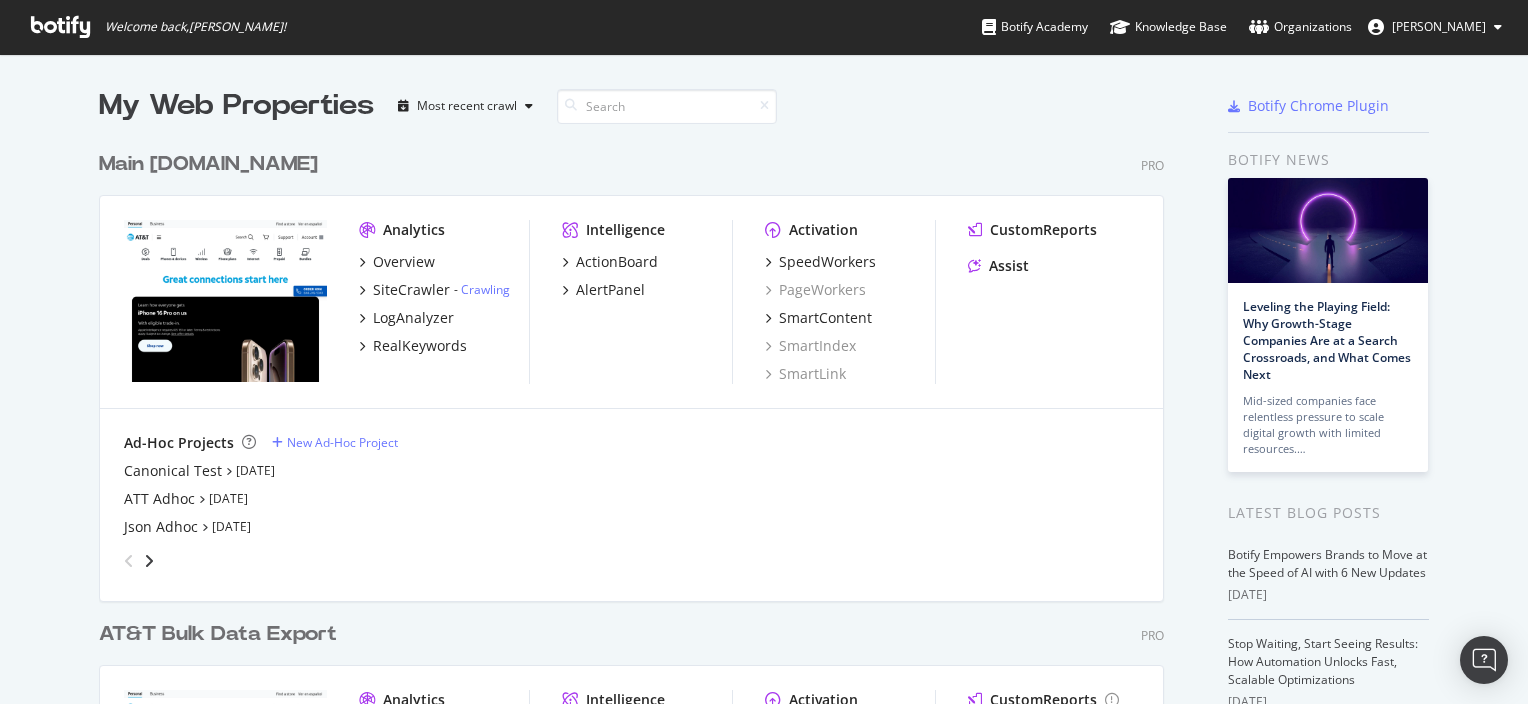 click on "Analytics" at bounding box center (414, 230) 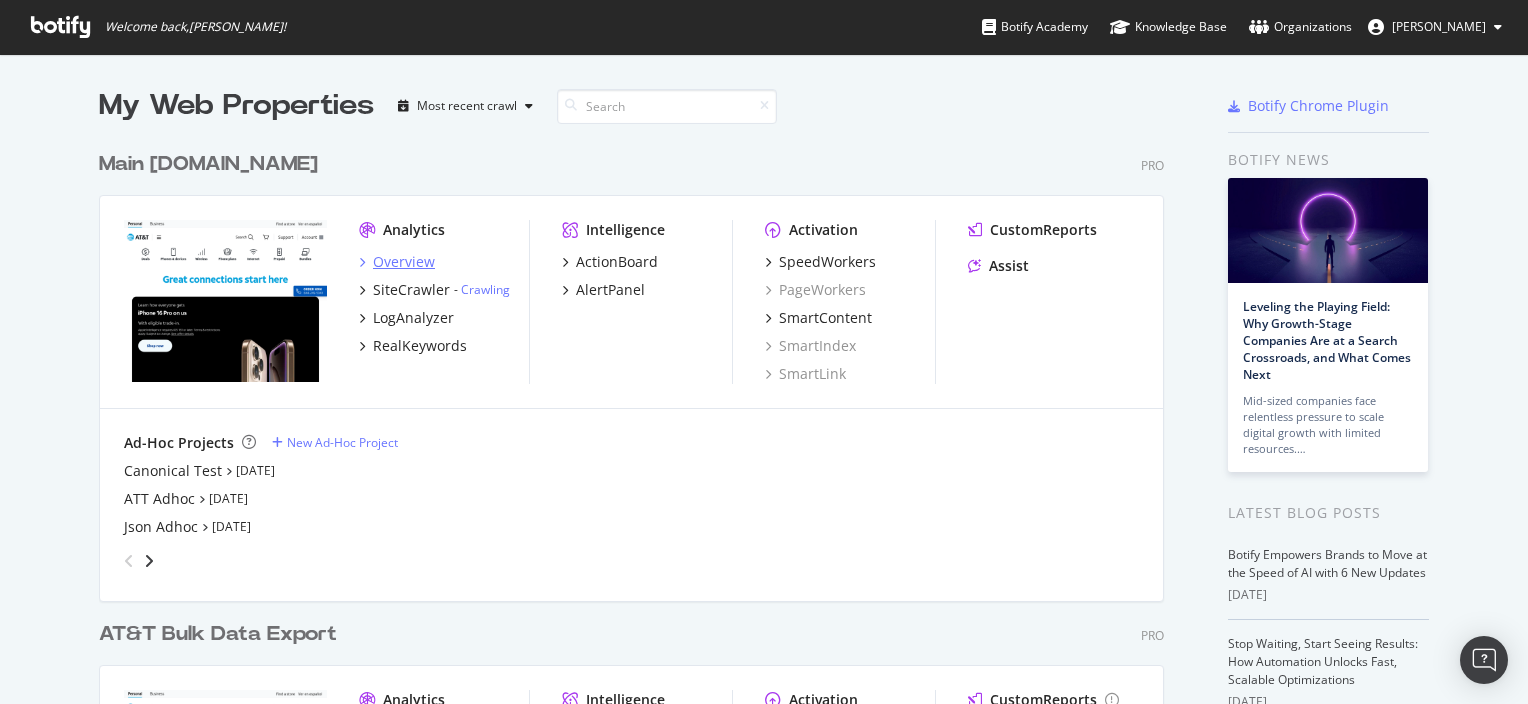 click on "Overview" at bounding box center [404, 262] 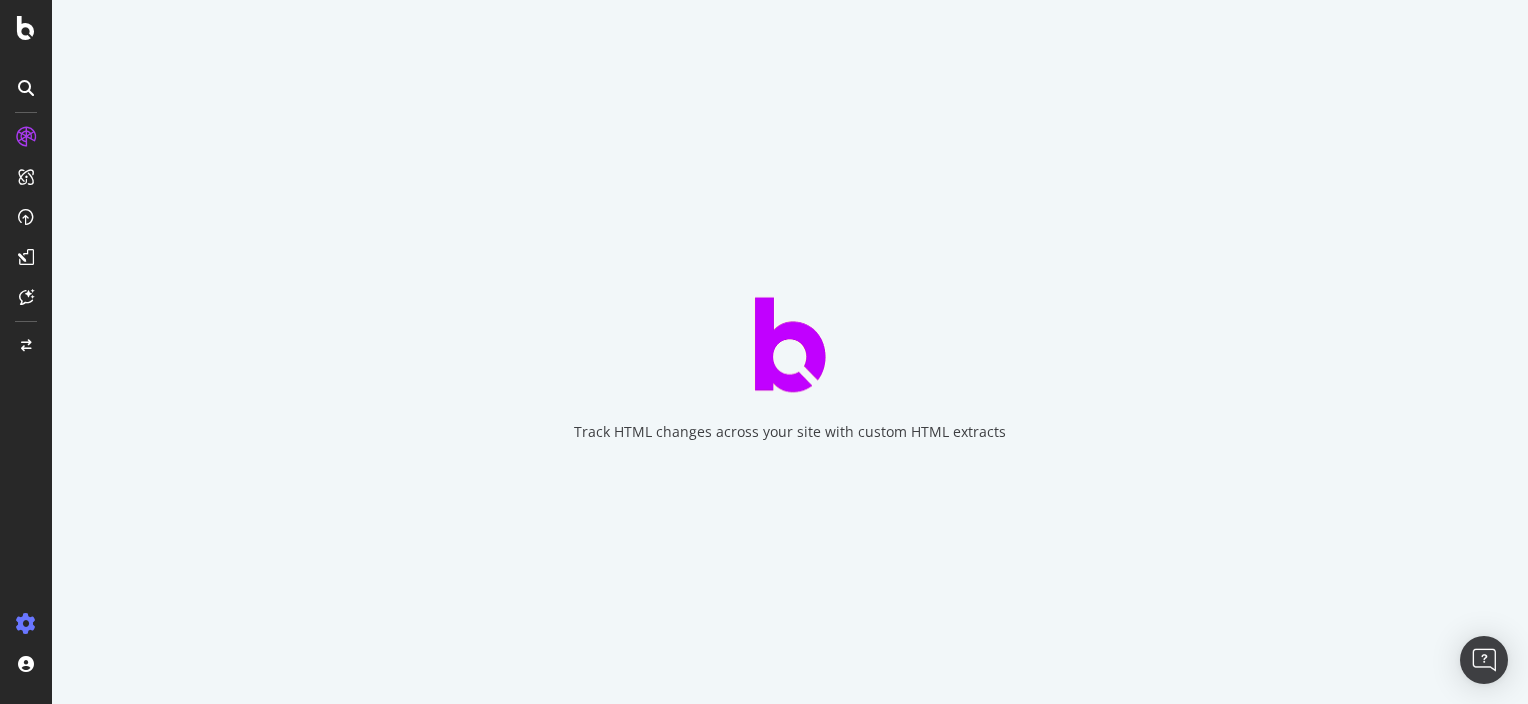 click at bounding box center [26, 624] 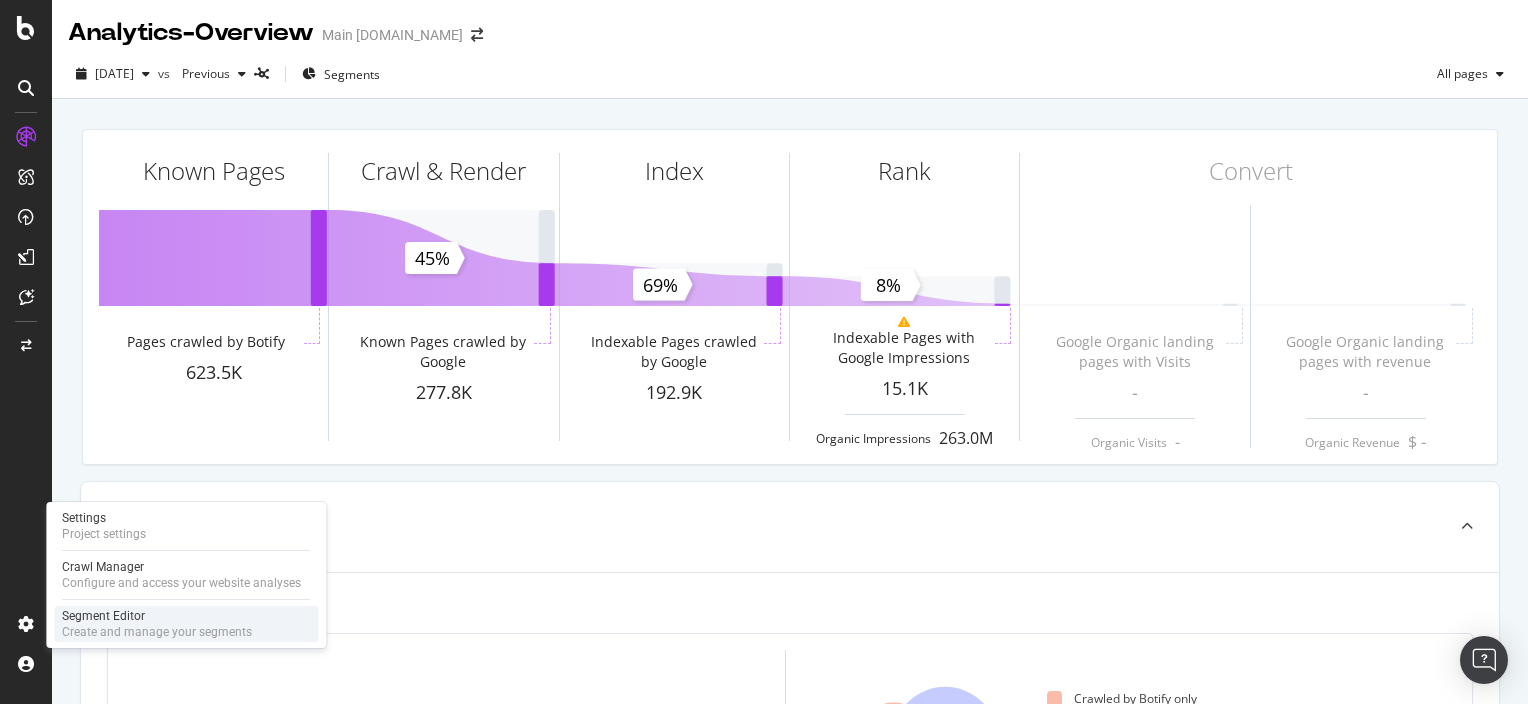 click on "Segment Editor Create and manage your segments" at bounding box center (186, 624) 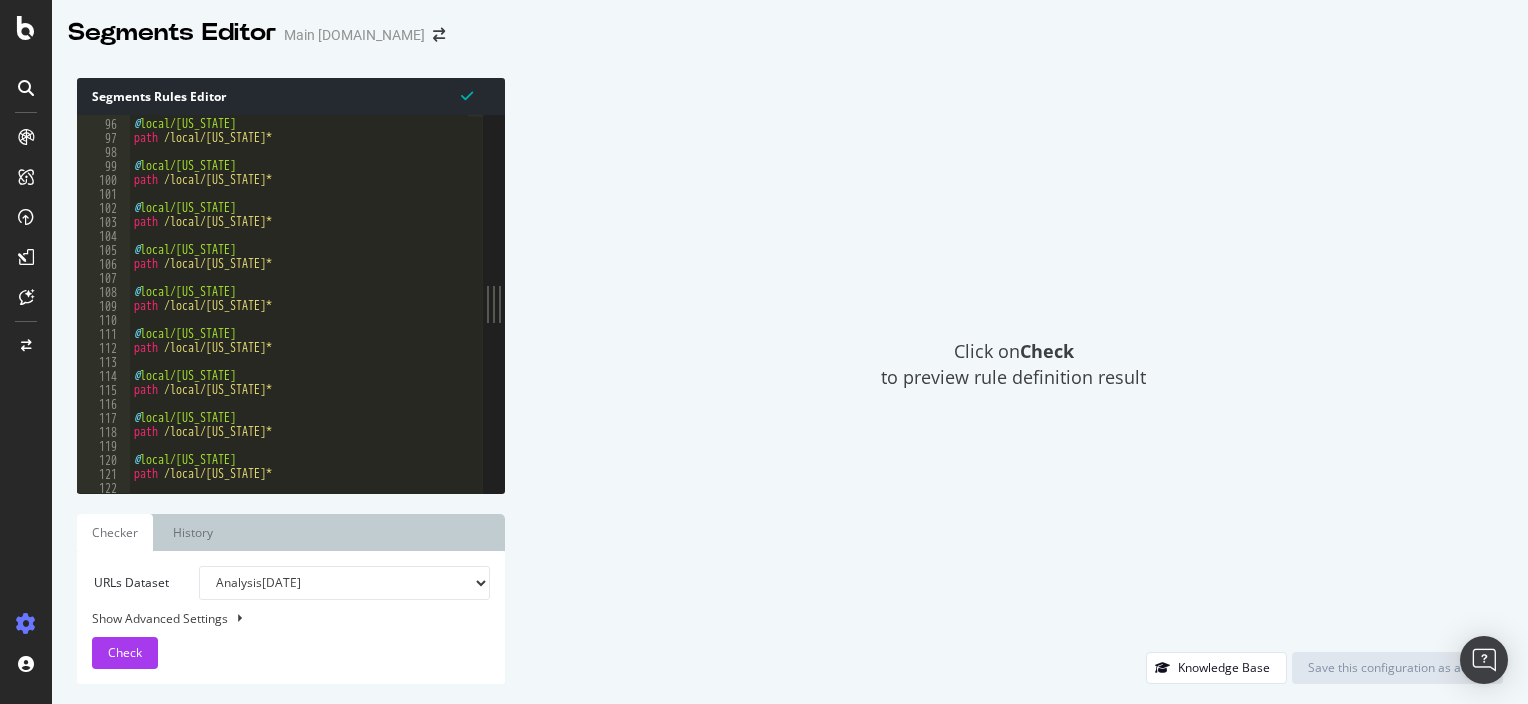 scroll, scrollTop: 1452, scrollLeft: 0, axis: vertical 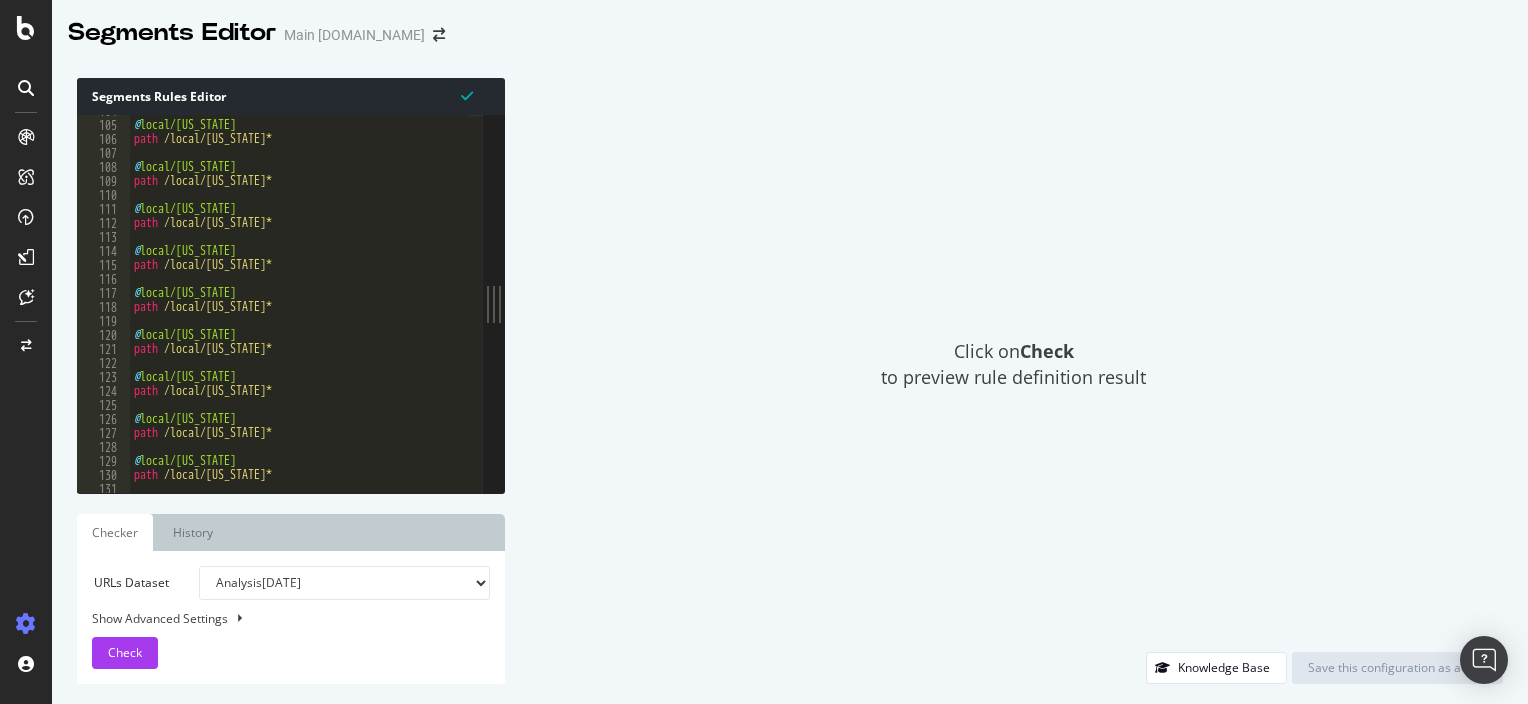 click on "@ local/illinois path   /local/illinois* @ local/indiana path   /local/indiana* @ local/iowa path   /local/iowa* @ local/kansas path   /local/kansas* @ local/kentucky path   /local/kentucky* @ local/louisiana path   /local/louisiana* @ local/maine path   /local/maine* @ local/maryland path   /local/maryland* @ local/massachusetts path   /local/massachusetts*" at bounding box center (299, 307) 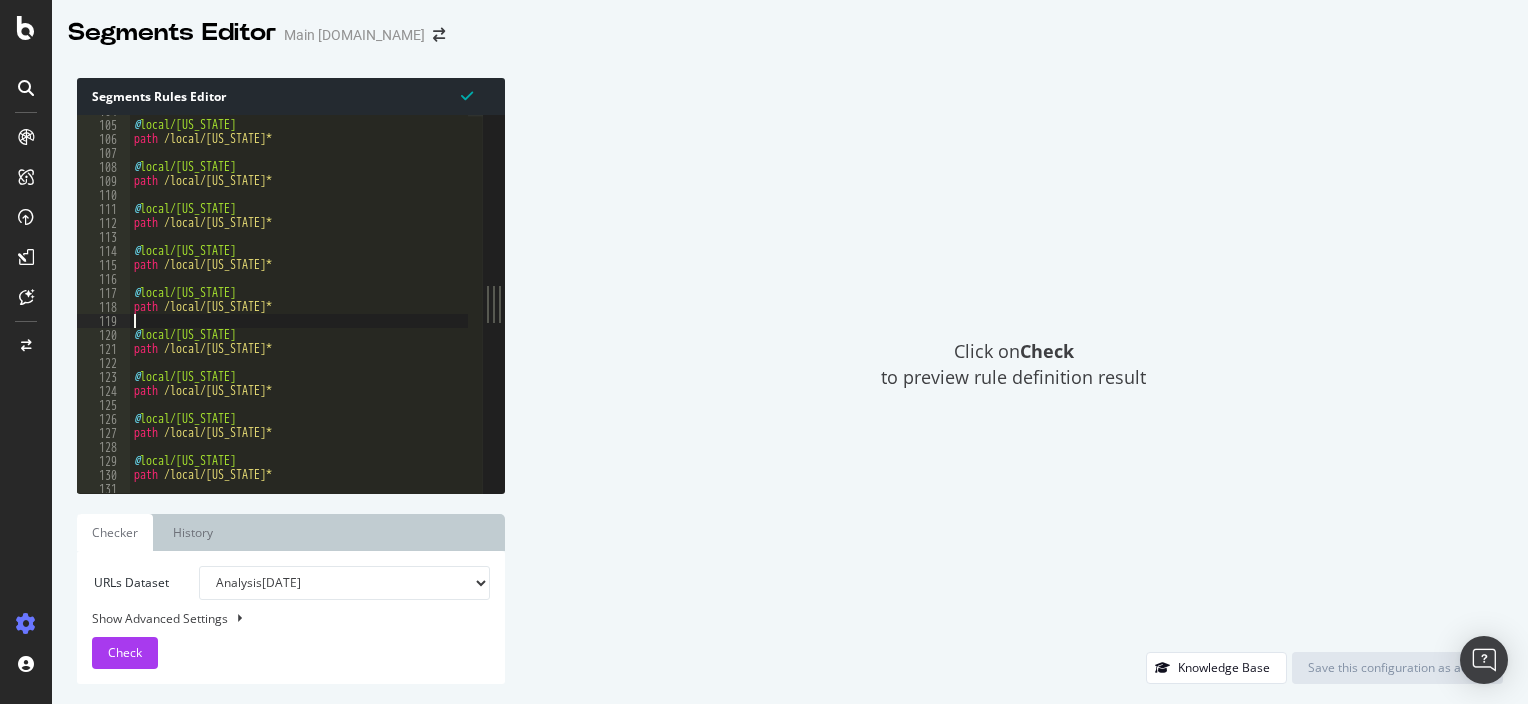 type on "path /.well-known*
)" 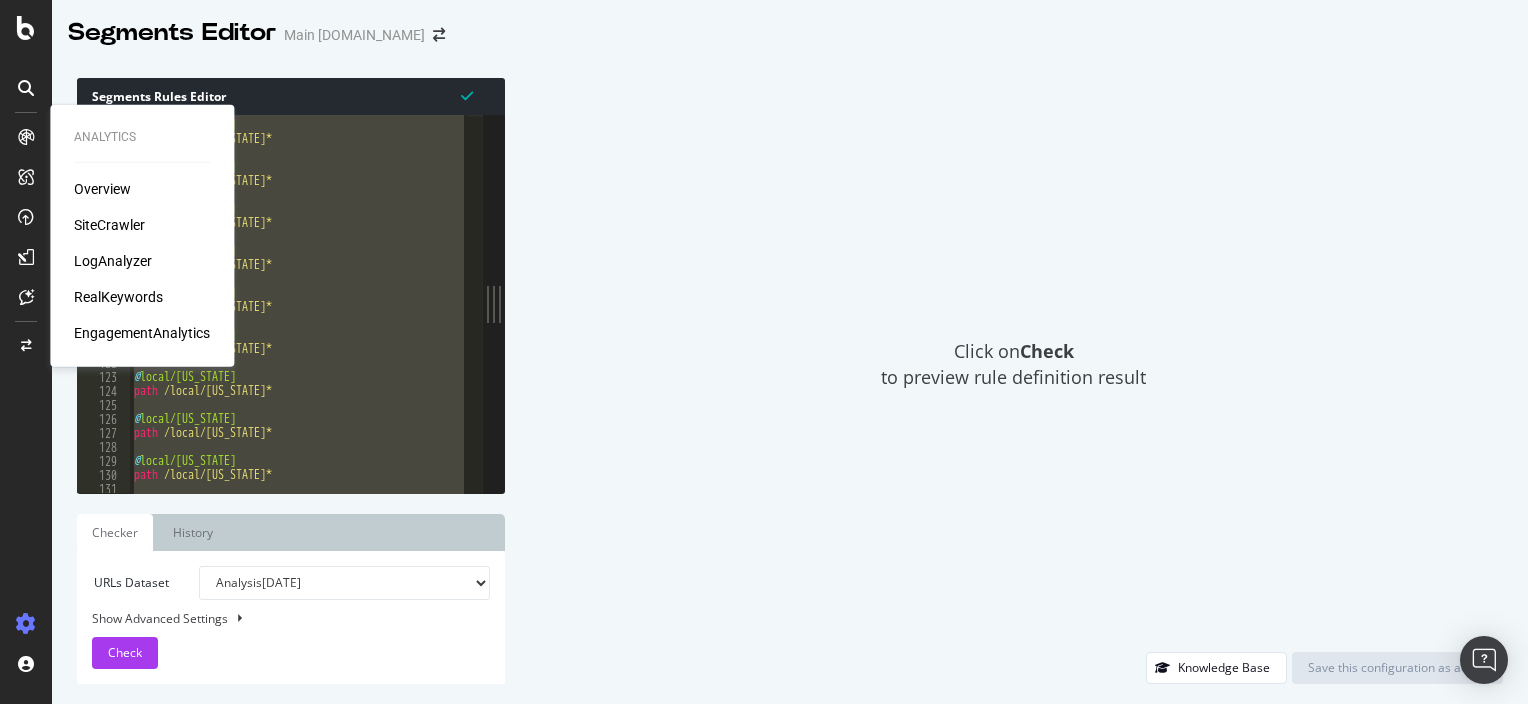 click on "Overview" at bounding box center [102, 189] 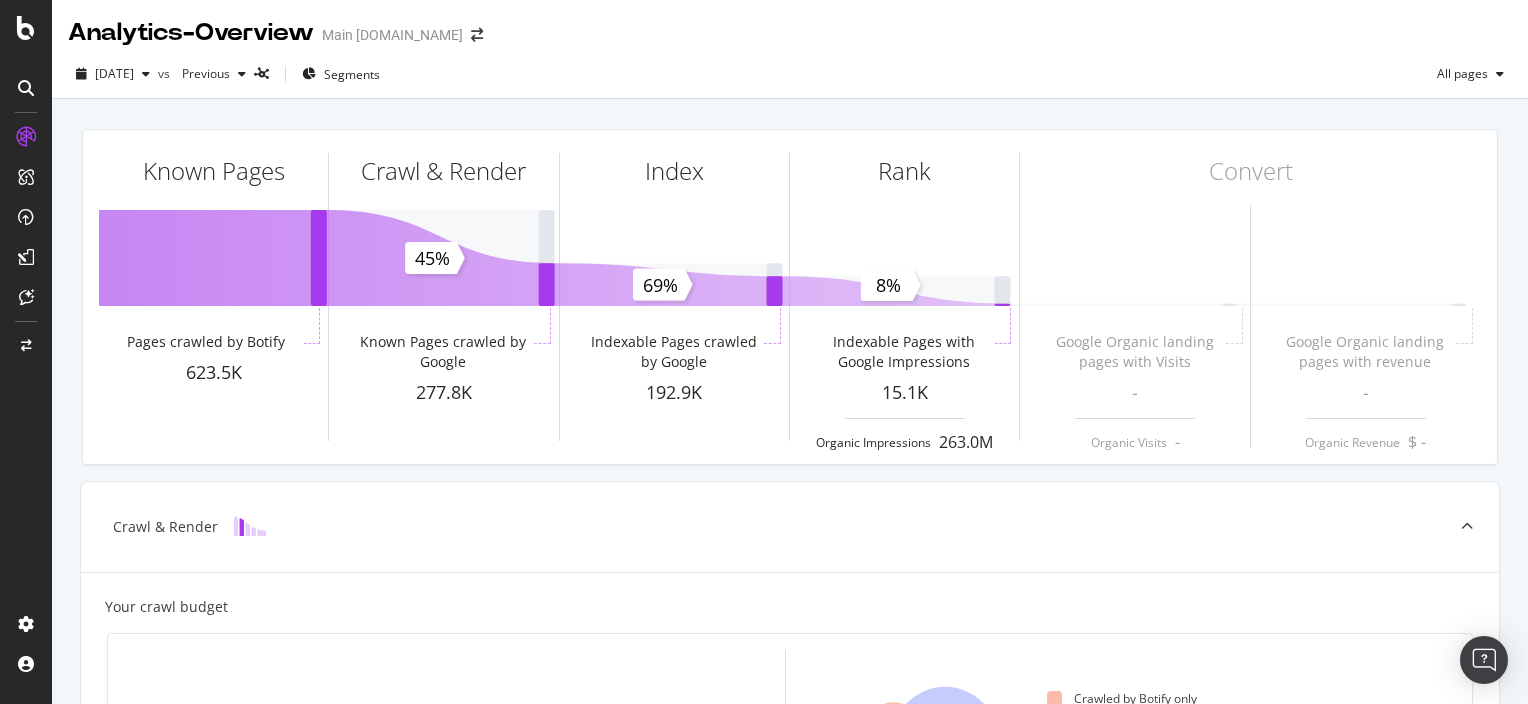 click at bounding box center (26, 28) 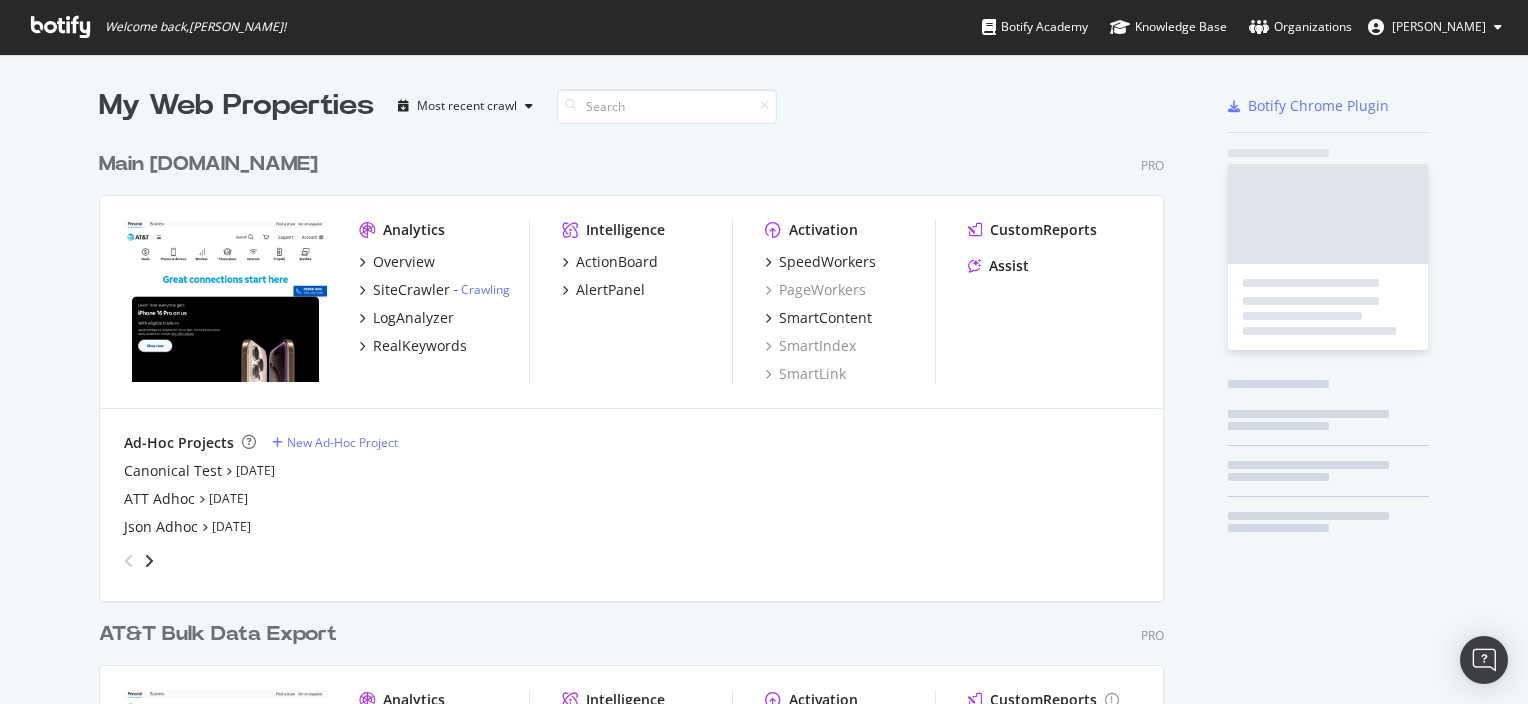 scroll, scrollTop: 16, scrollLeft: 16, axis: both 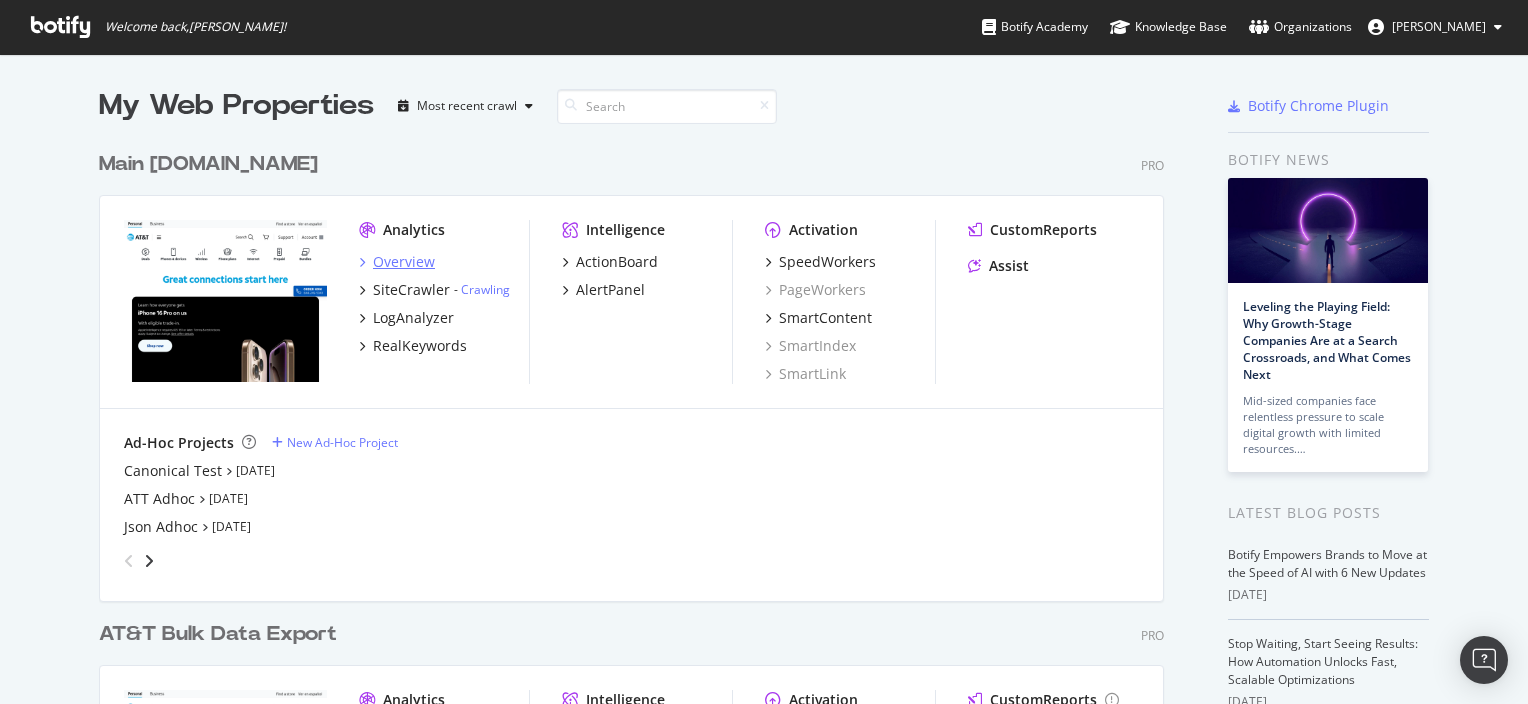 click on "Overview" at bounding box center (404, 262) 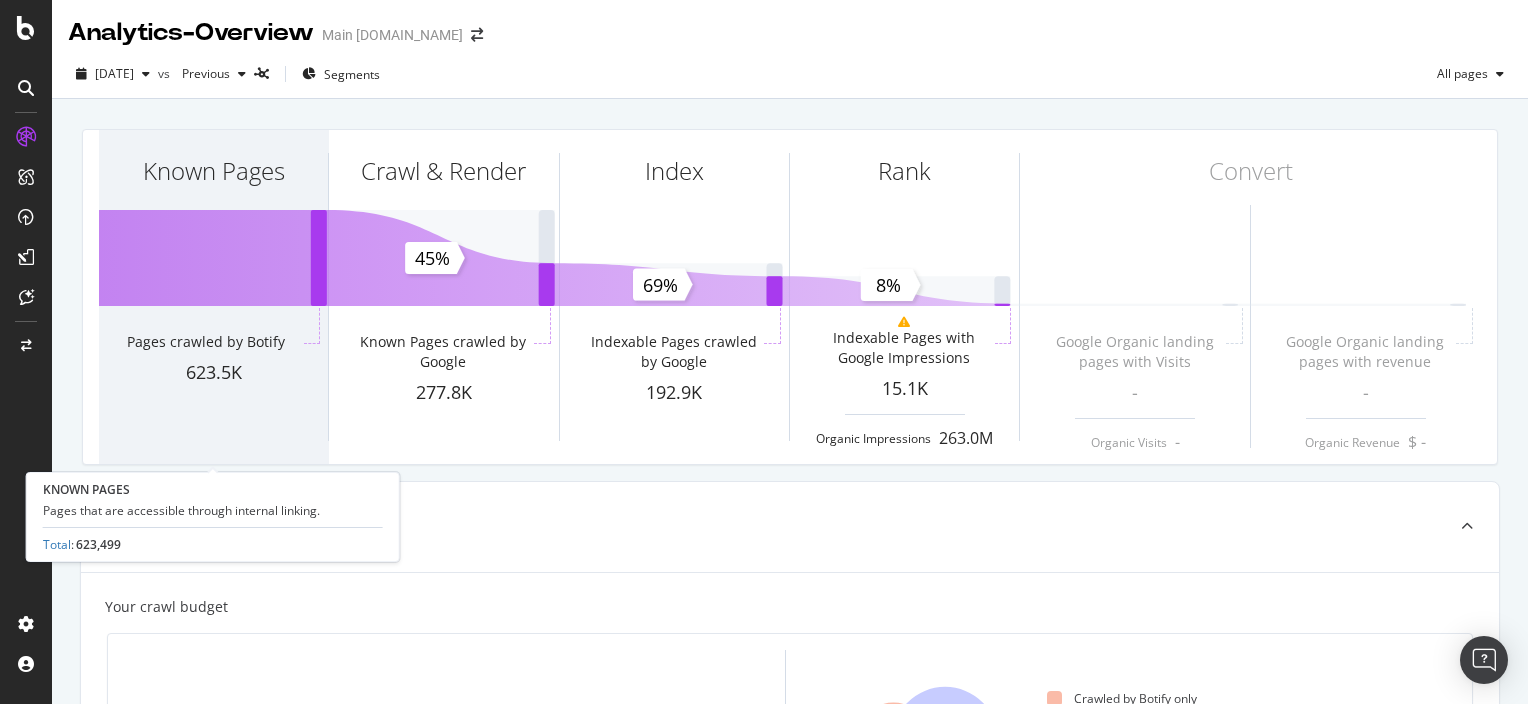 click on "Known Pages" at bounding box center (213, 207) 